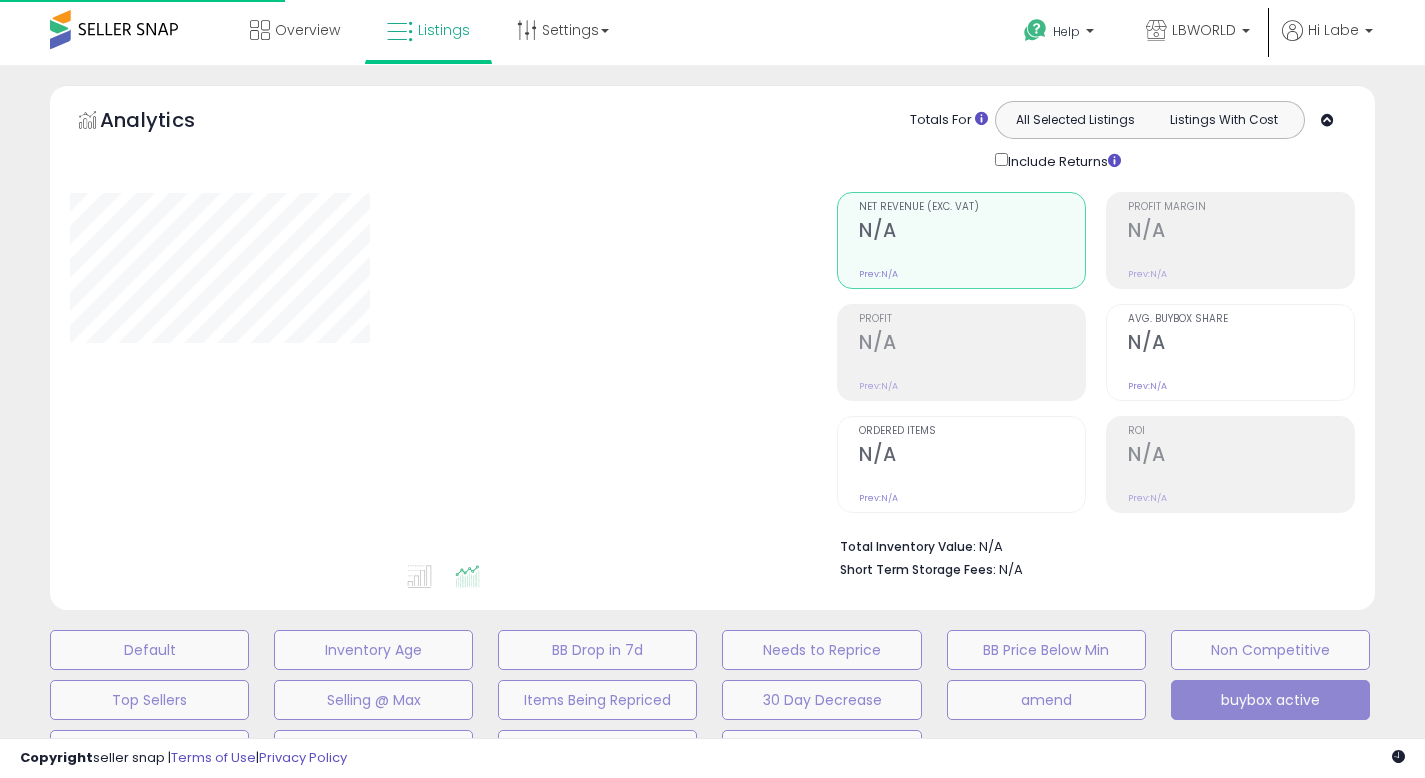 scroll, scrollTop: 513, scrollLeft: 0, axis: vertical 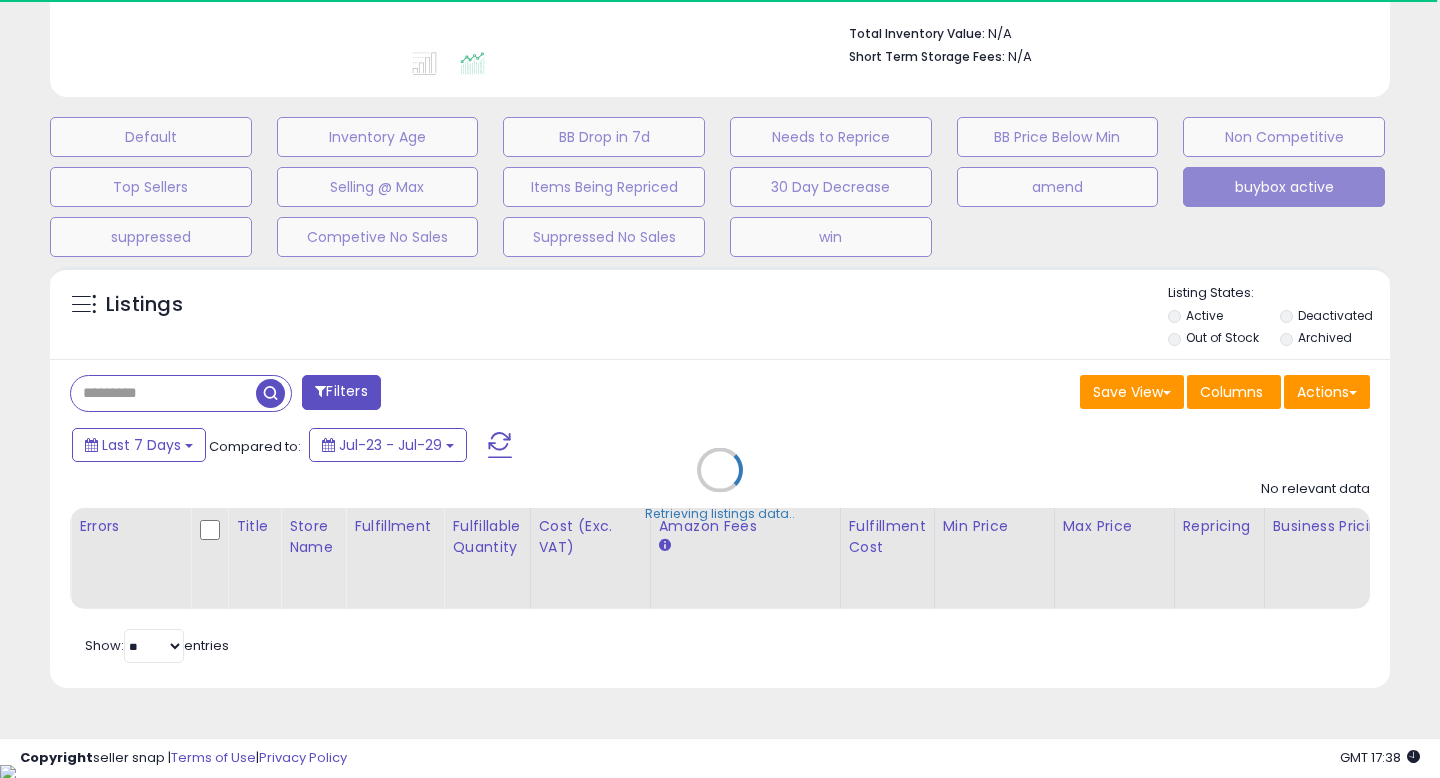 select on "**" 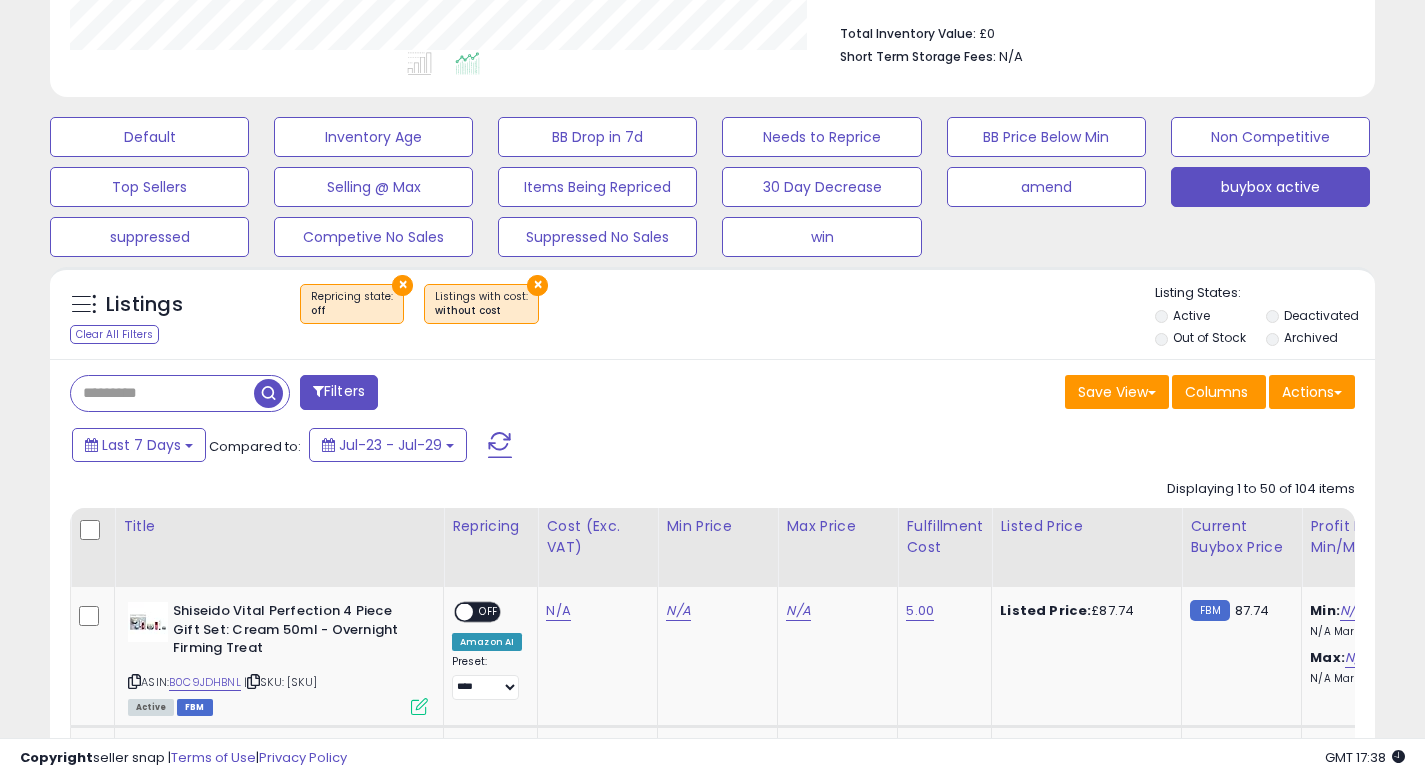 scroll, scrollTop: 999590, scrollLeft: 999233, axis: both 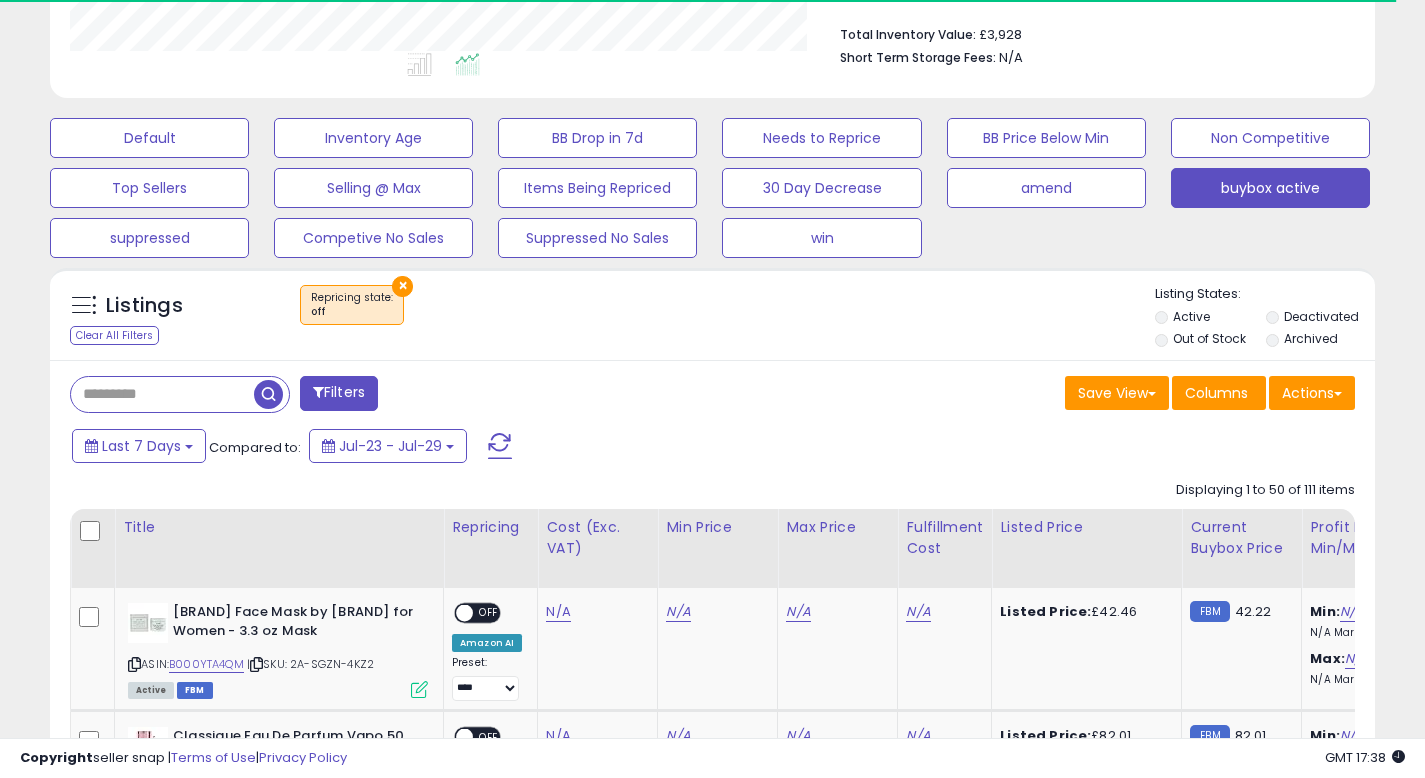 click on "×" at bounding box center [402, 286] 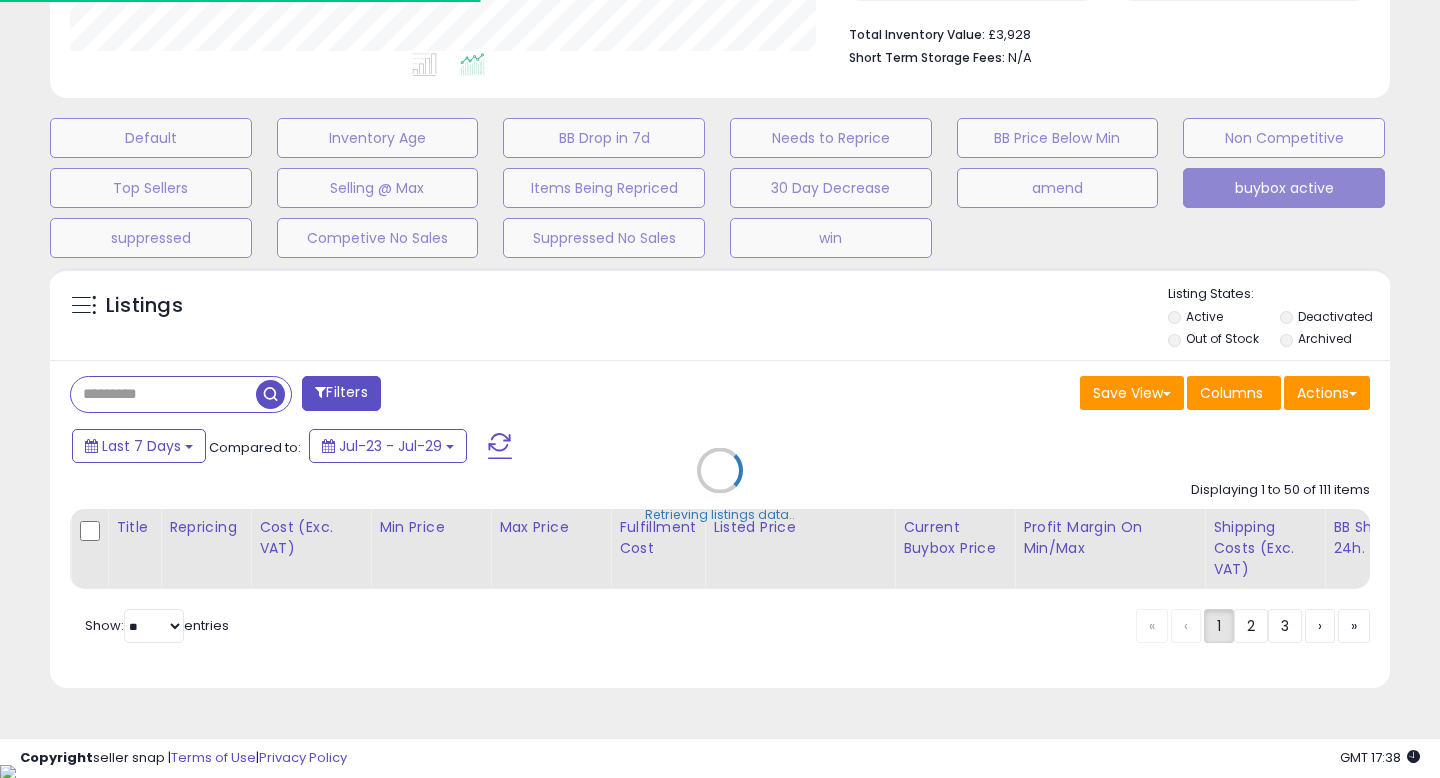 scroll, scrollTop: 999590, scrollLeft: 999224, axis: both 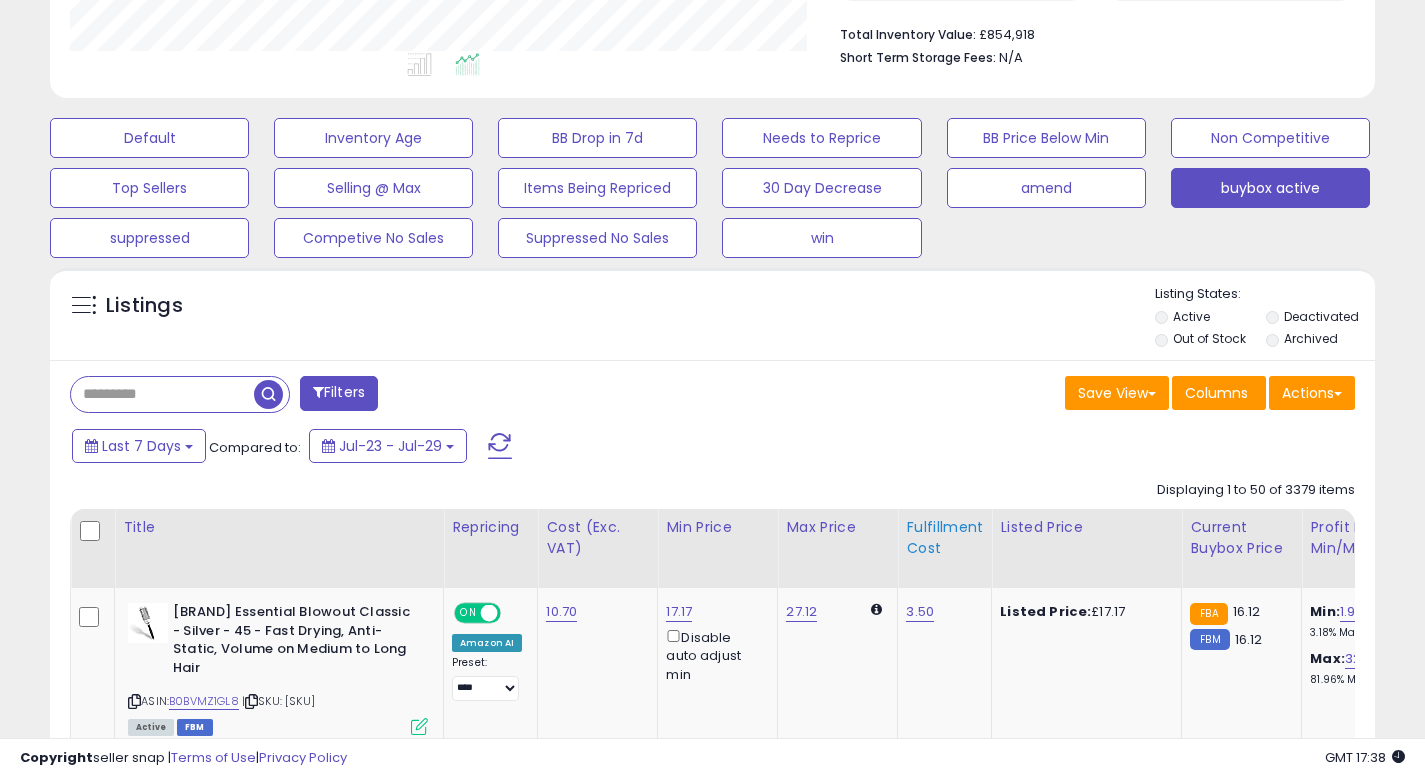 click on "Fulfillment Cost" at bounding box center [944, 538] 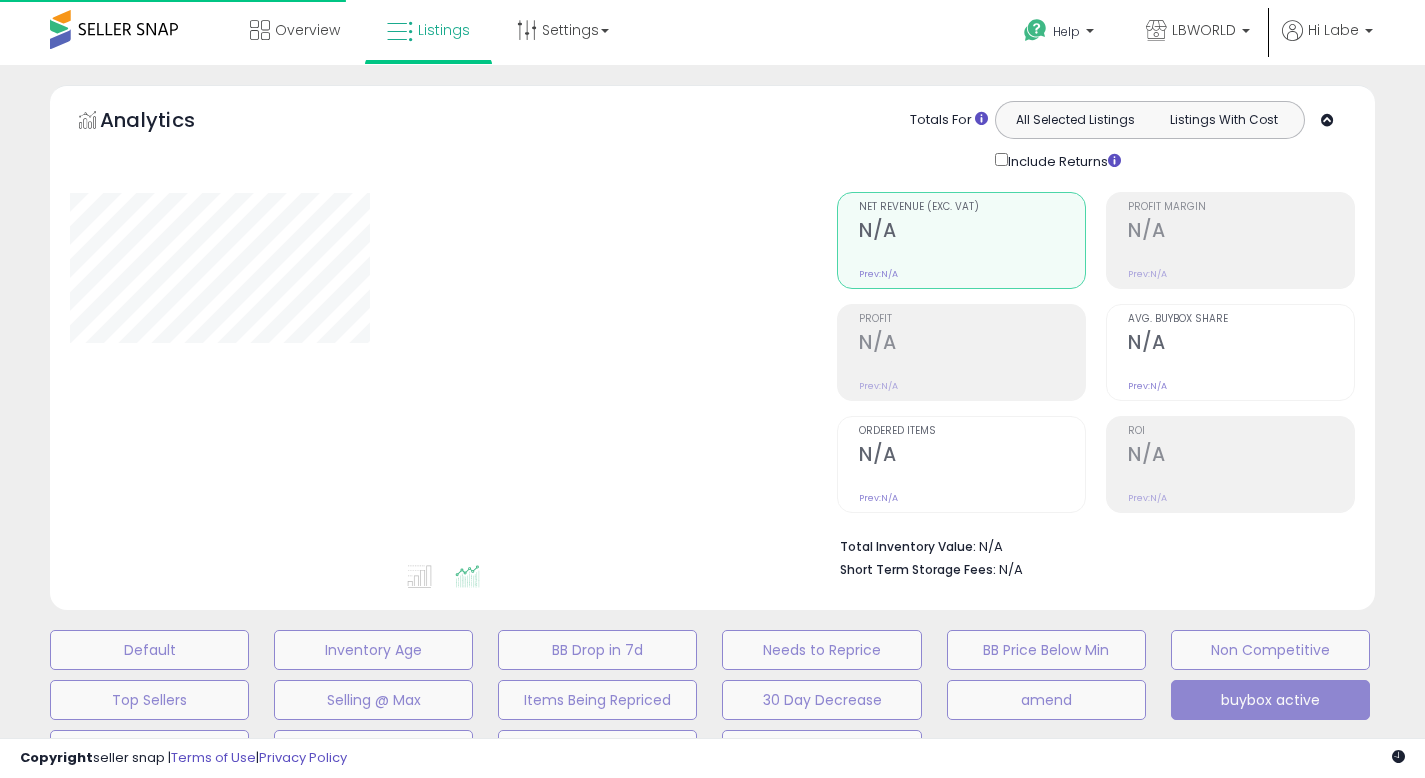 scroll, scrollTop: 512, scrollLeft: 0, axis: vertical 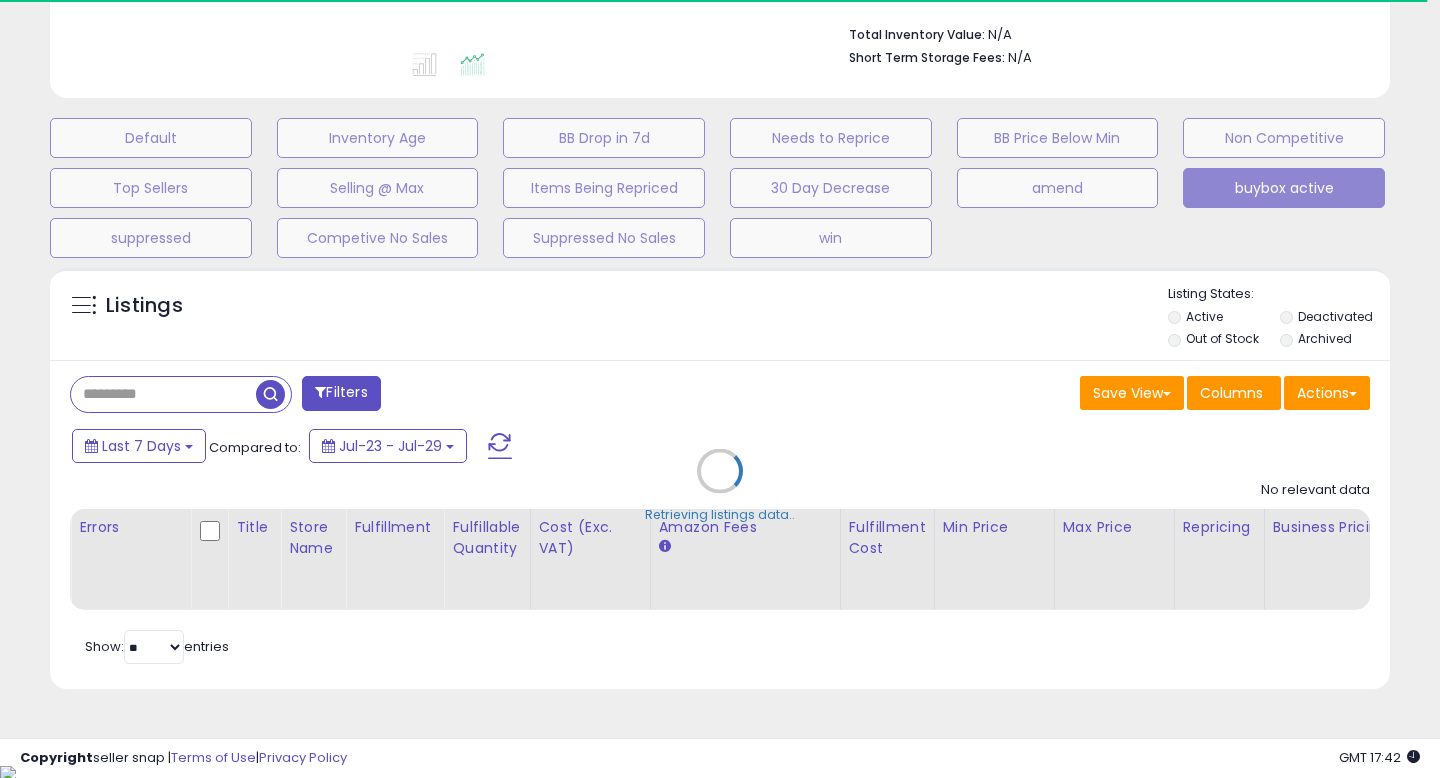 select on "**" 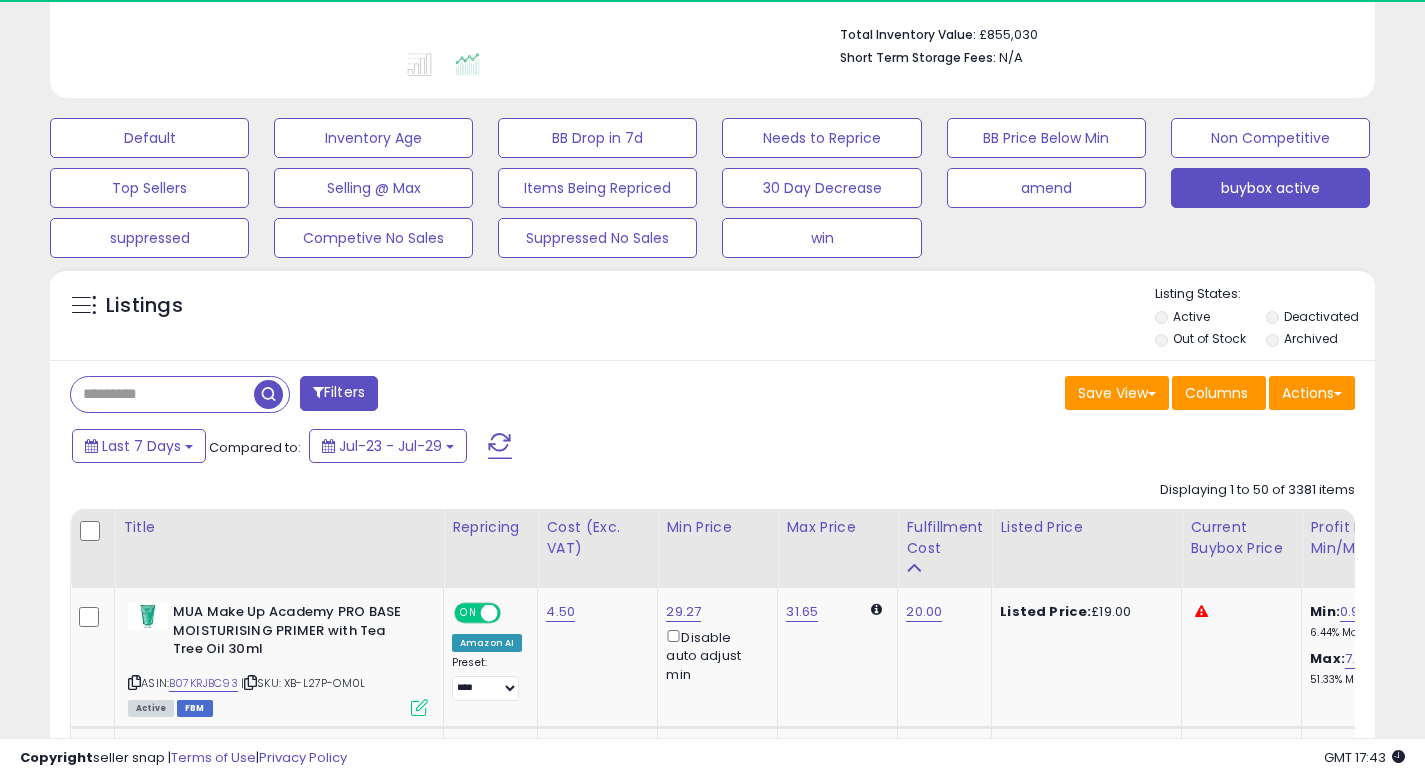 click on "Filters
Save View
Save As New View
Update Current View
Columns" at bounding box center [712, 3732] 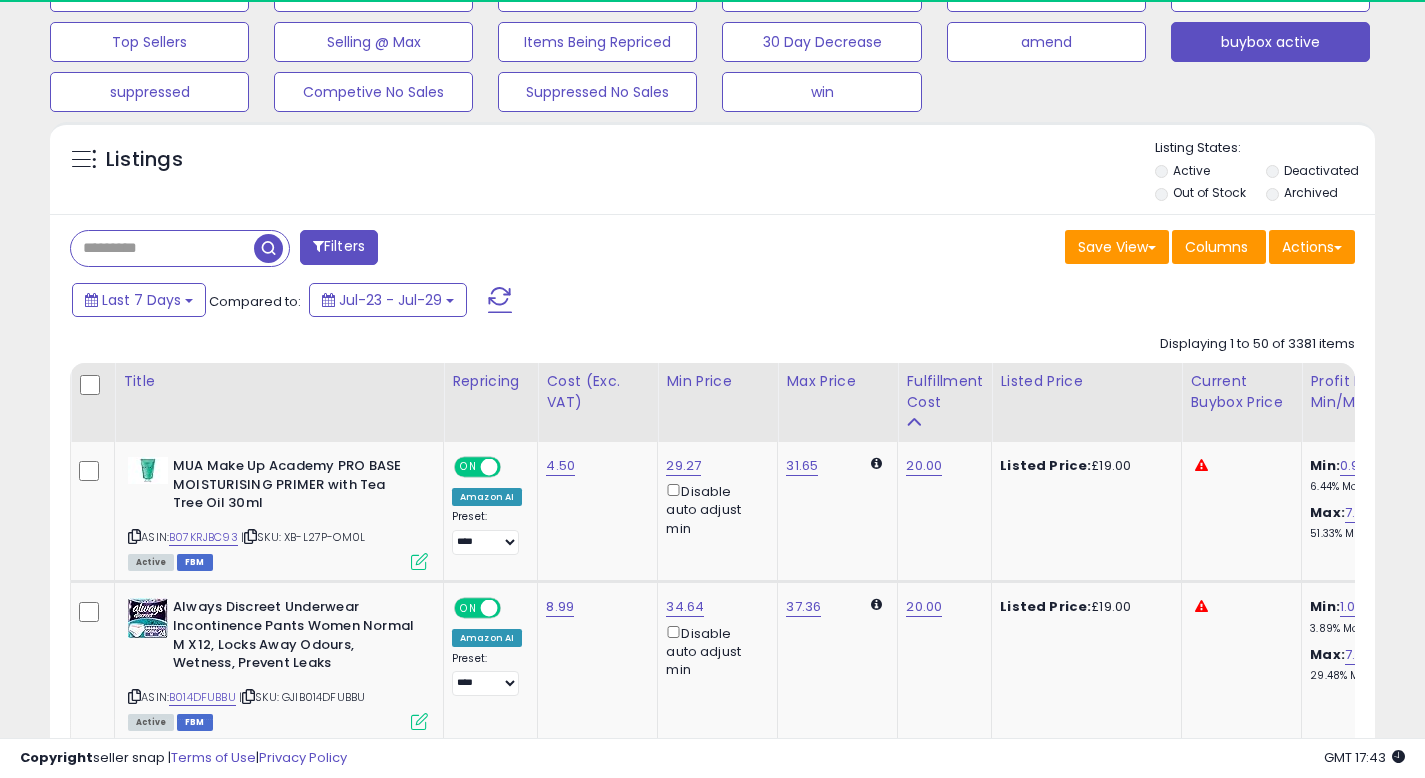 scroll, scrollTop: 725, scrollLeft: 0, axis: vertical 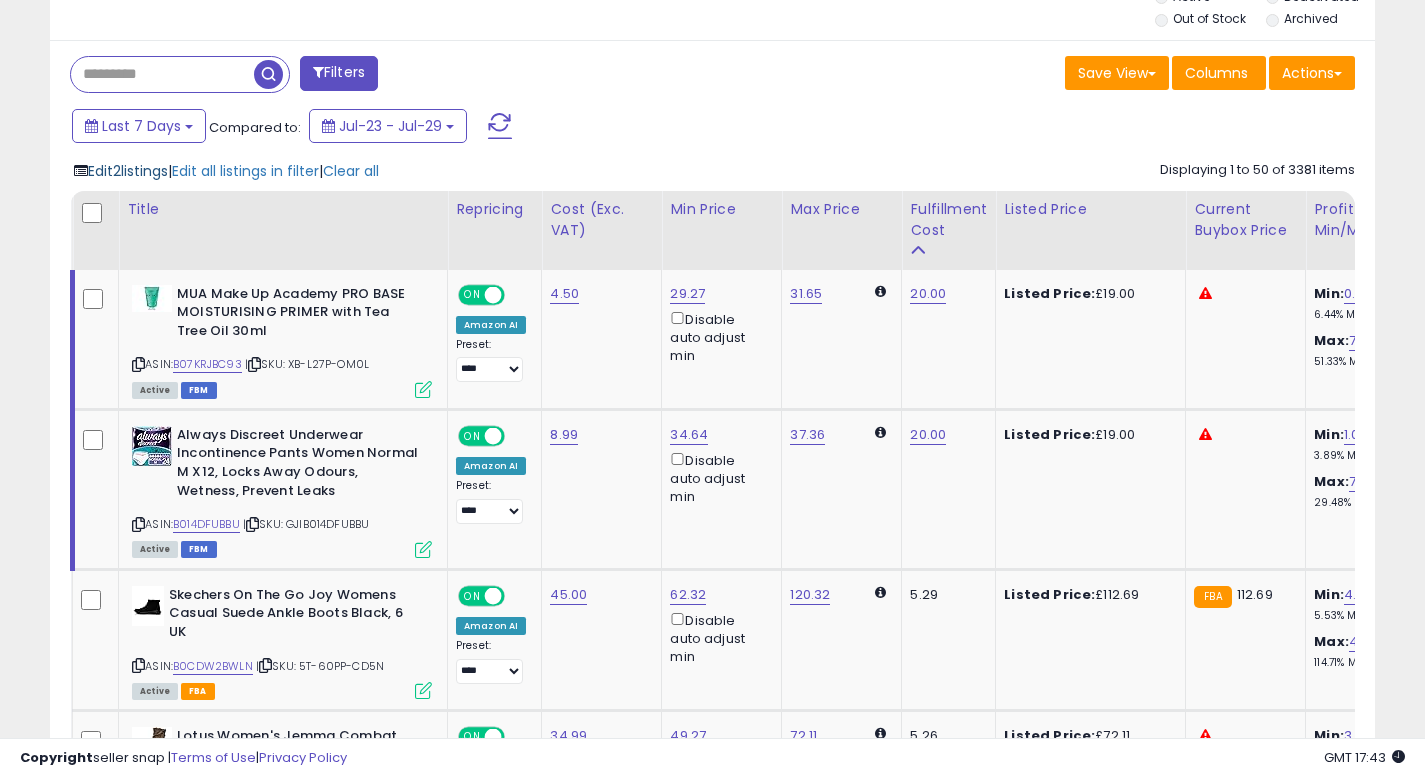 click on "Edit  2  listings" at bounding box center (128, 171) 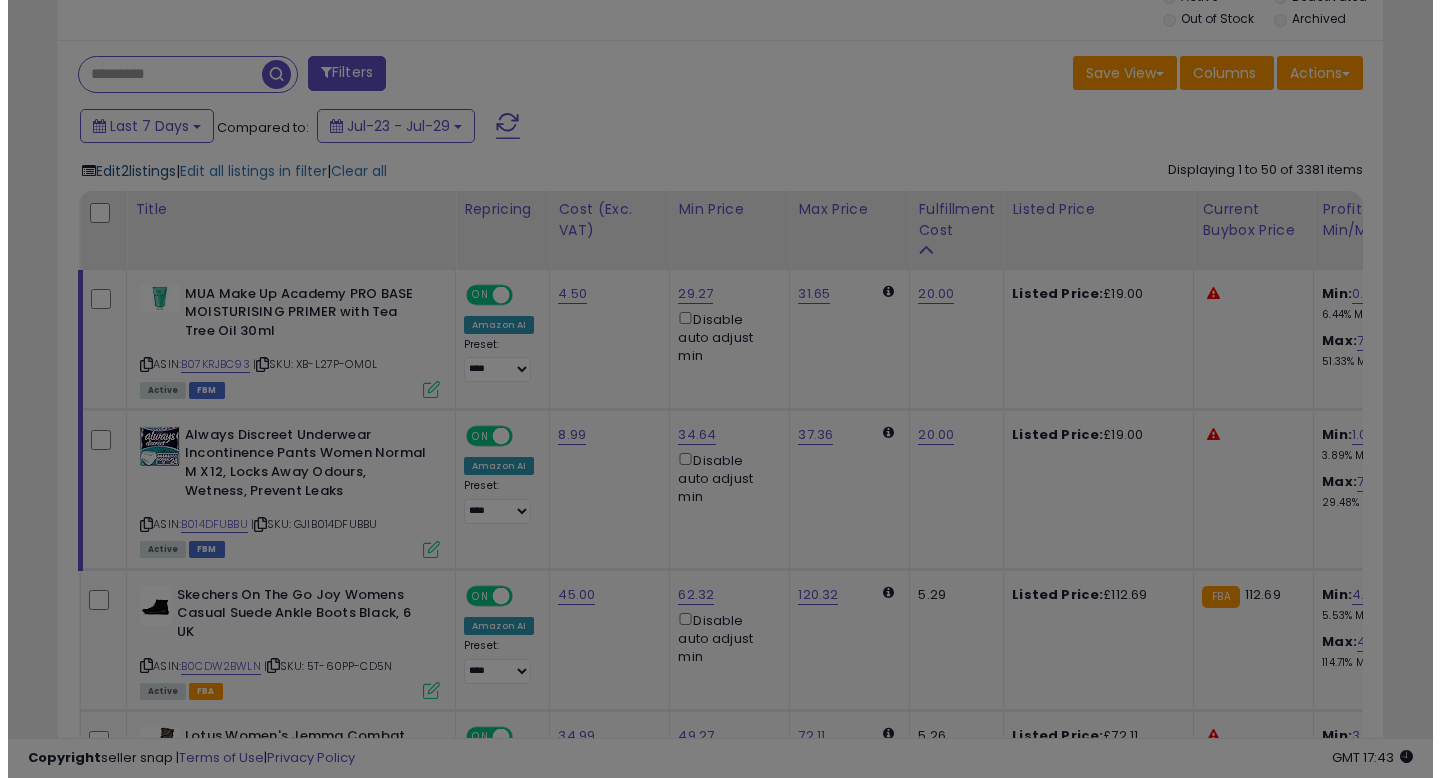 scroll, scrollTop: 999590, scrollLeft: 999224, axis: both 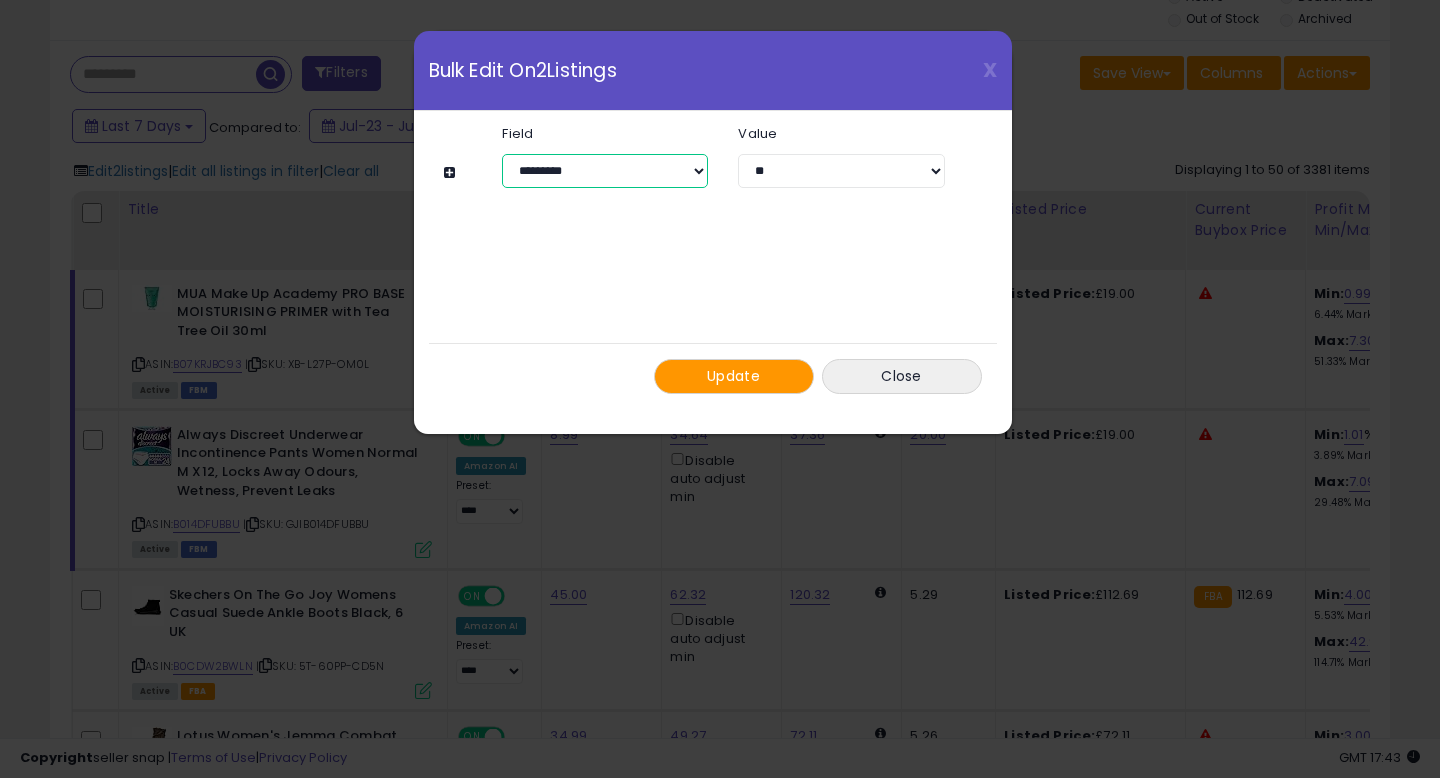 click on "**********" at bounding box center [605, 171] 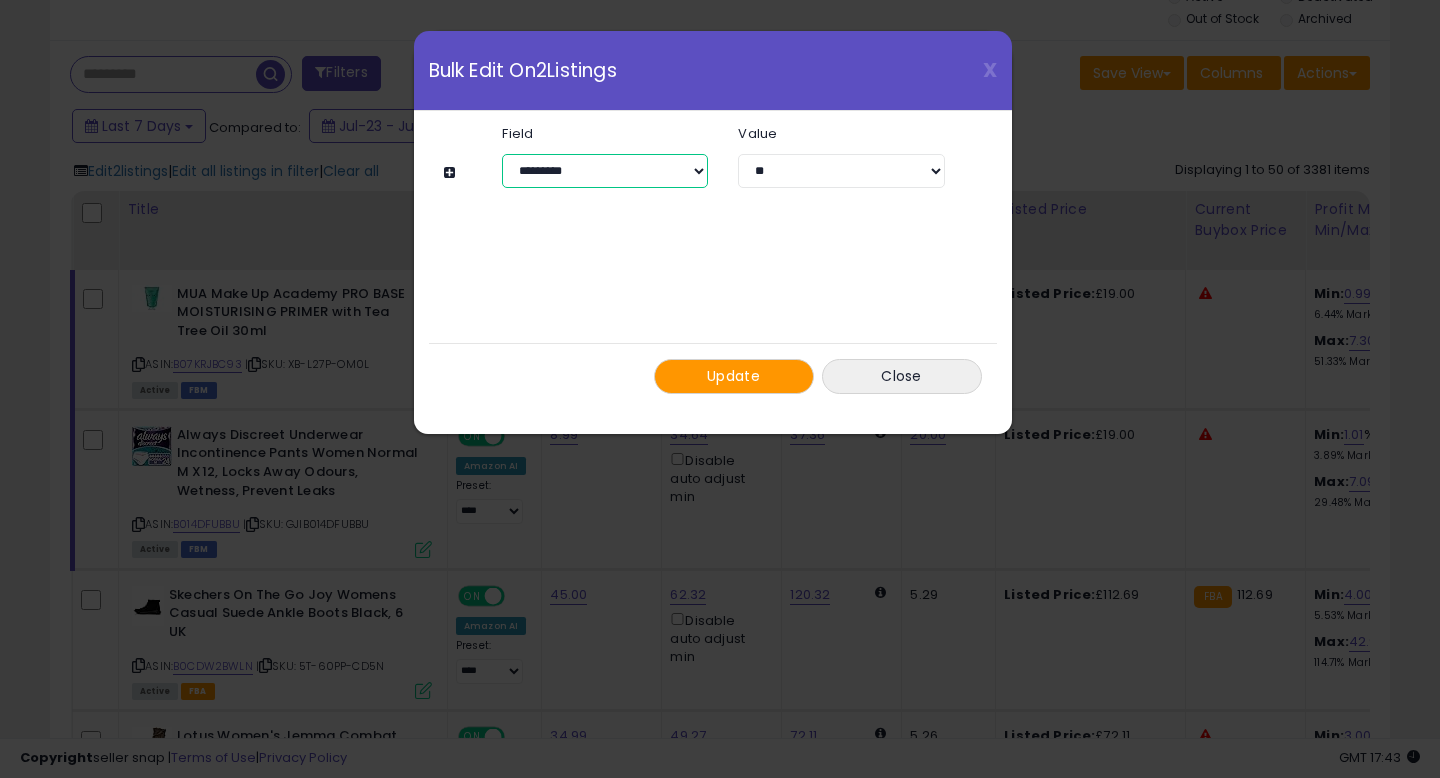 select on "**********" 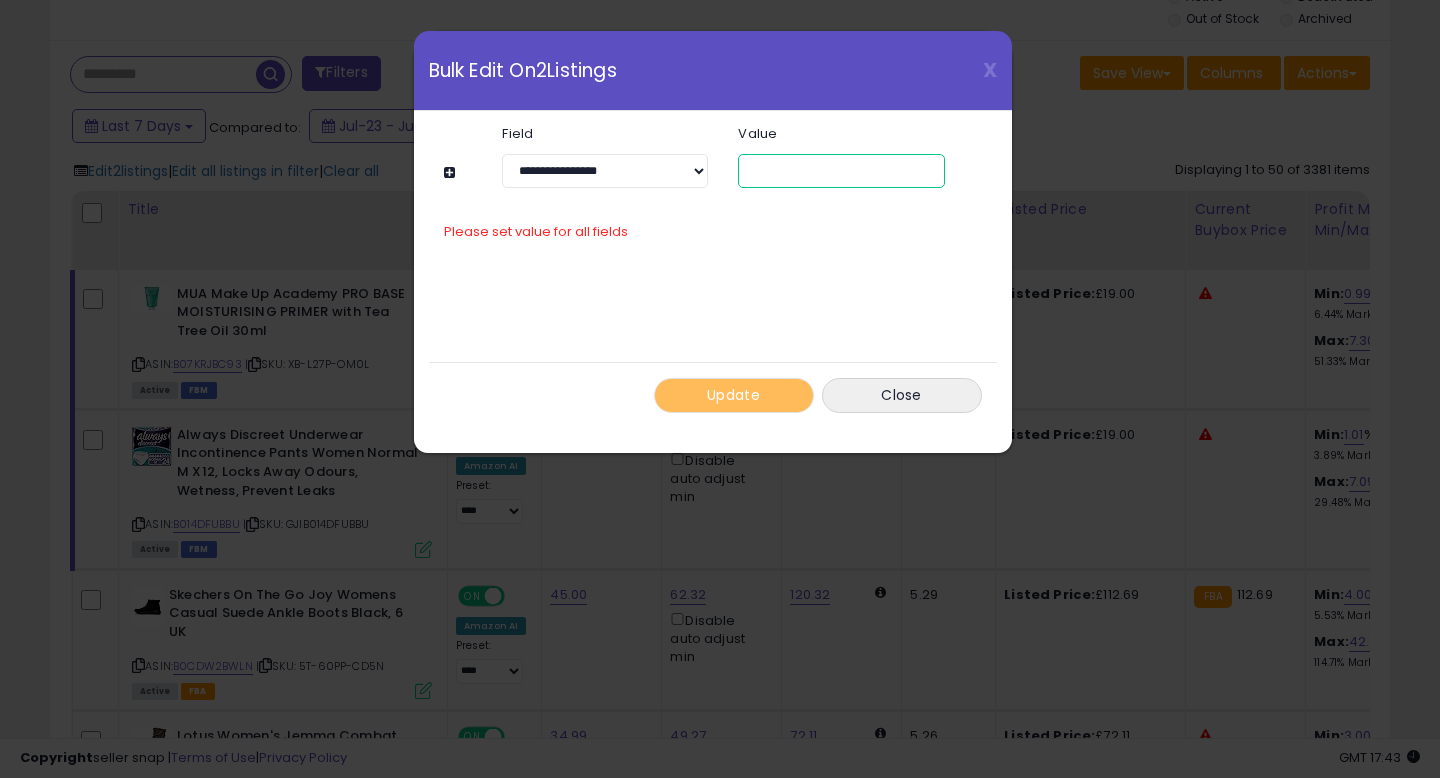 click at bounding box center [841, 171] 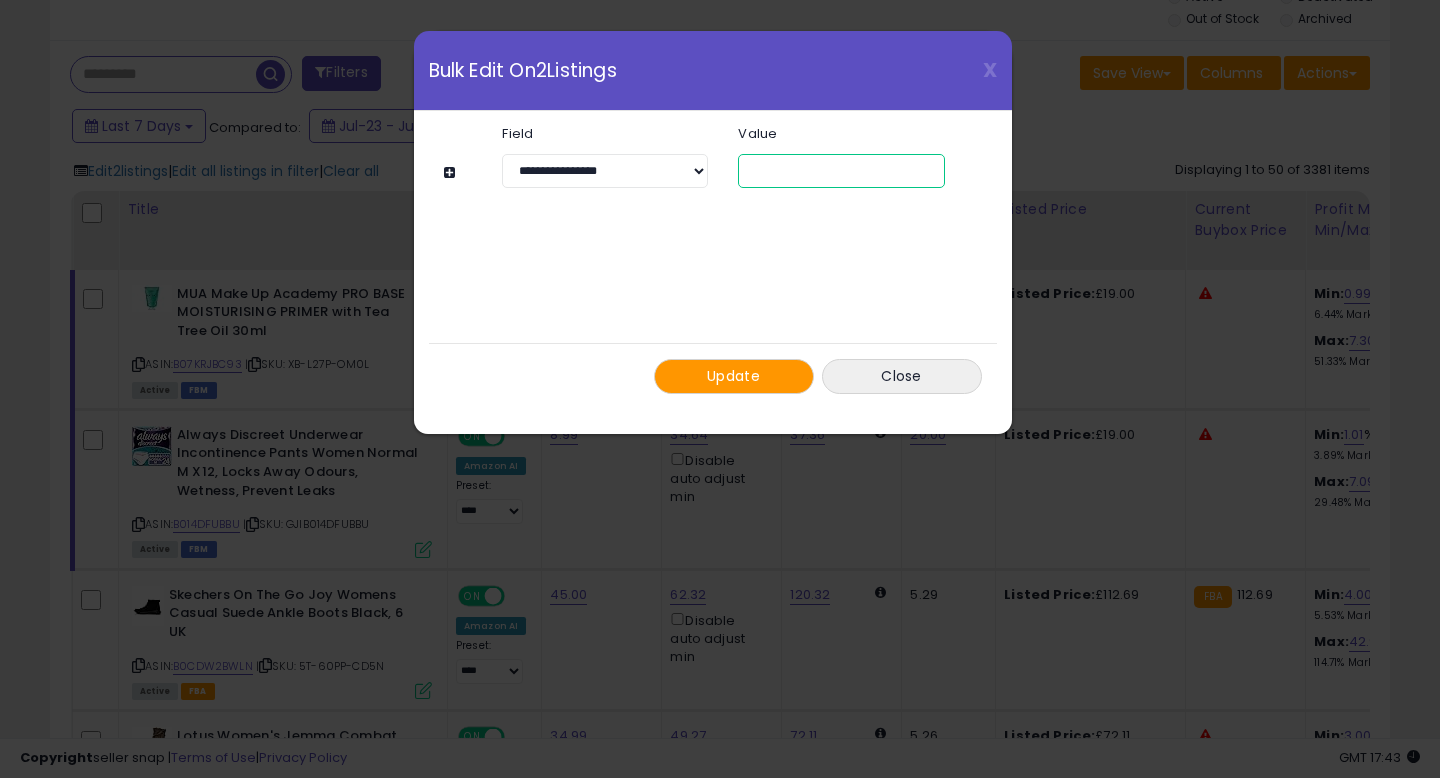 type on "*" 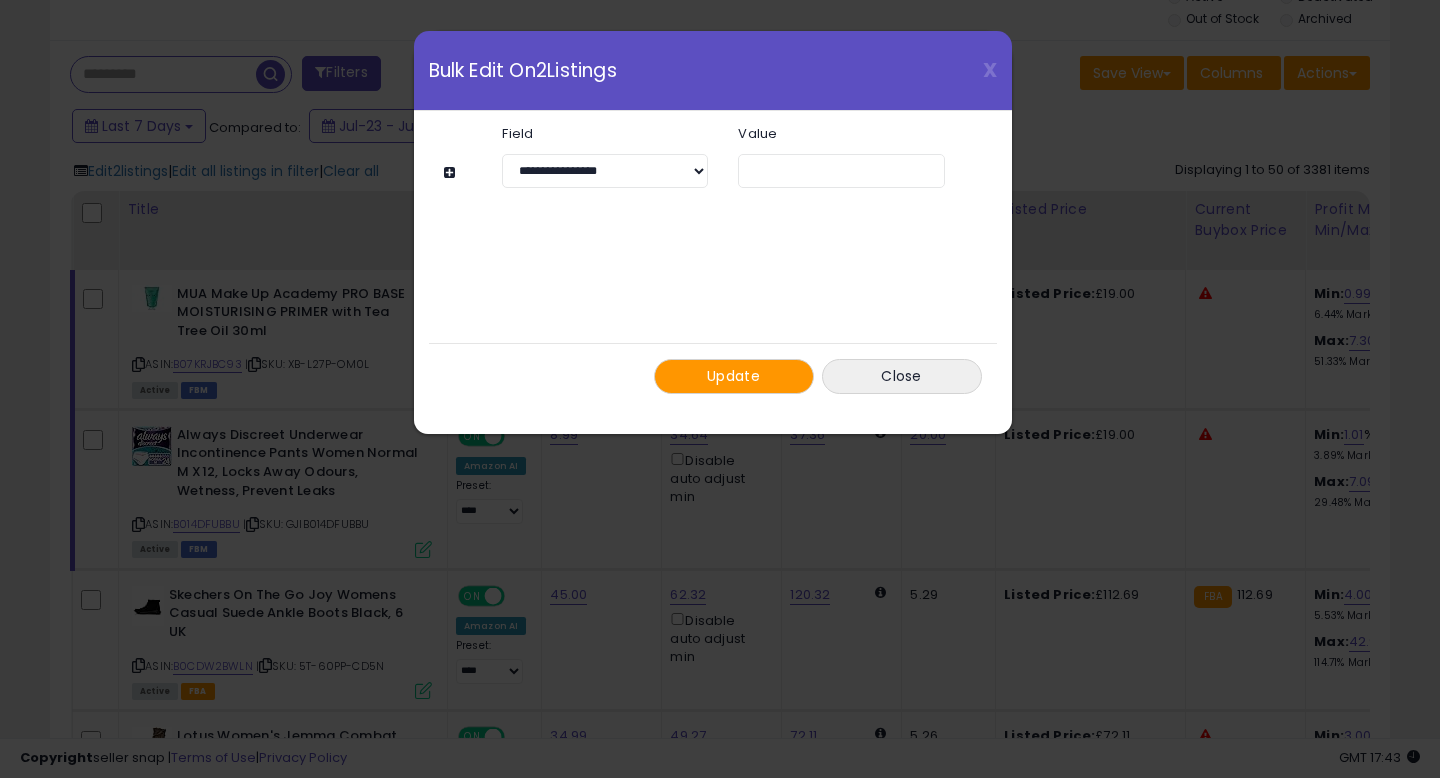 click on "Update" at bounding box center [733, 376] 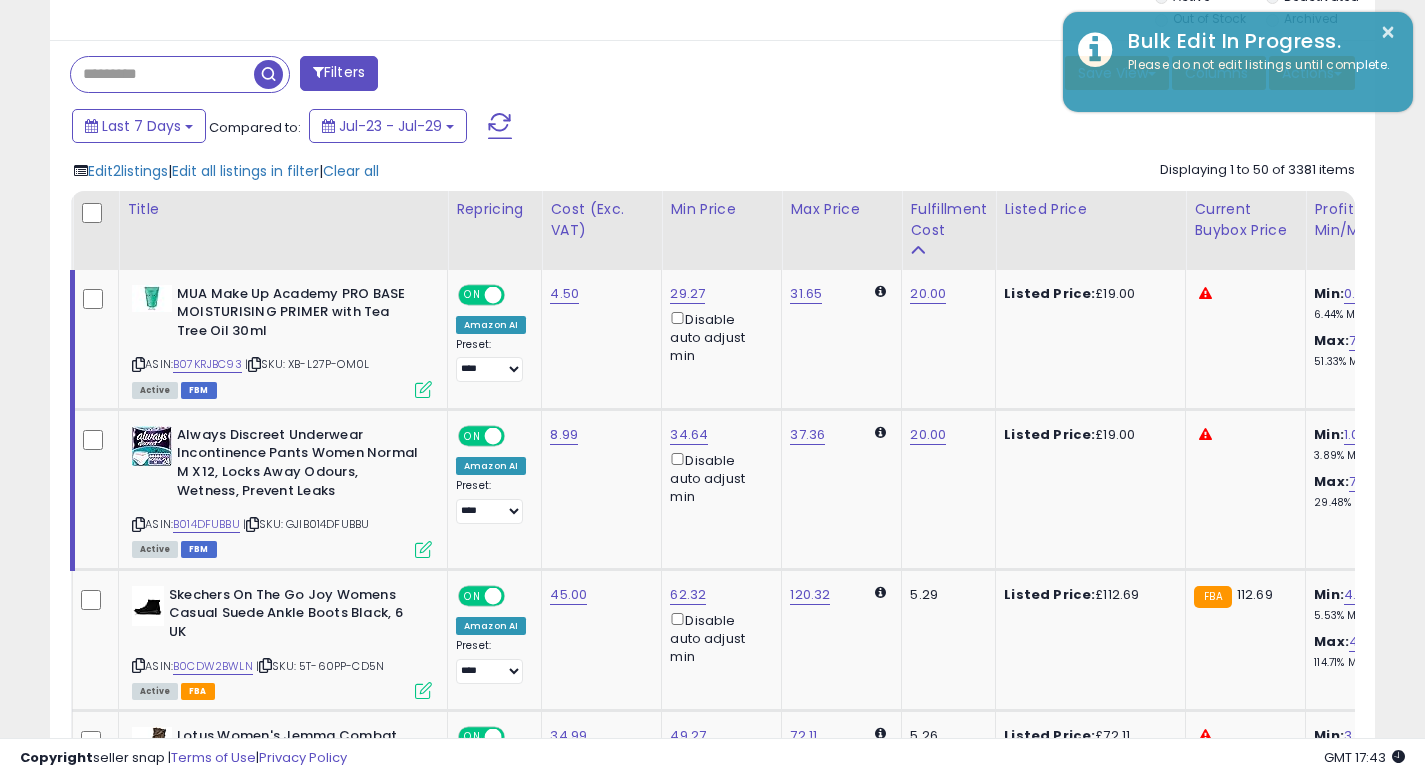 scroll, scrollTop: 410, scrollLeft: 767, axis: both 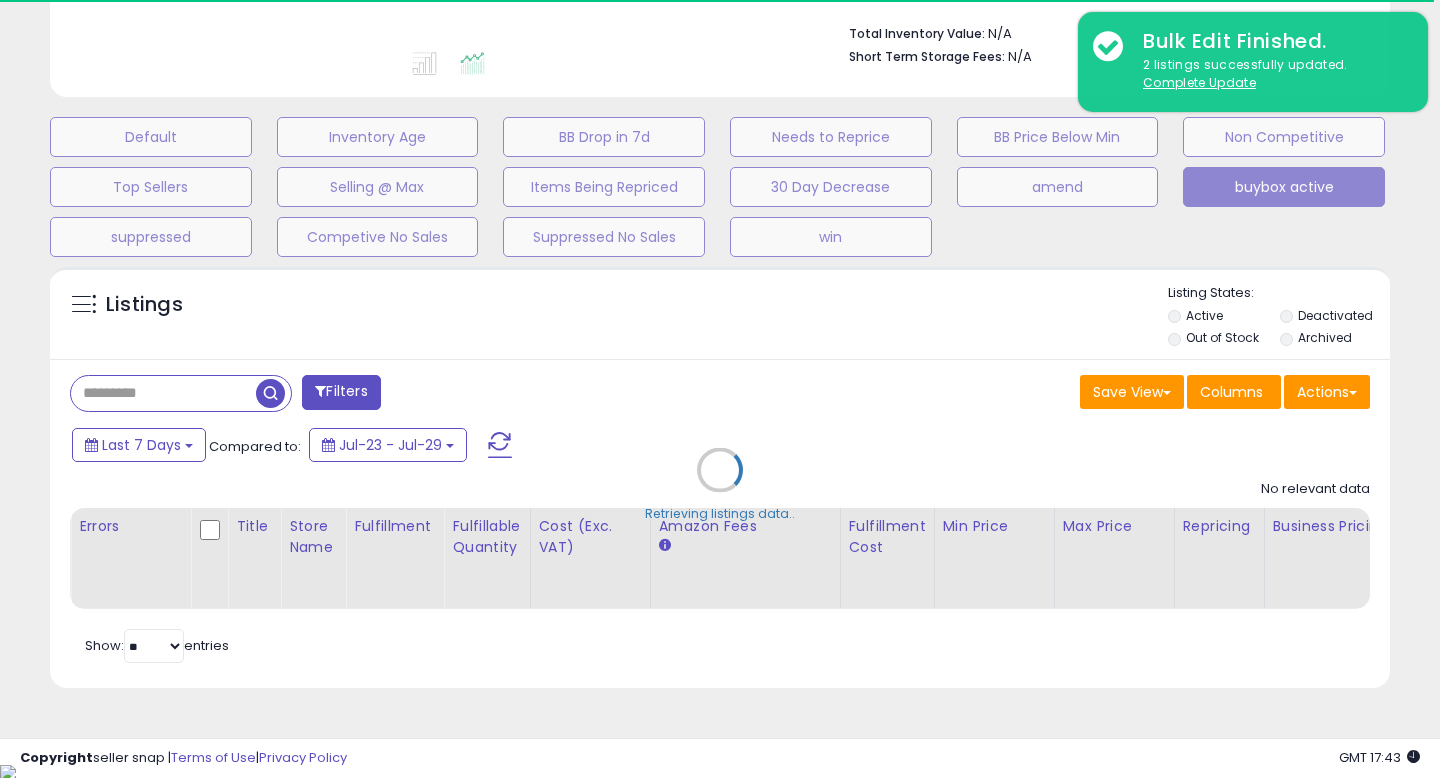 select on "**" 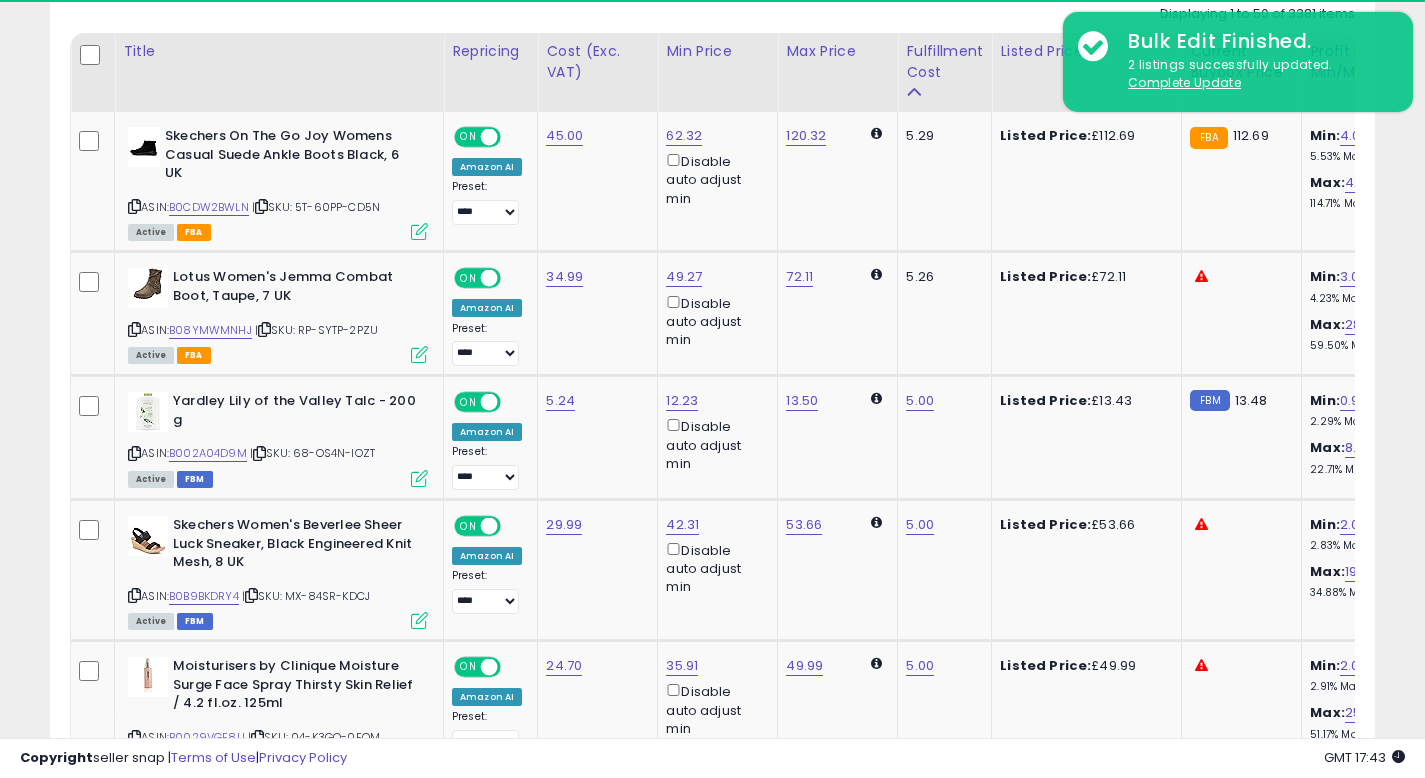 scroll, scrollTop: 993, scrollLeft: 0, axis: vertical 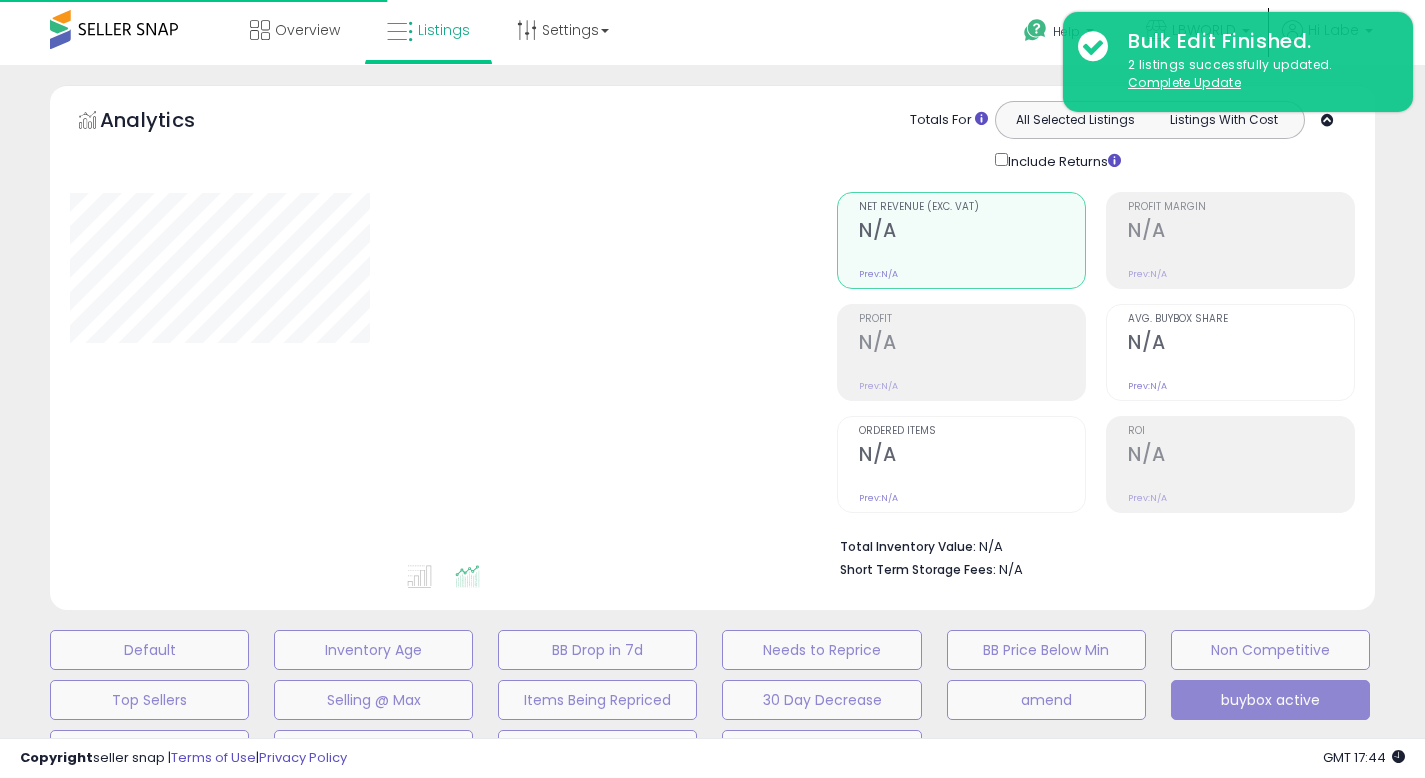 select on "**" 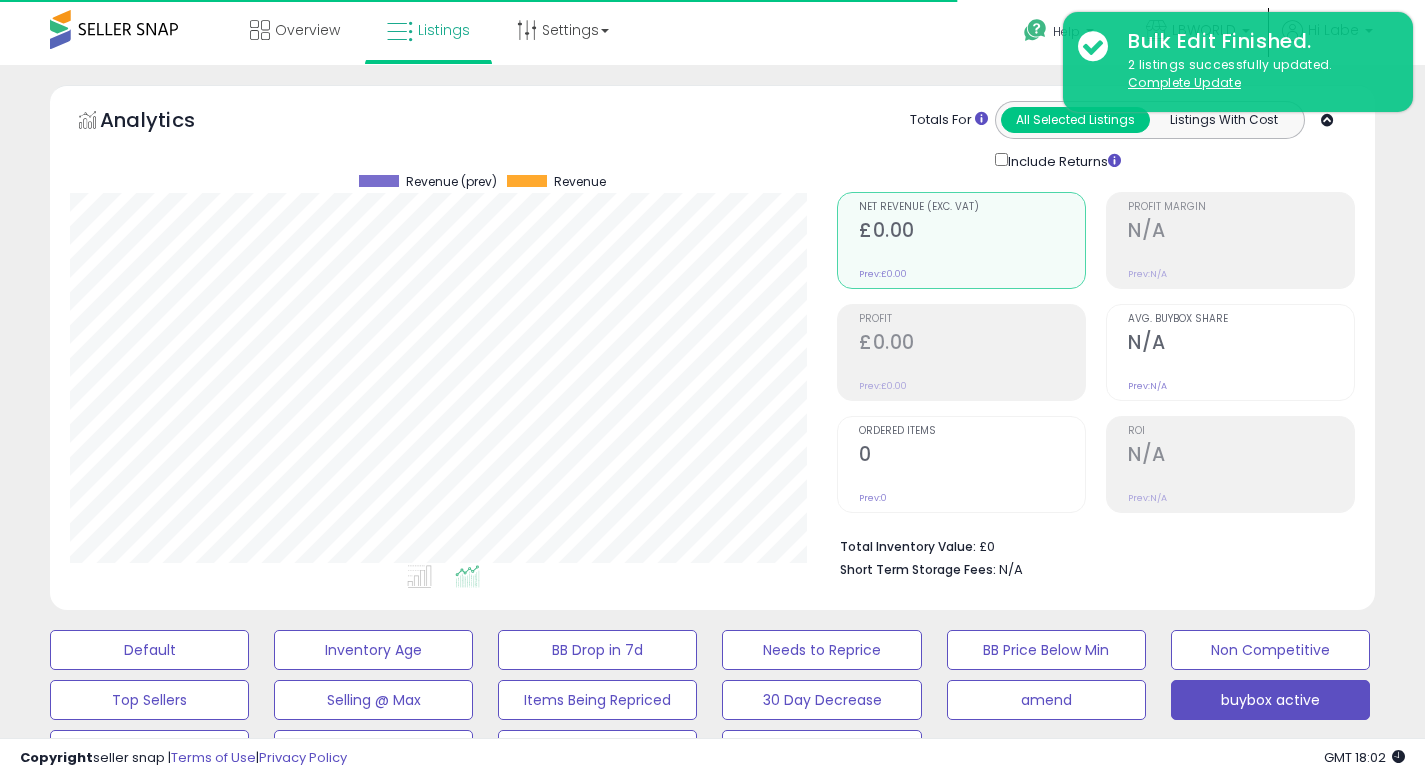 scroll, scrollTop: 513, scrollLeft: 0, axis: vertical 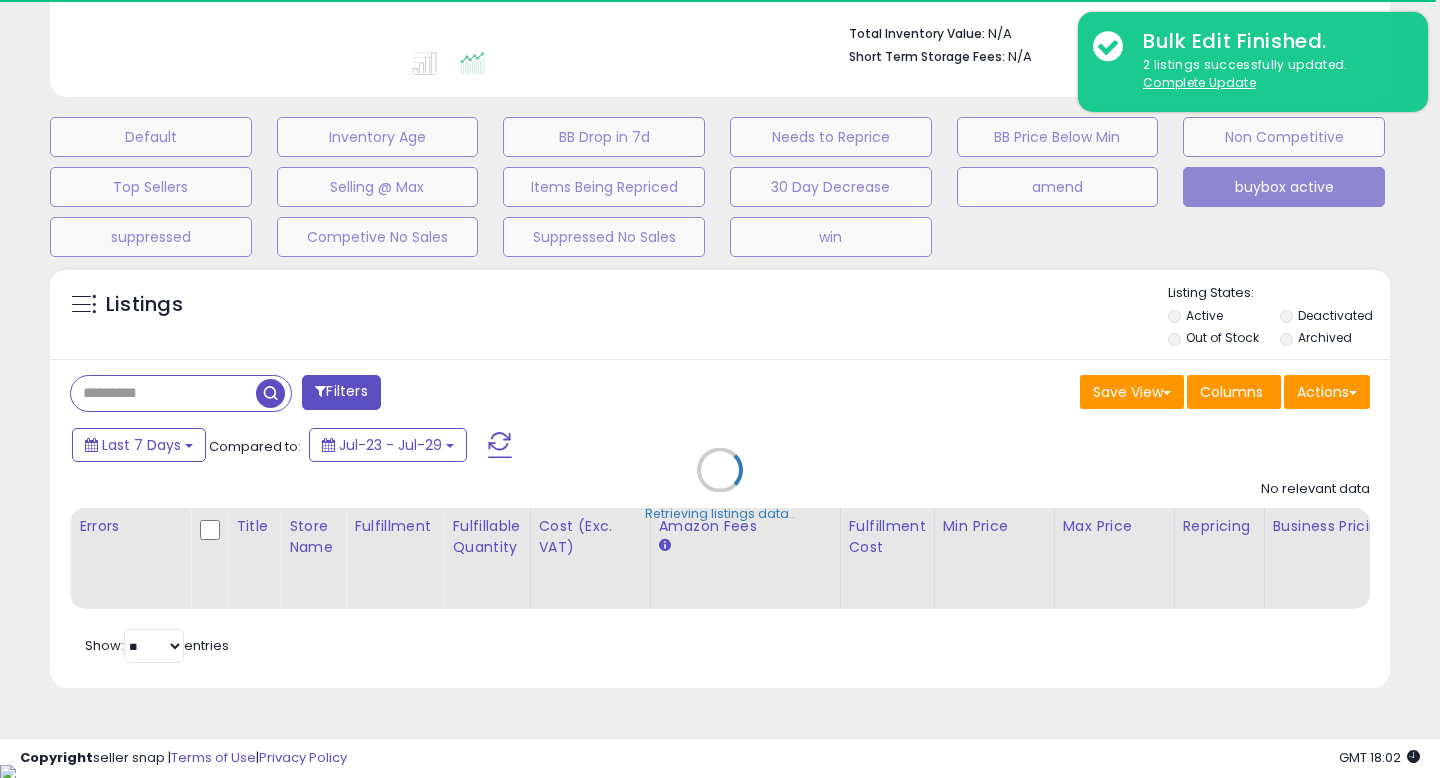 select on "**" 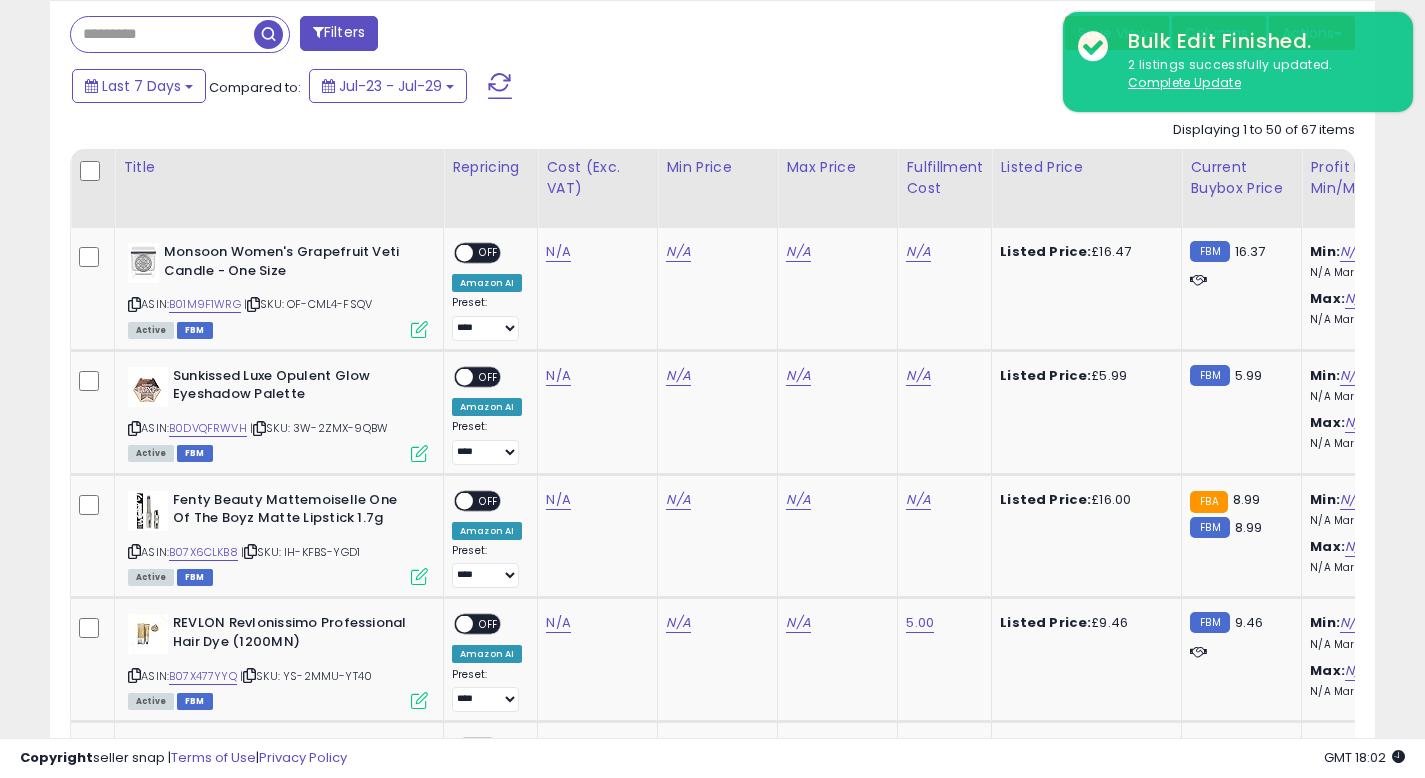 scroll, scrollTop: 873, scrollLeft: 0, axis: vertical 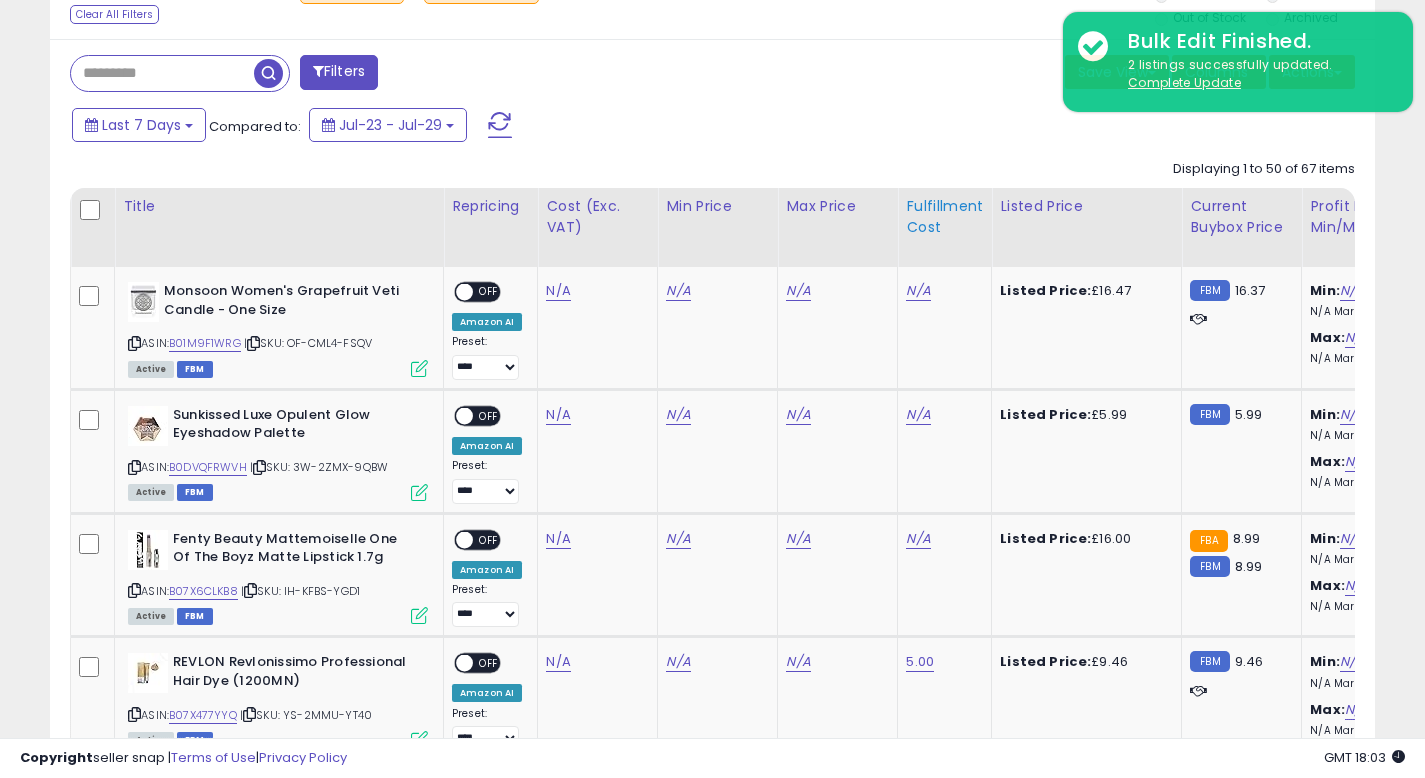 click on "Fulfillment Cost" at bounding box center (944, 217) 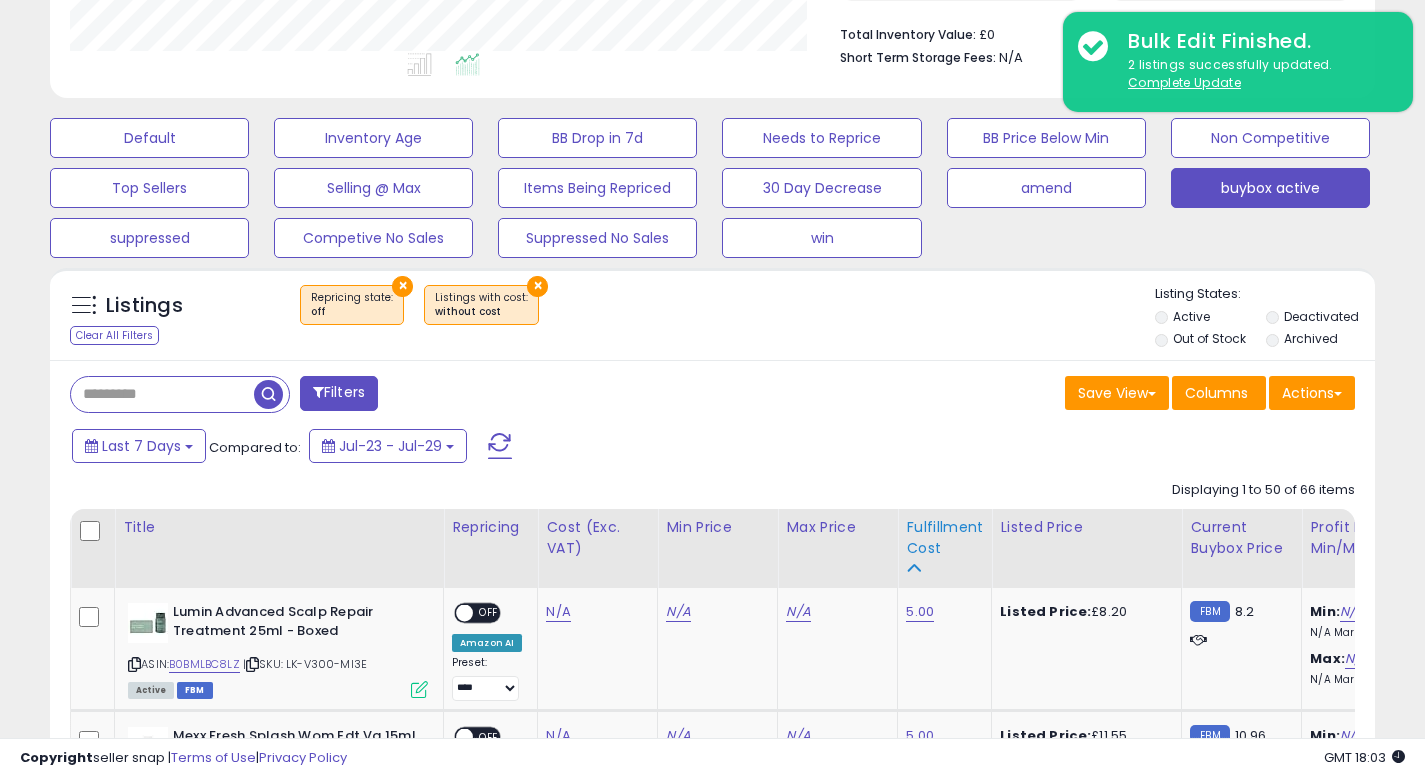 scroll, scrollTop: 833, scrollLeft: 0, axis: vertical 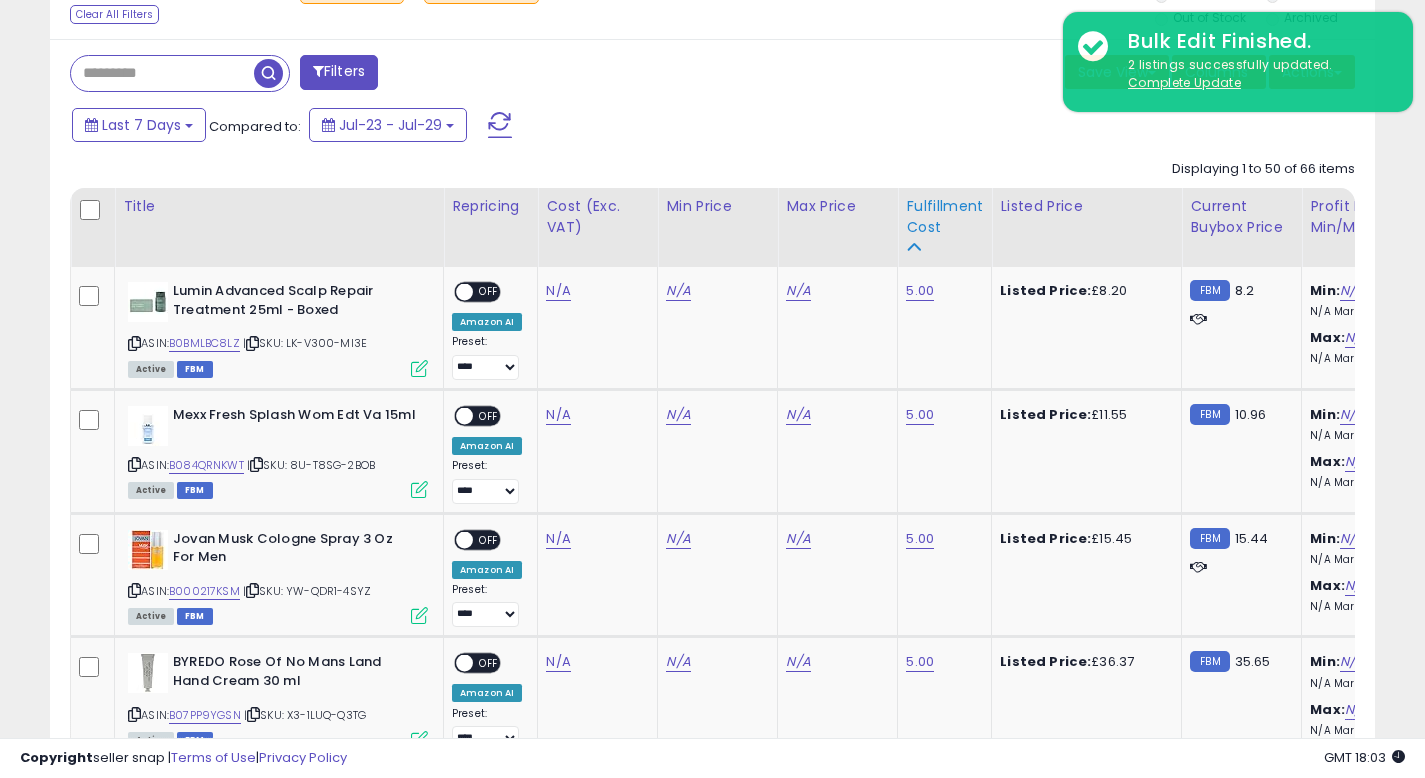 click on "Fulfillment Cost" 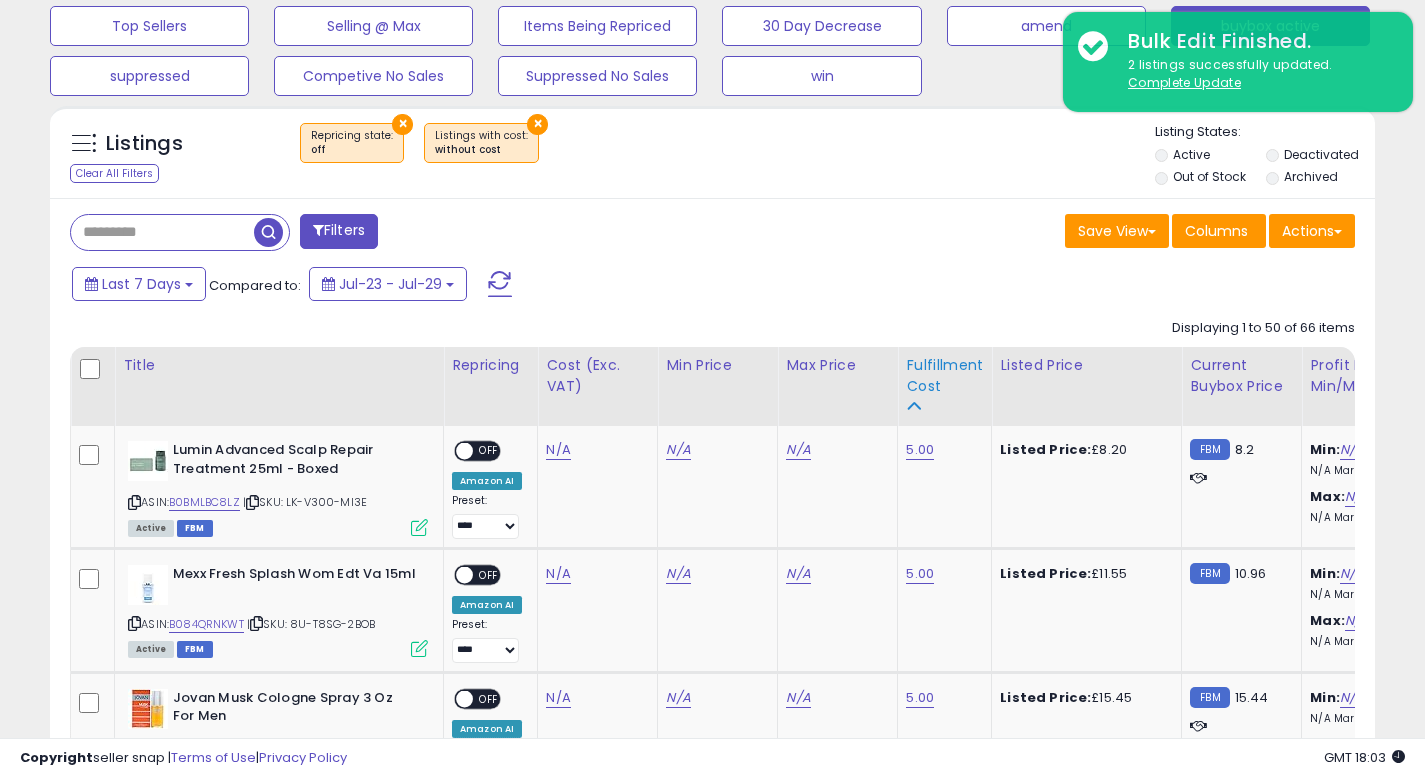 scroll, scrollTop: 633, scrollLeft: 0, axis: vertical 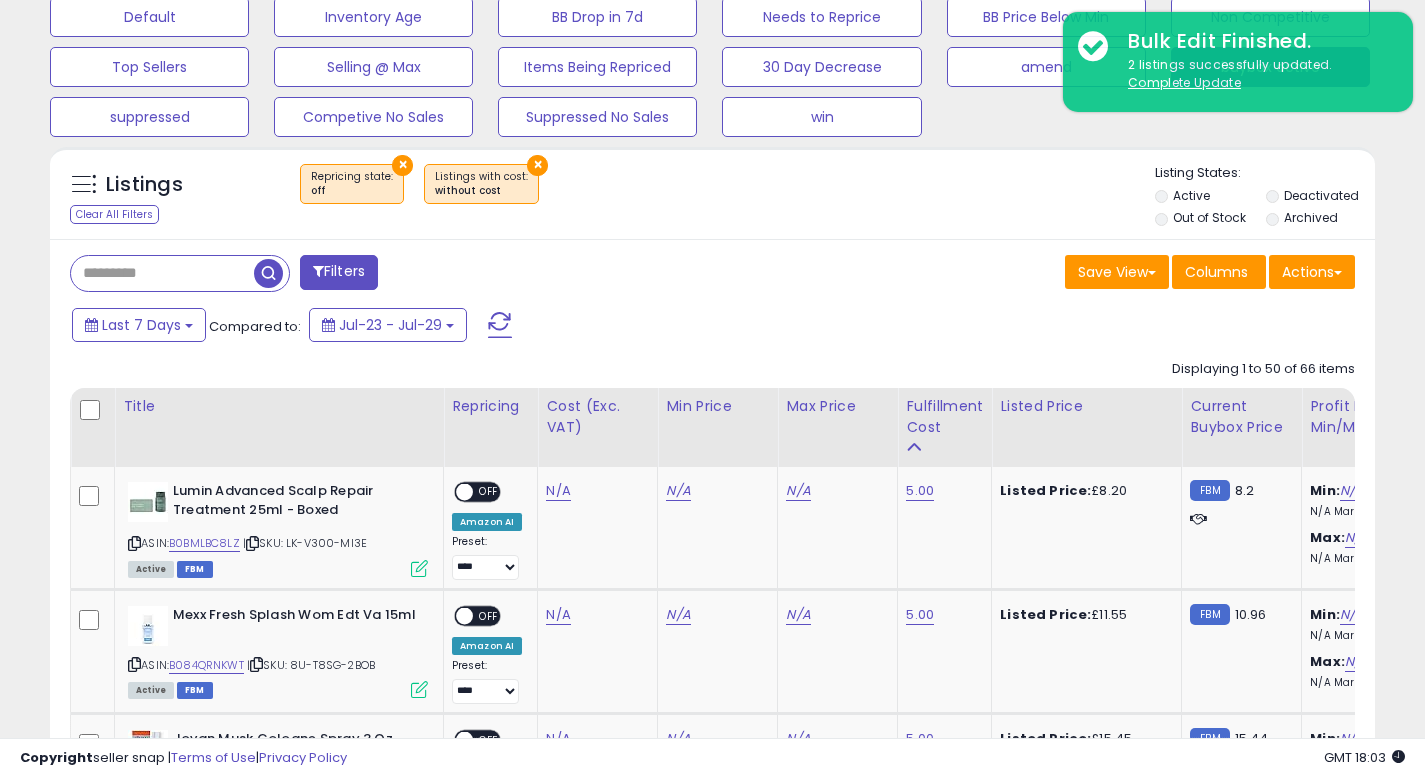 click on "×" at bounding box center [537, 165] 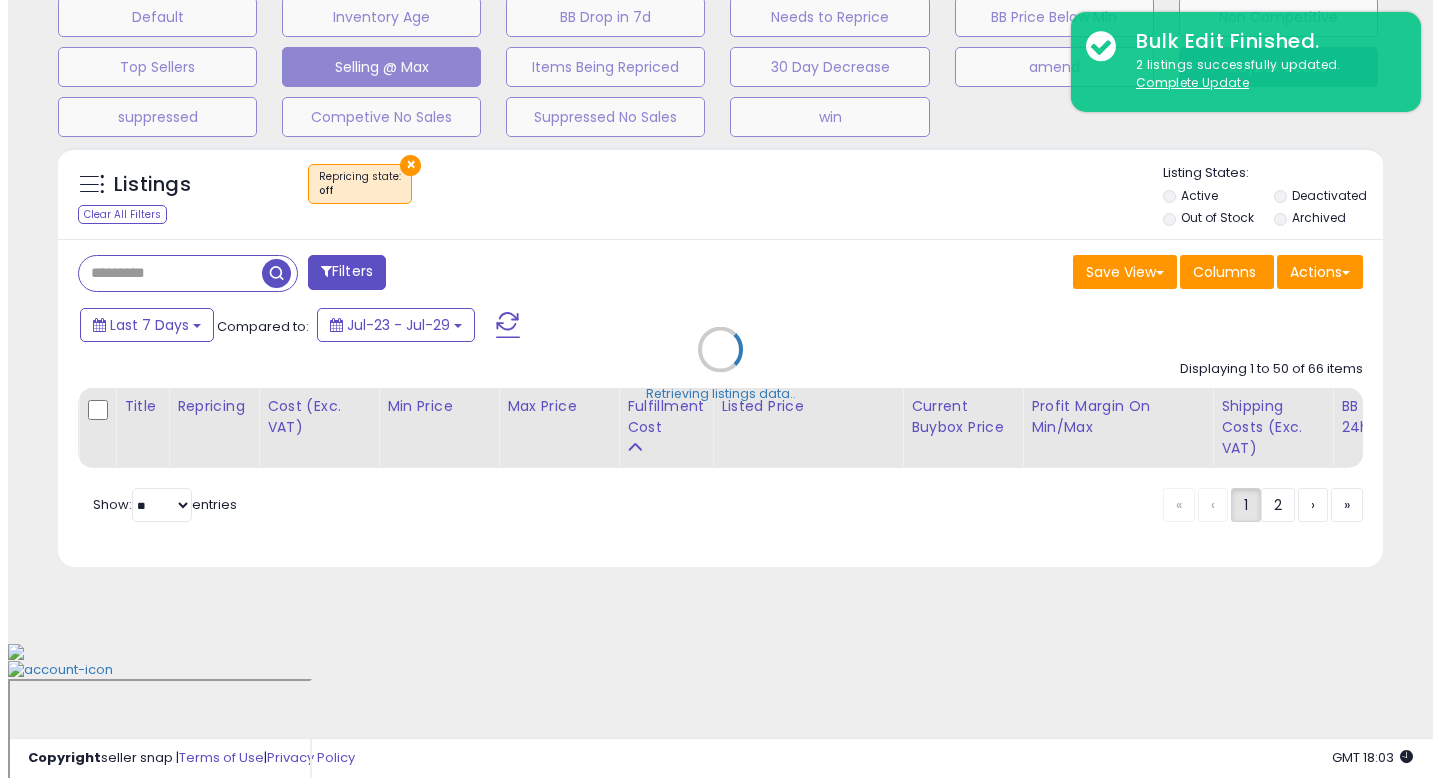 scroll, scrollTop: 512, scrollLeft: 0, axis: vertical 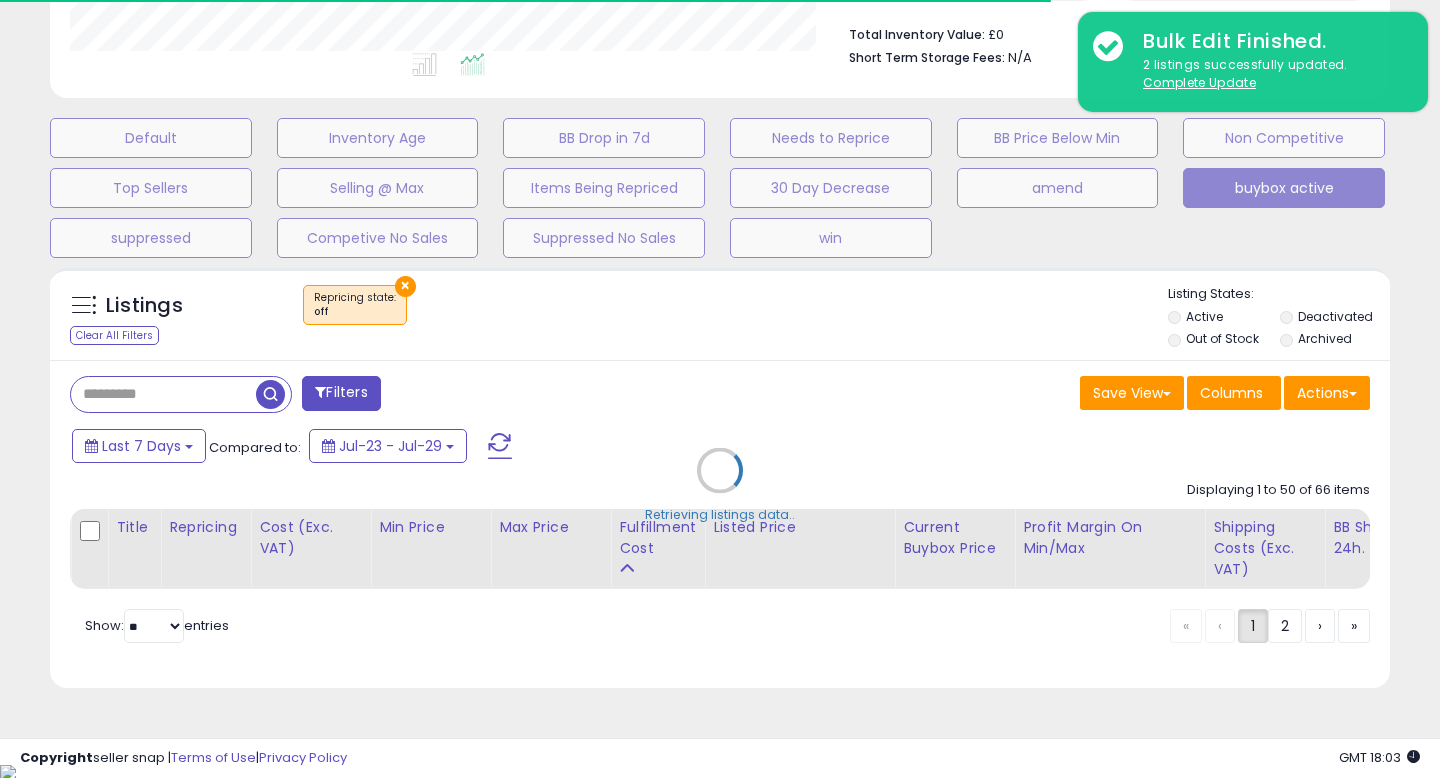 click on "Retrieving listings data.." at bounding box center (720, 485) 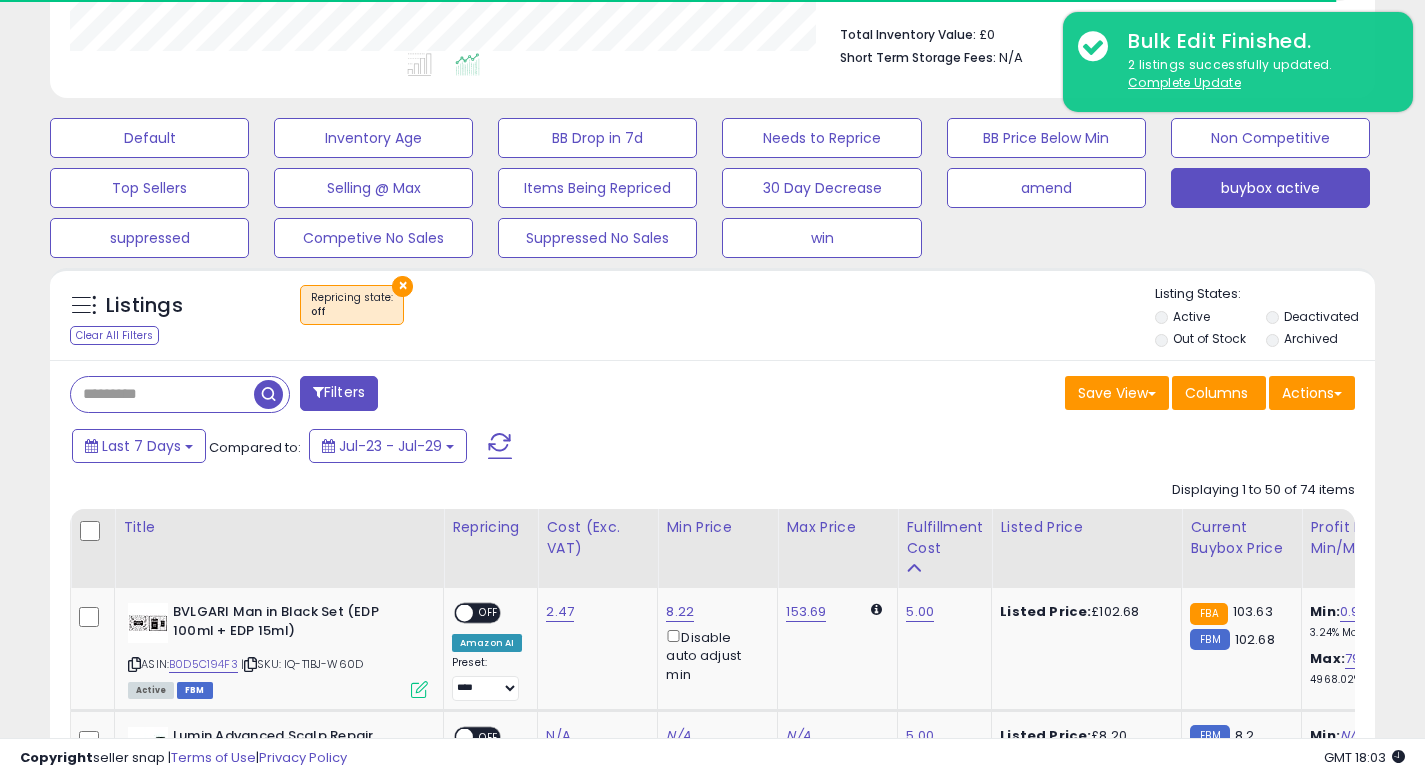 scroll, scrollTop: 410, scrollLeft: 767, axis: both 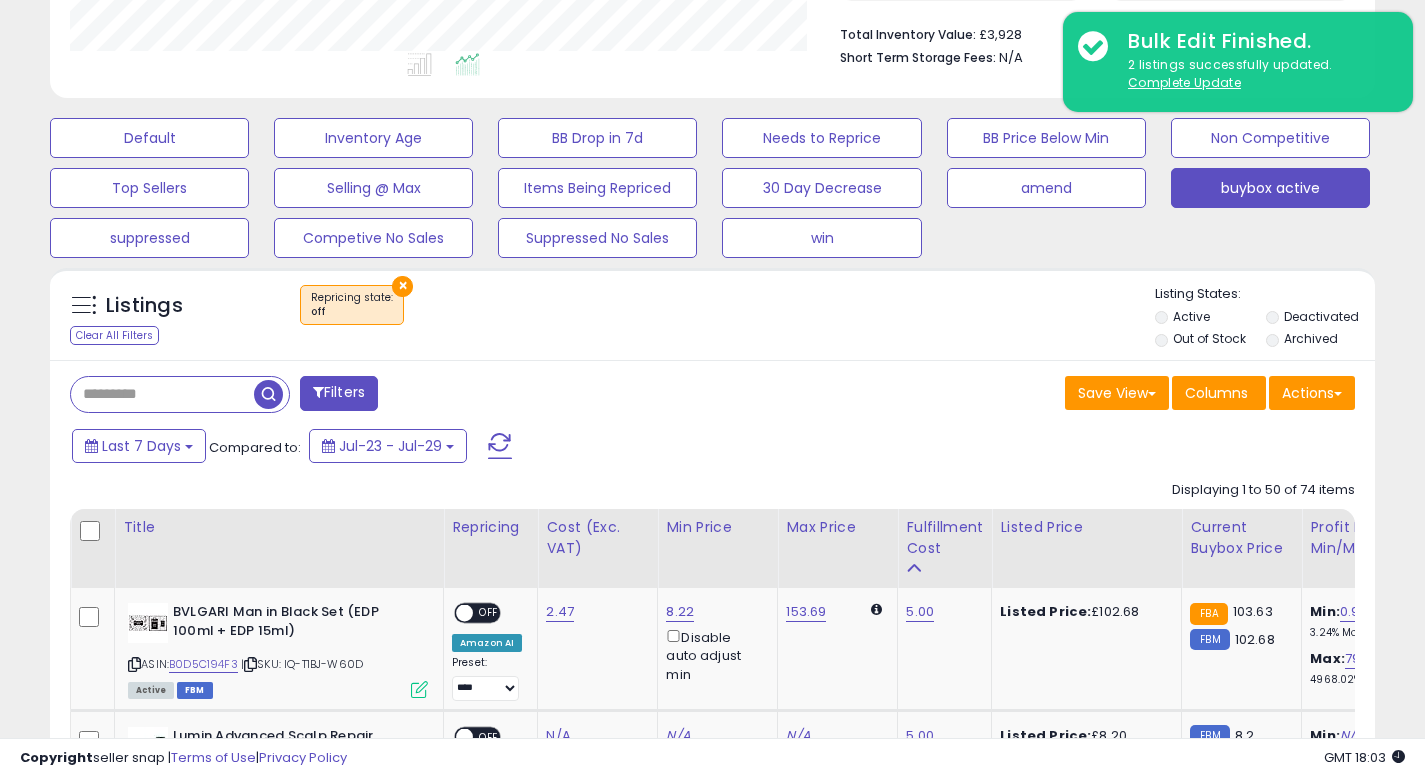 click on "×" at bounding box center (402, 286) 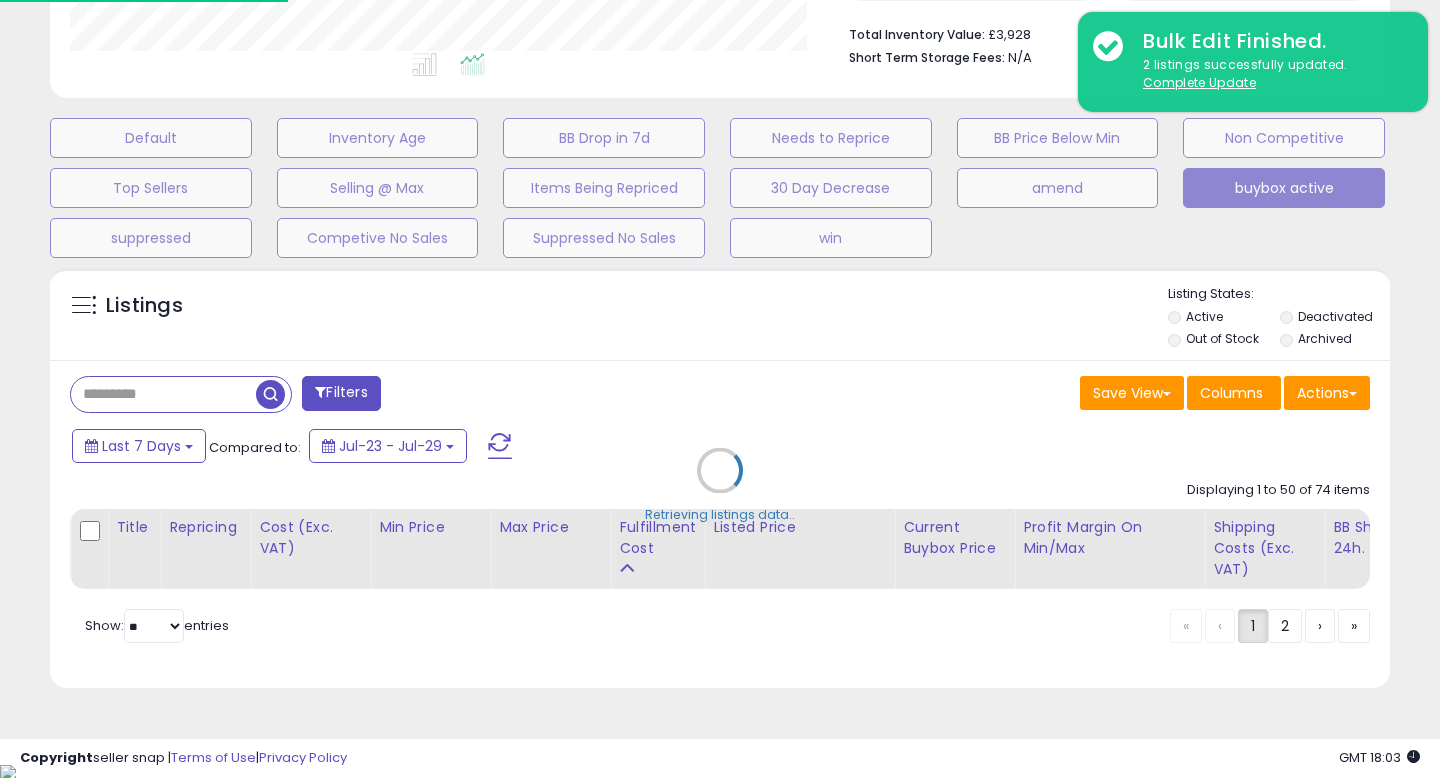 scroll, scrollTop: 999590, scrollLeft: 999224, axis: both 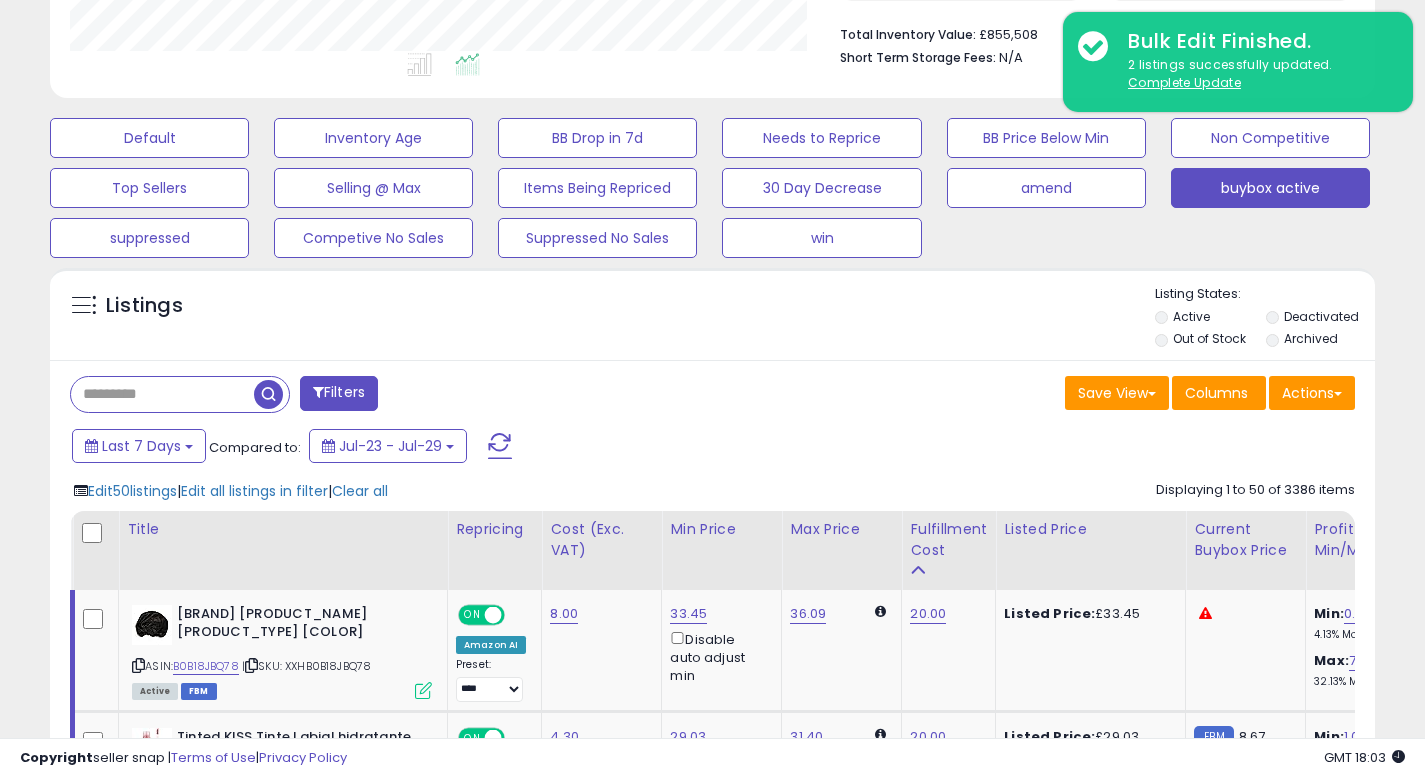 click on "Filters
Save View
Save As New View
Update Current View
Columns" at bounding box center [712, 3759] 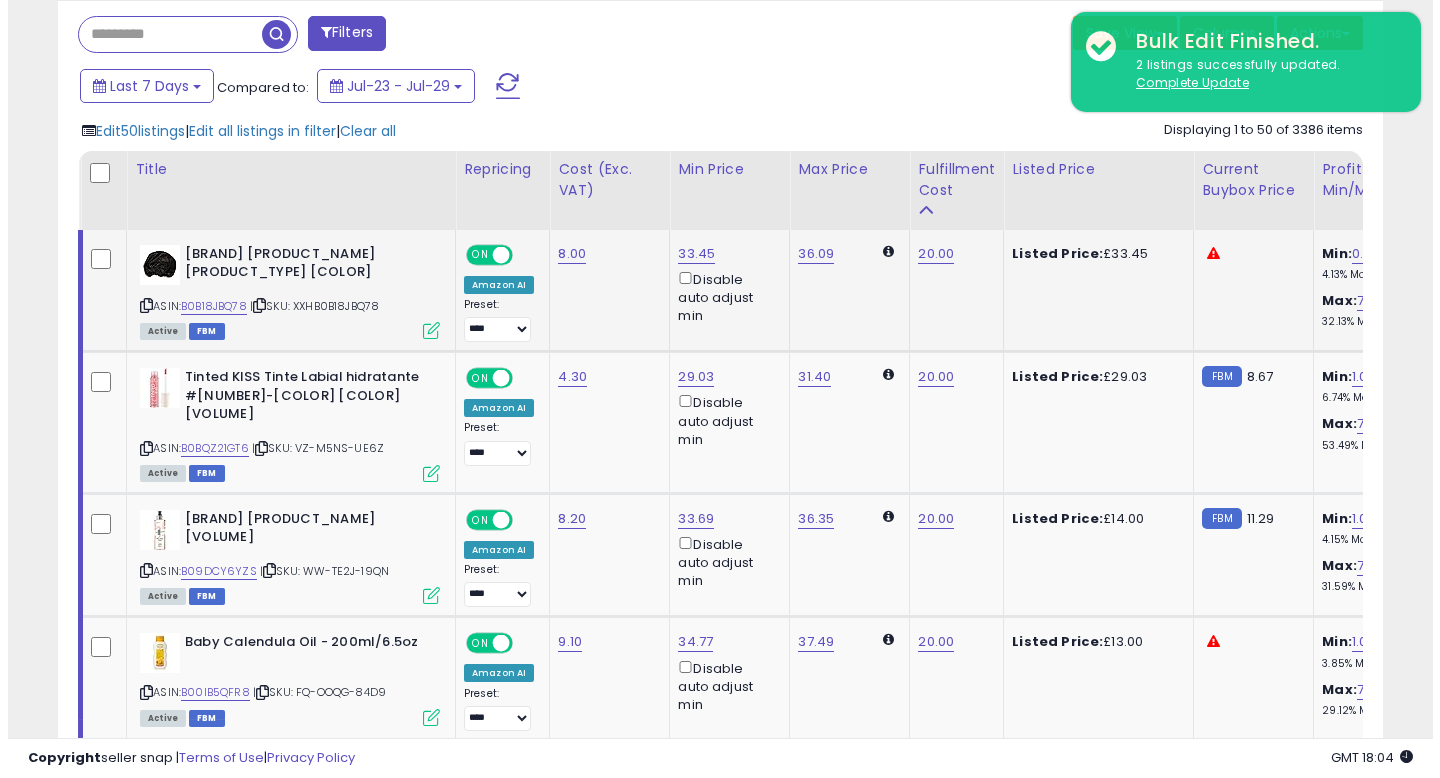 scroll, scrollTop: 832, scrollLeft: 0, axis: vertical 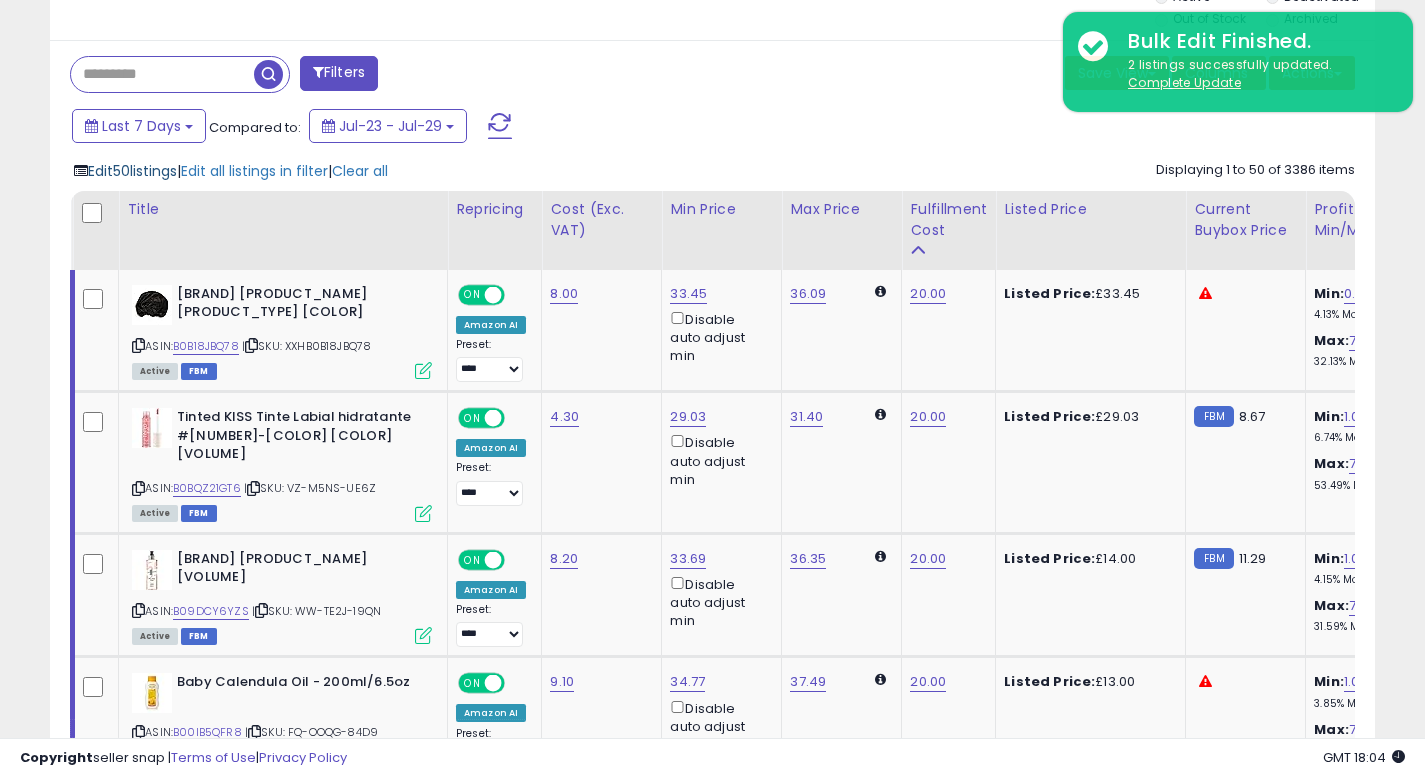click on "Edit  50  listings" at bounding box center (132, 171) 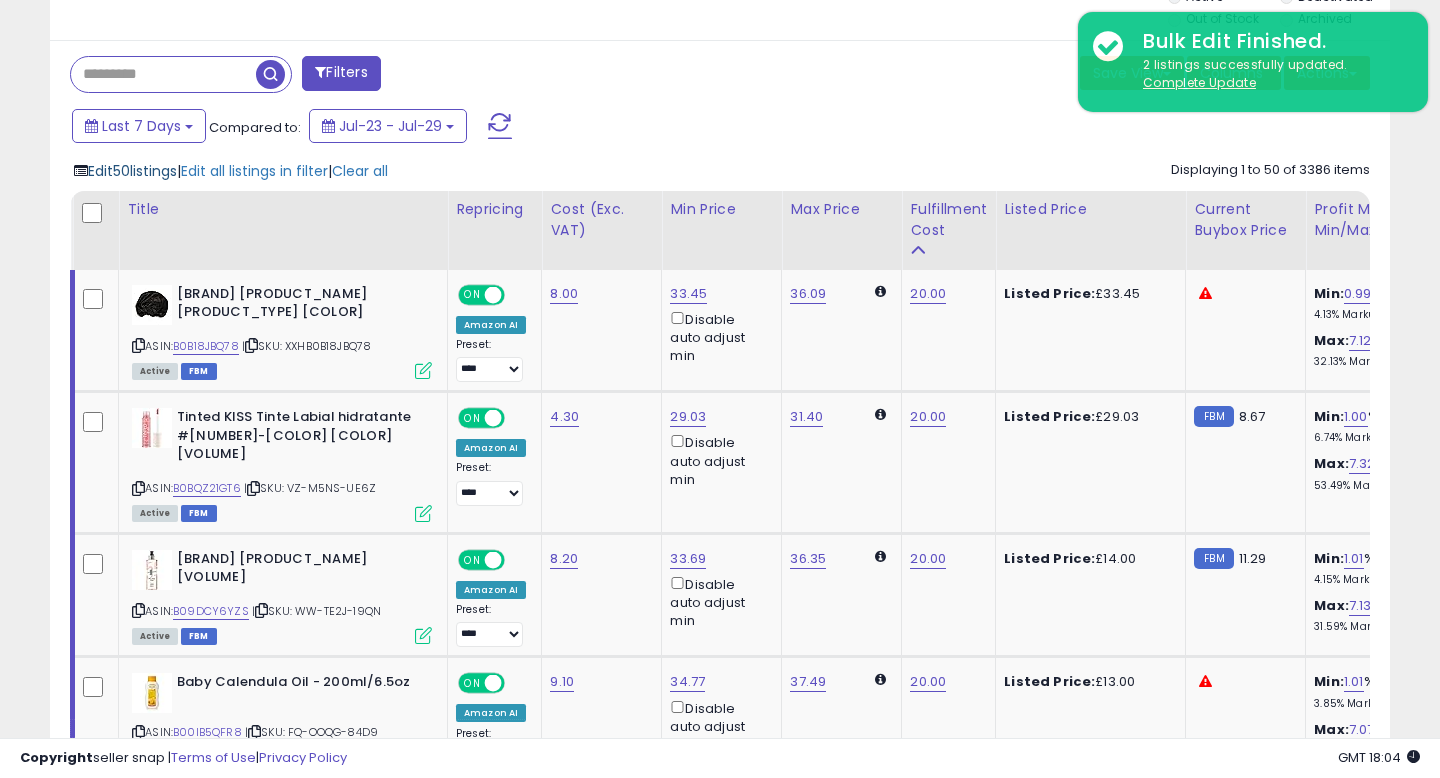 scroll, scrollTop: 999590, scrollLeft: 999224, axis: both 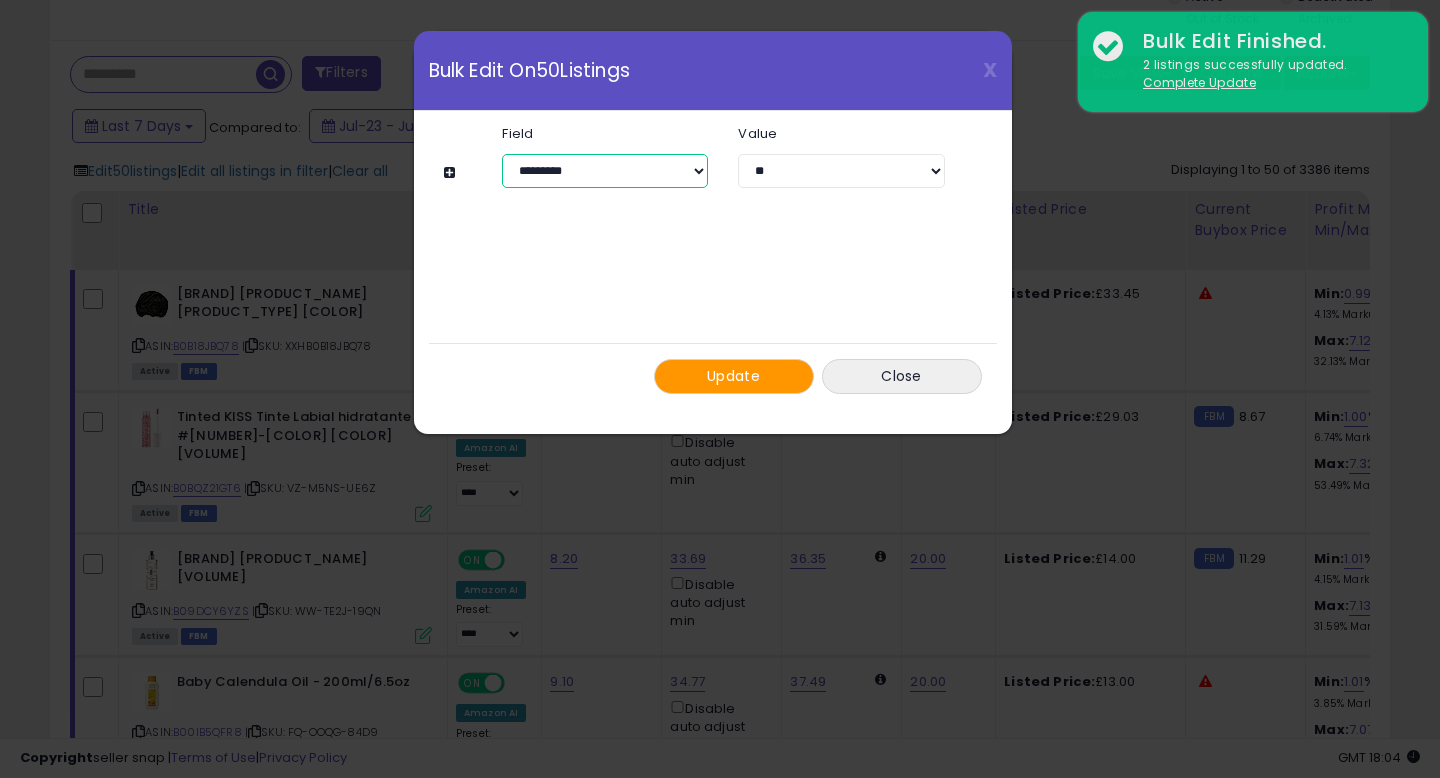 click on "**********" at bounding box center [605, 171] 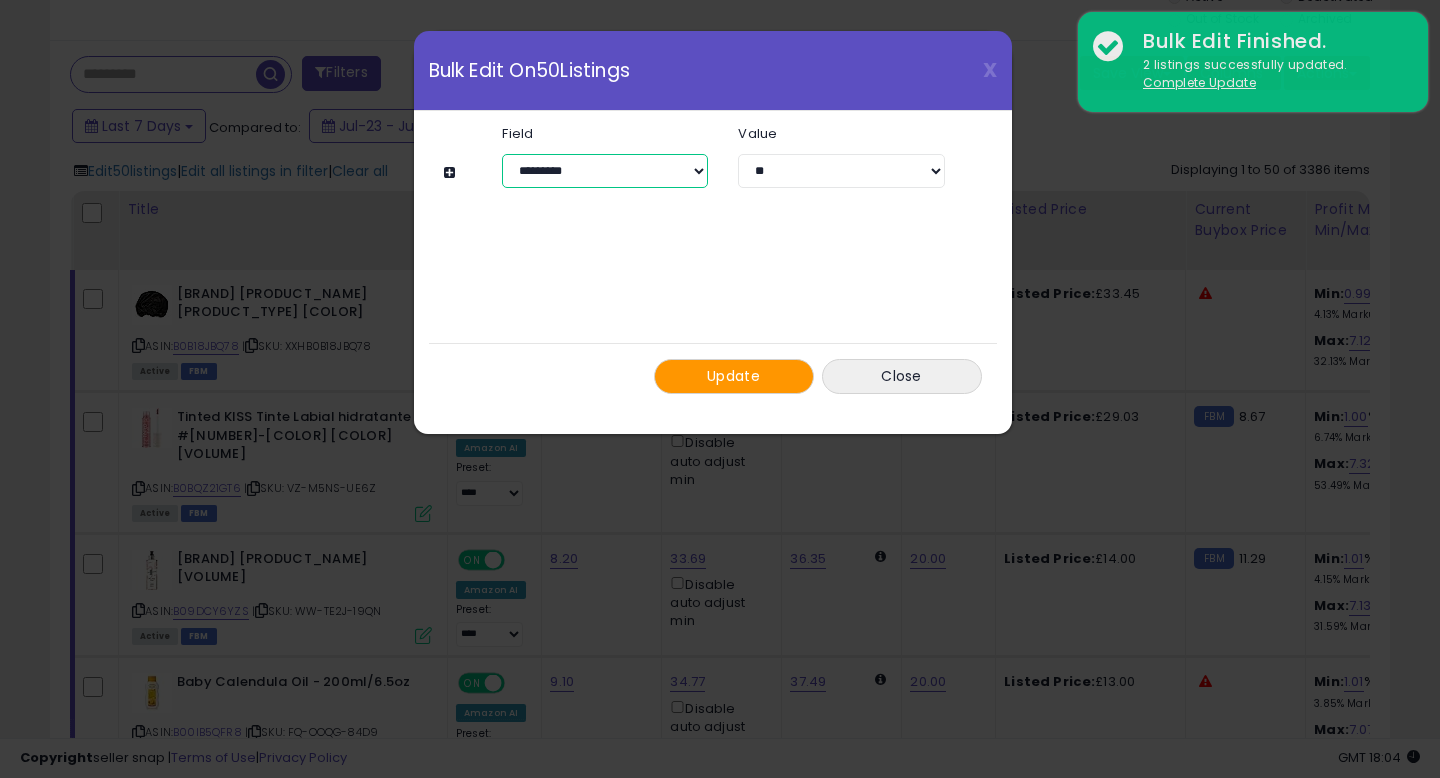 select on "**********" 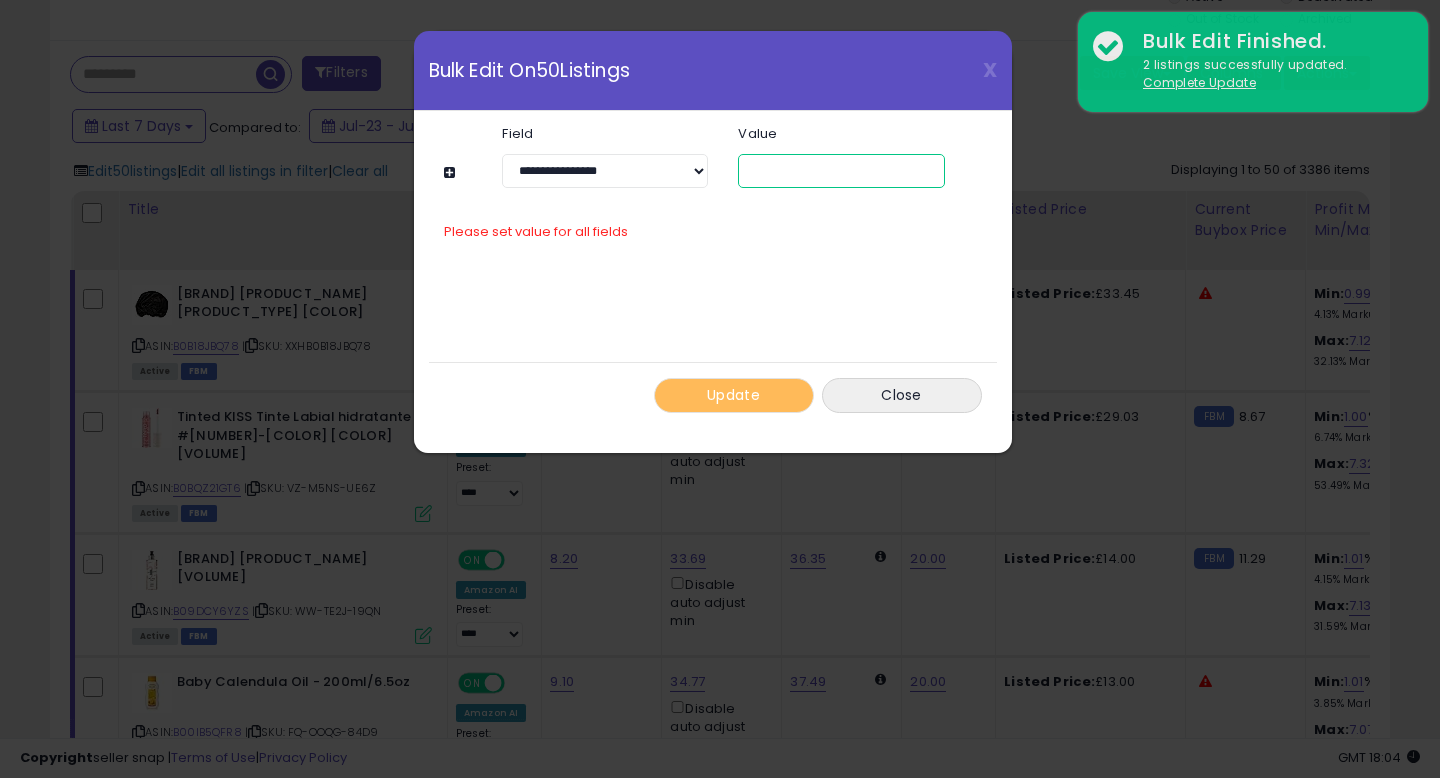 click at bounding box center [841, 171] 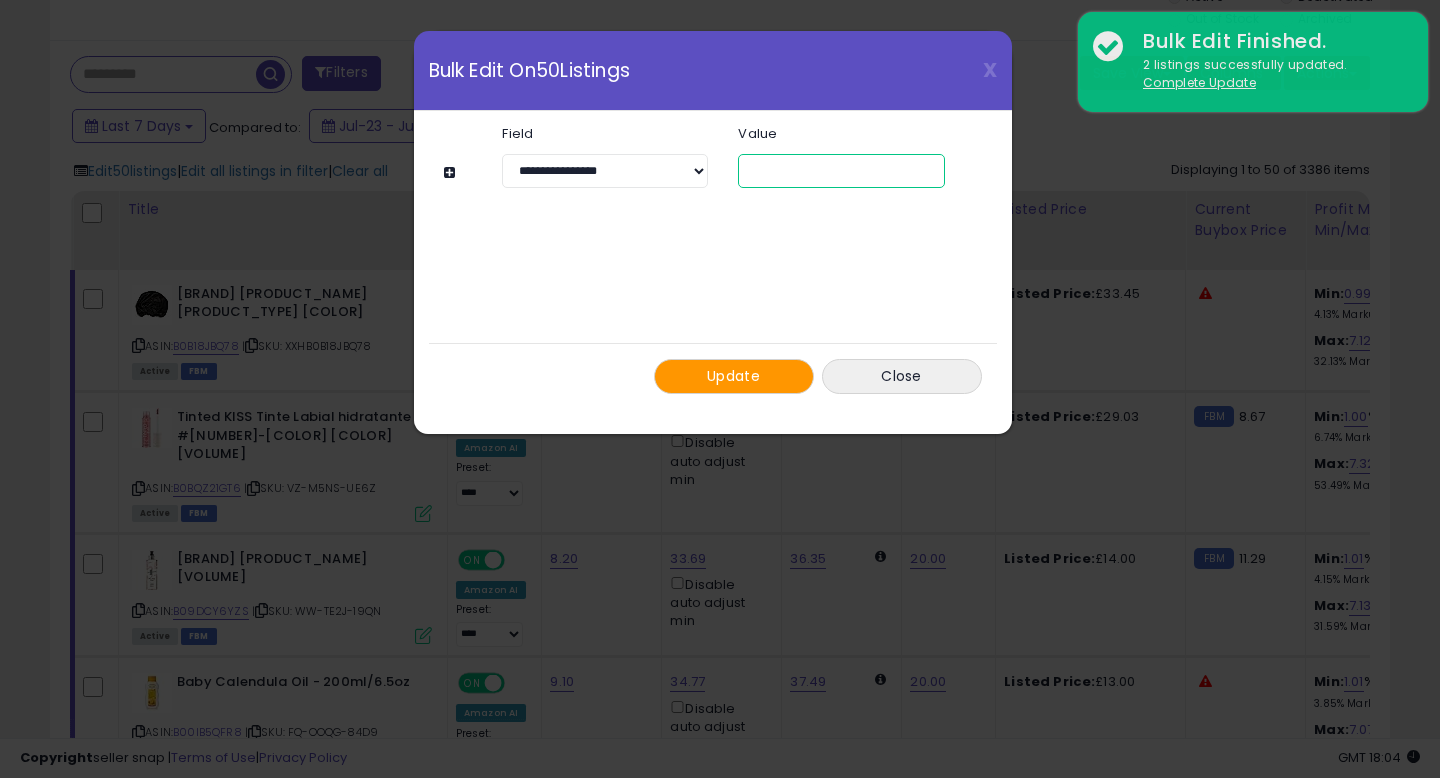 type on "*" 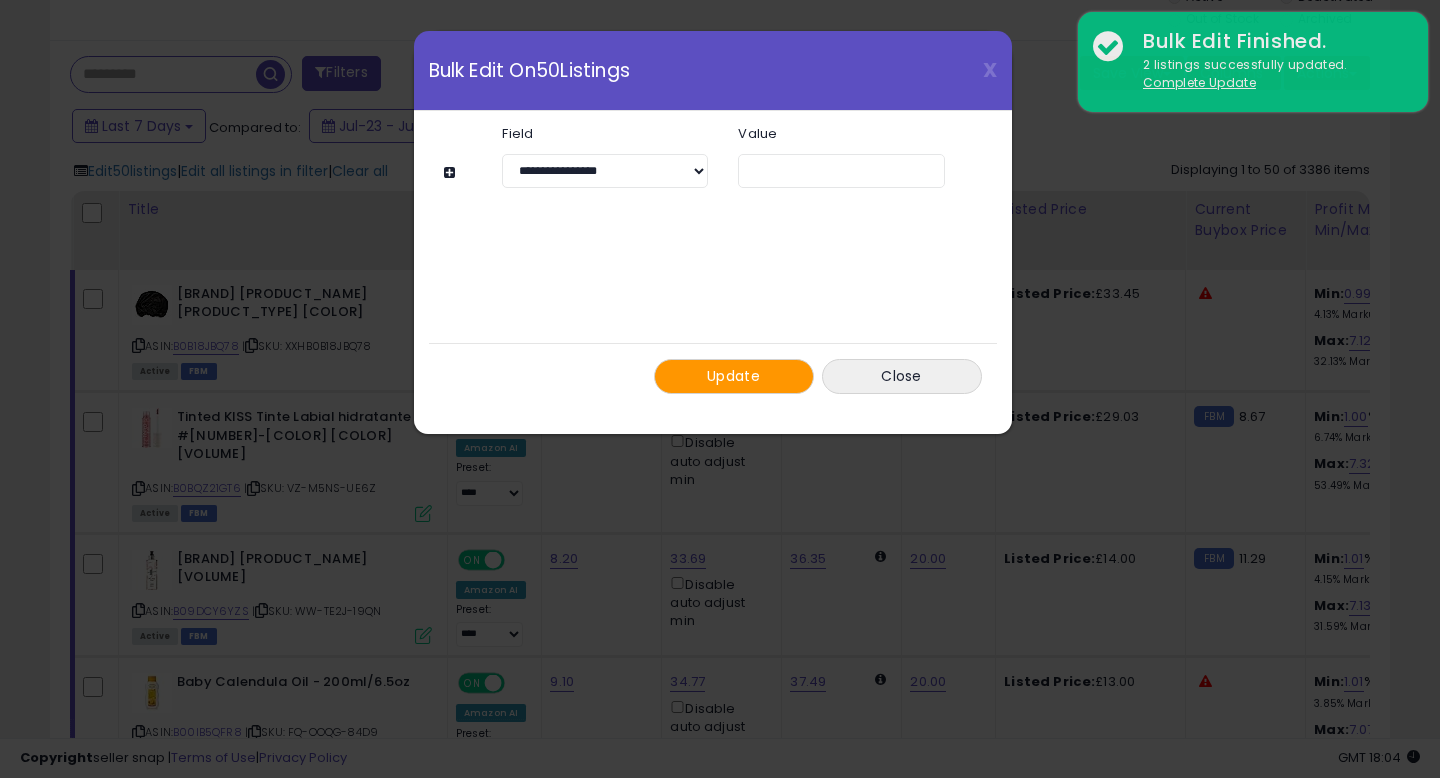 click on "Update" at bounding box center (733, 376) 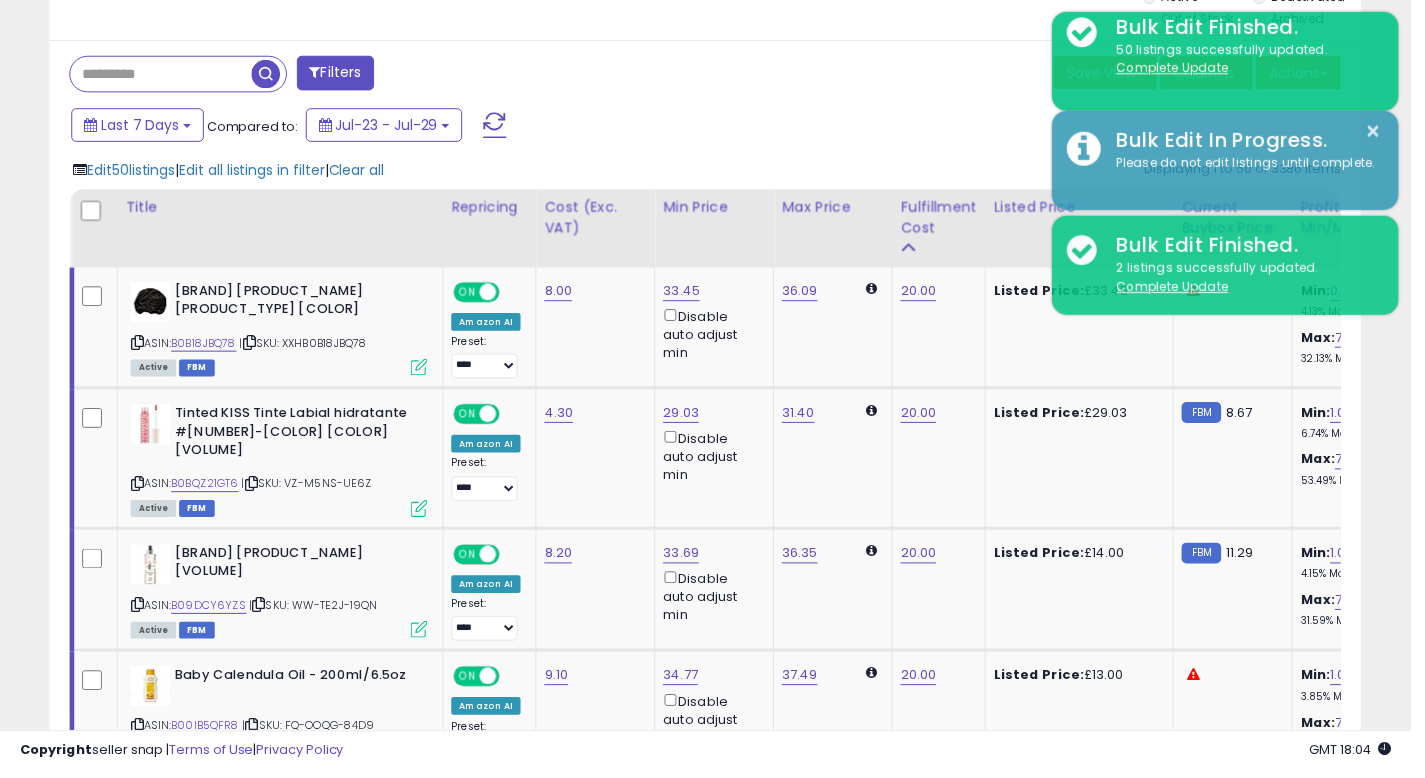 scroll, scrollTop: 410, scrollLeft: 767, axis: both 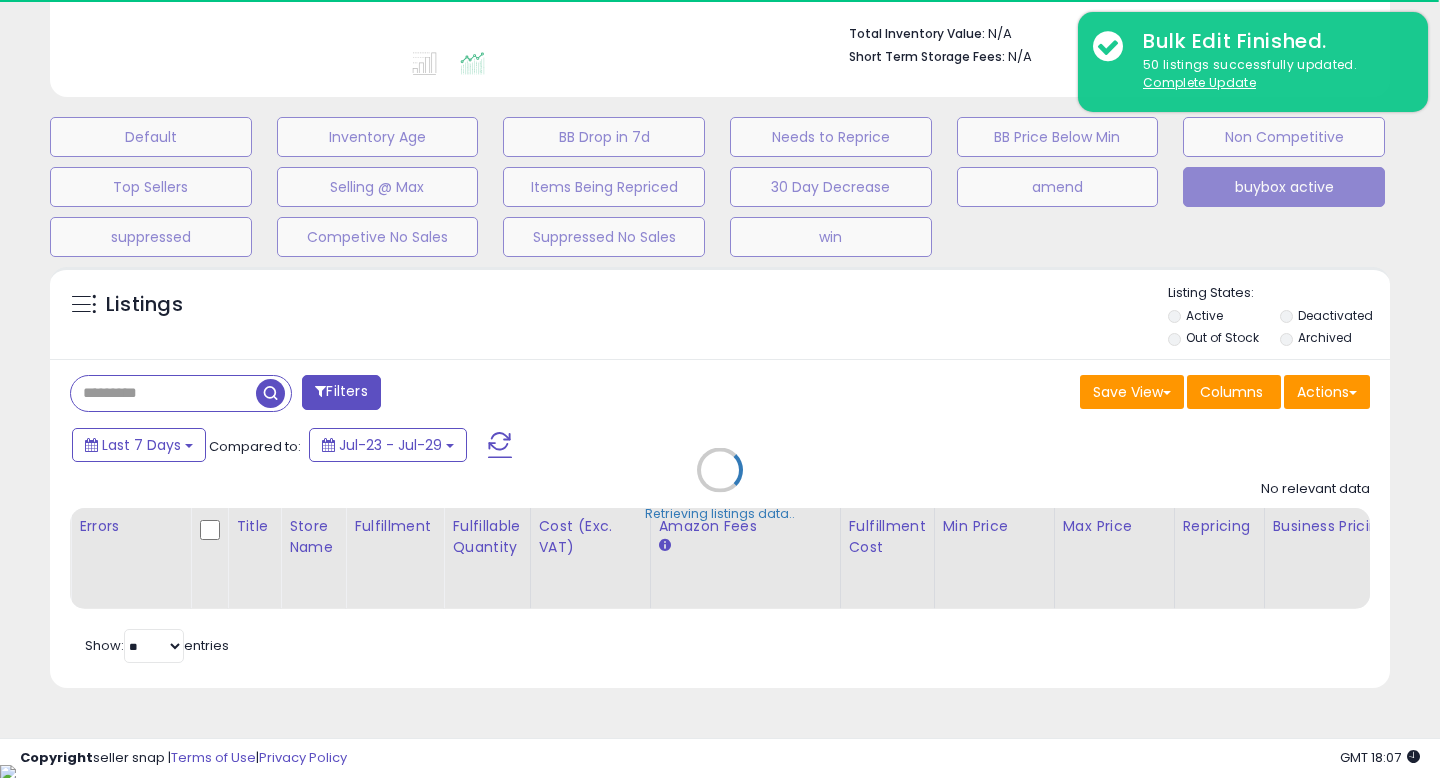 select on "**" 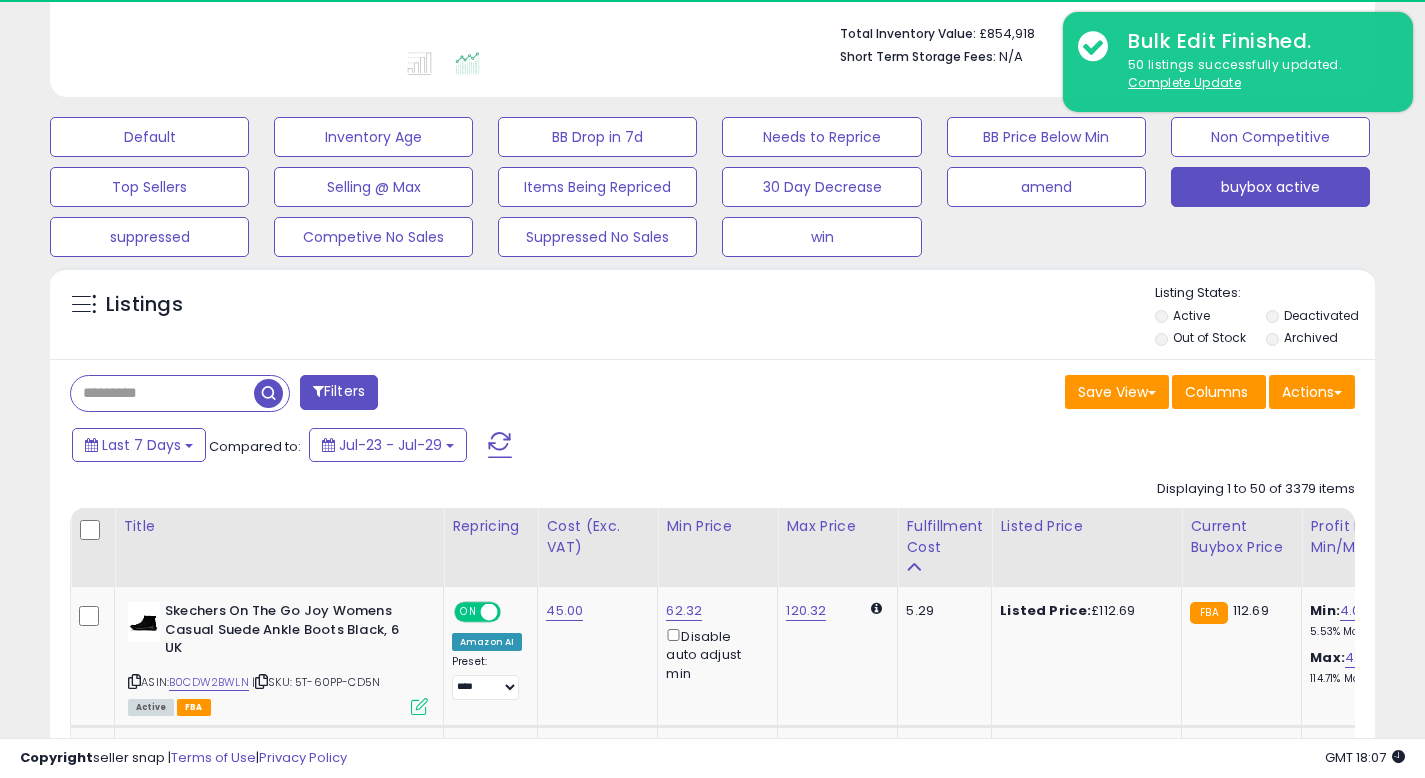 click on "Filters" at bounding box center [384, 395] 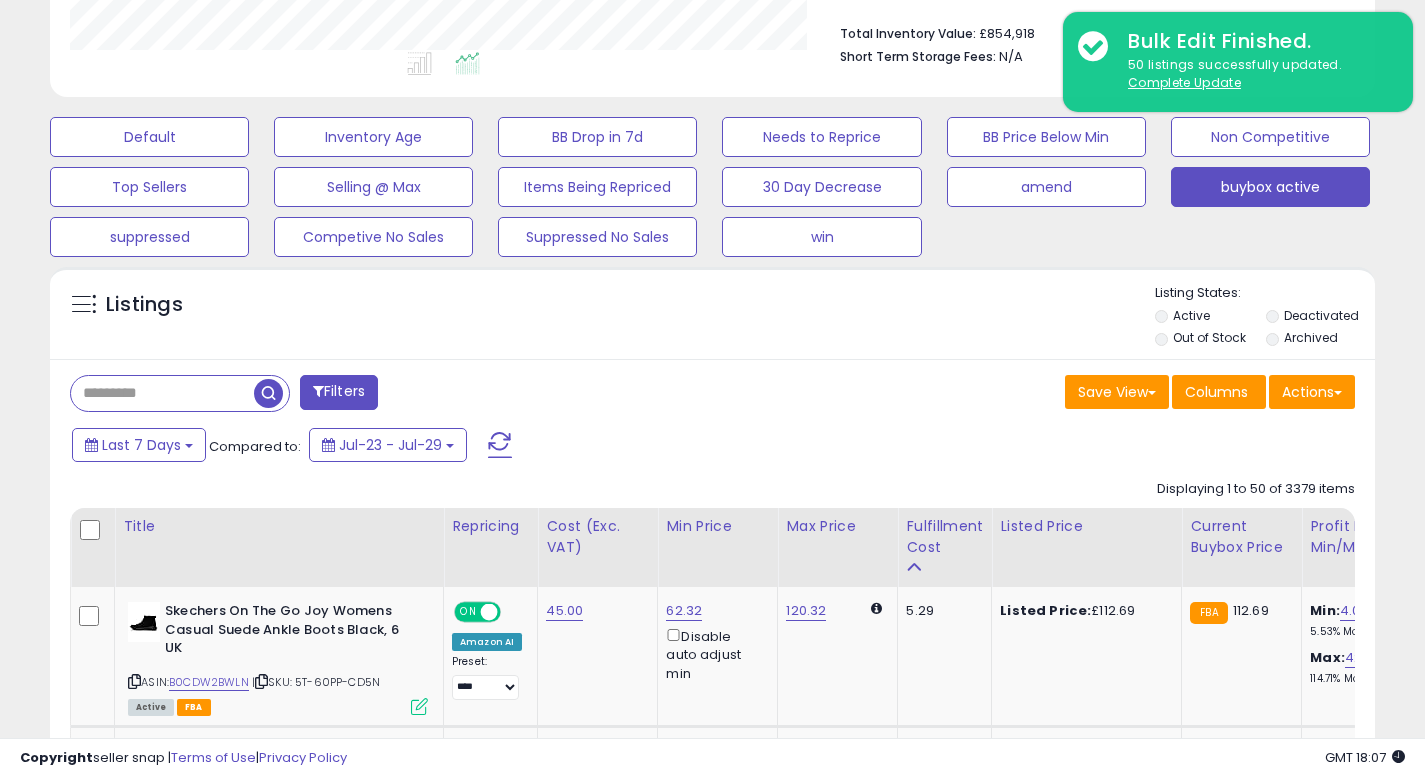 scroll, scrollTop: 553, scrollLeft: 0, axis: vertical 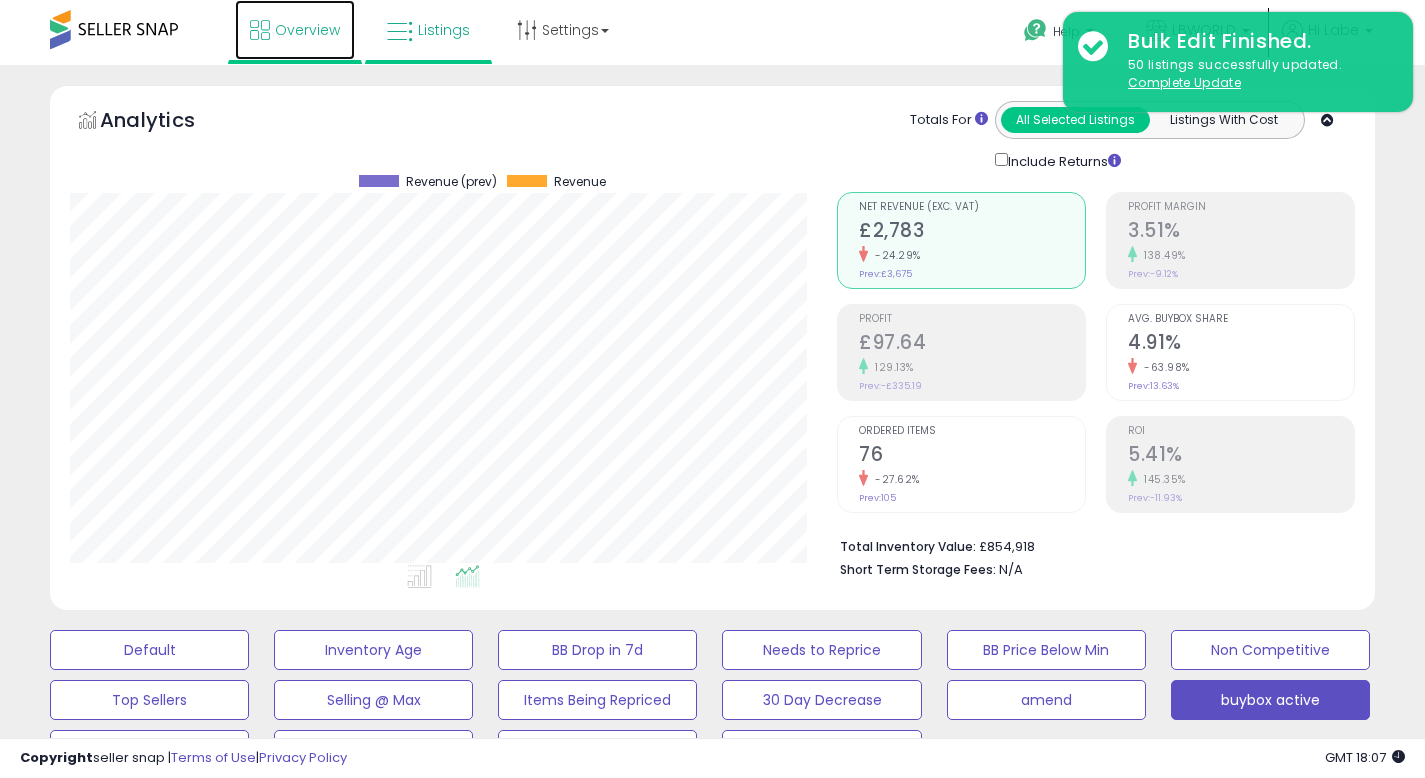 click on "Overview" at bounding box center [307, 30] 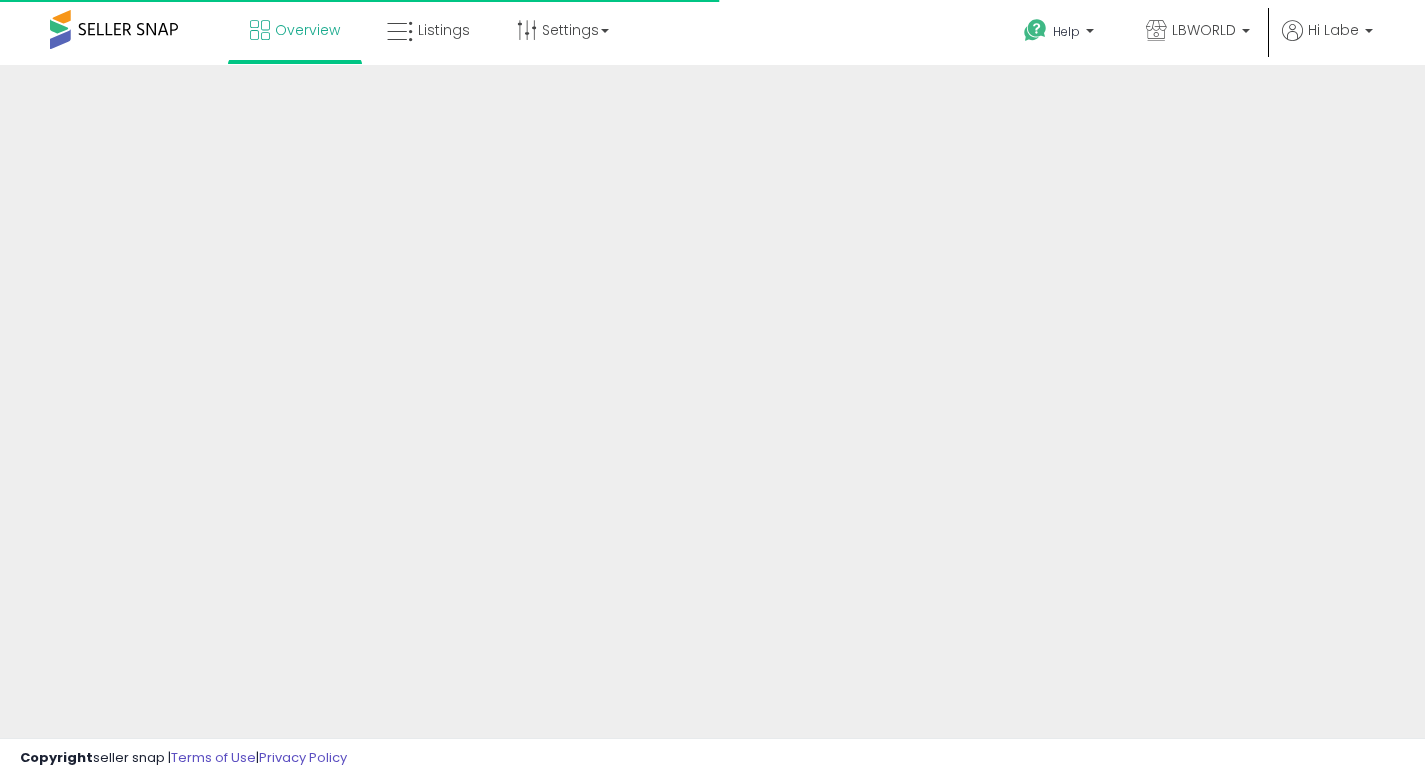 scroll, scrollTop: 0, scrollLeft: 0, axis: both 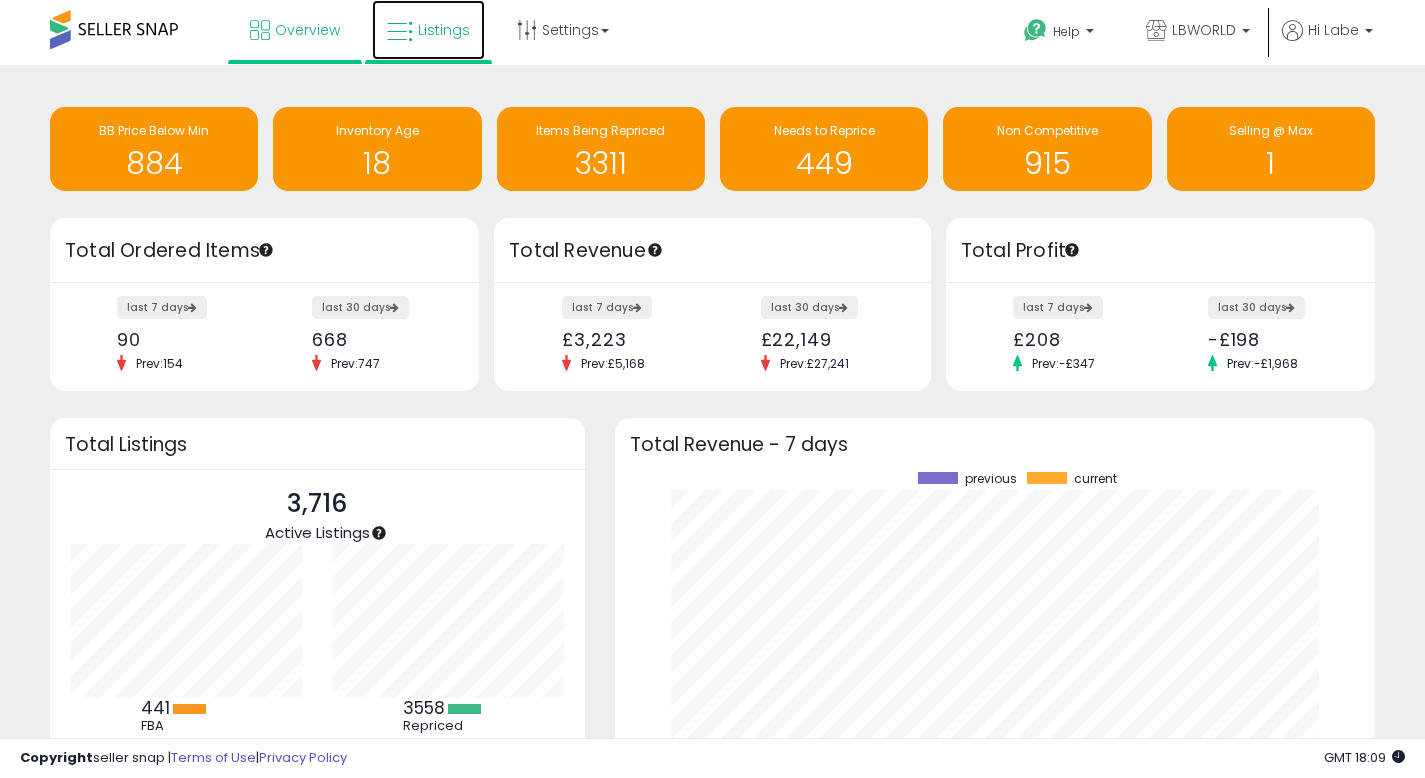 click on "Listings" at bounding box center (444, 30) 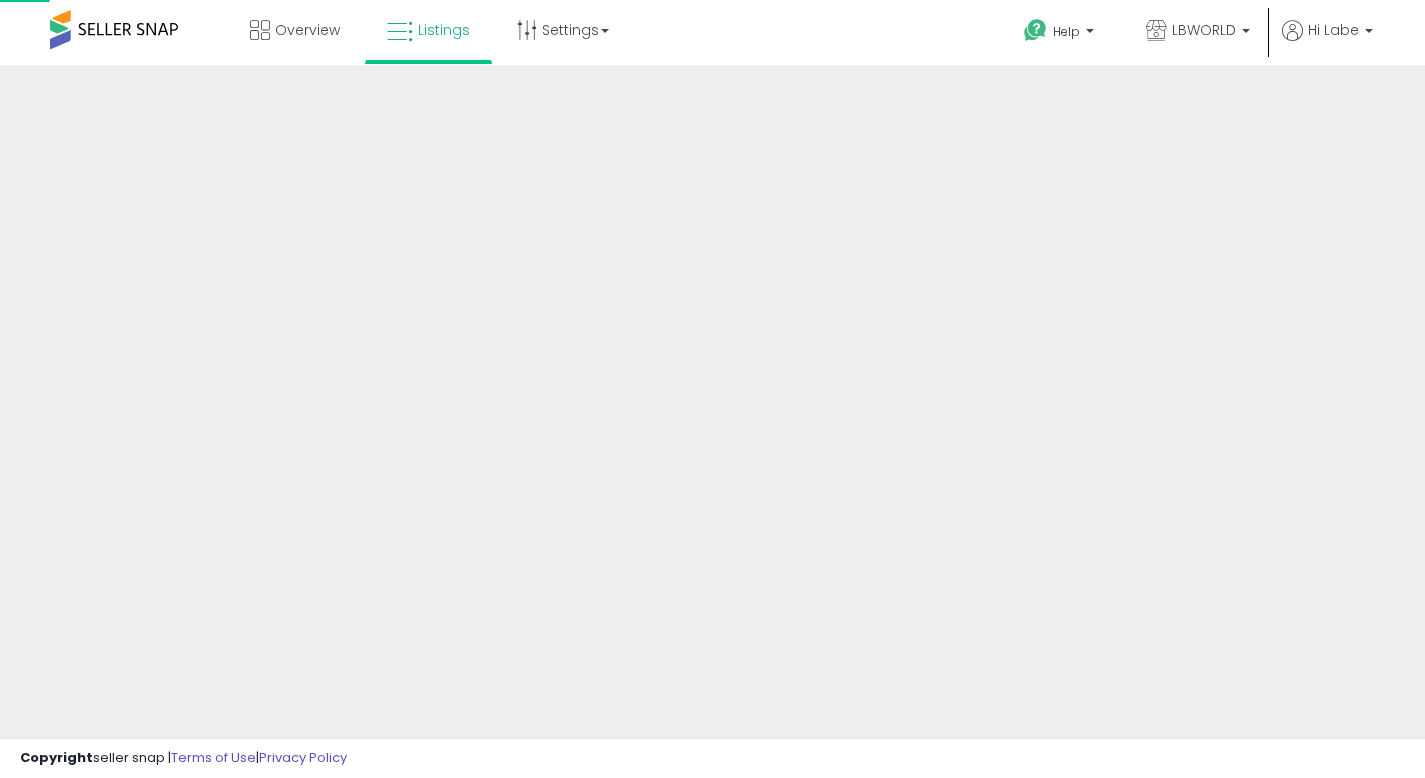 scroll, scrollTop: 0, scrollLeft: 0, axis: both 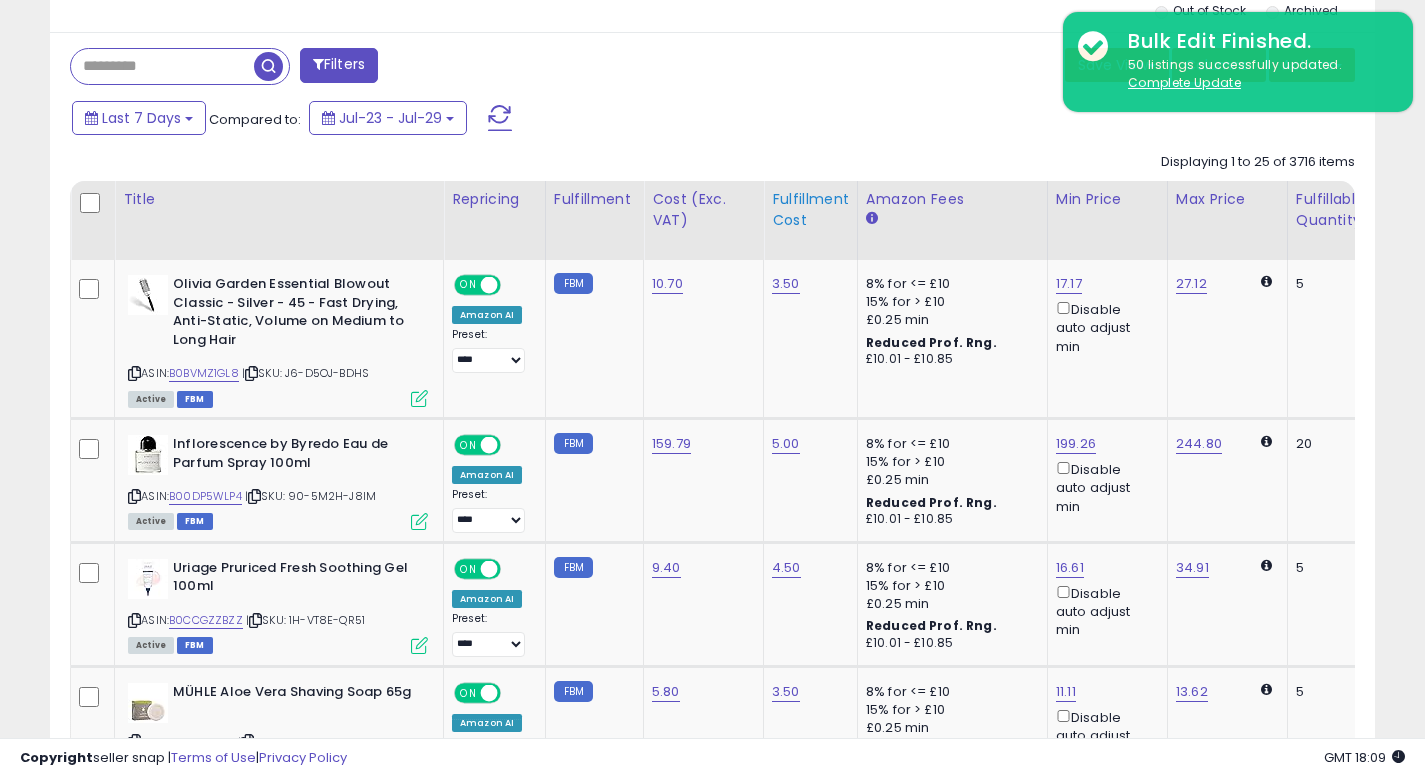 click on "Fulfillment Cost" at bounding box center [810, 210] 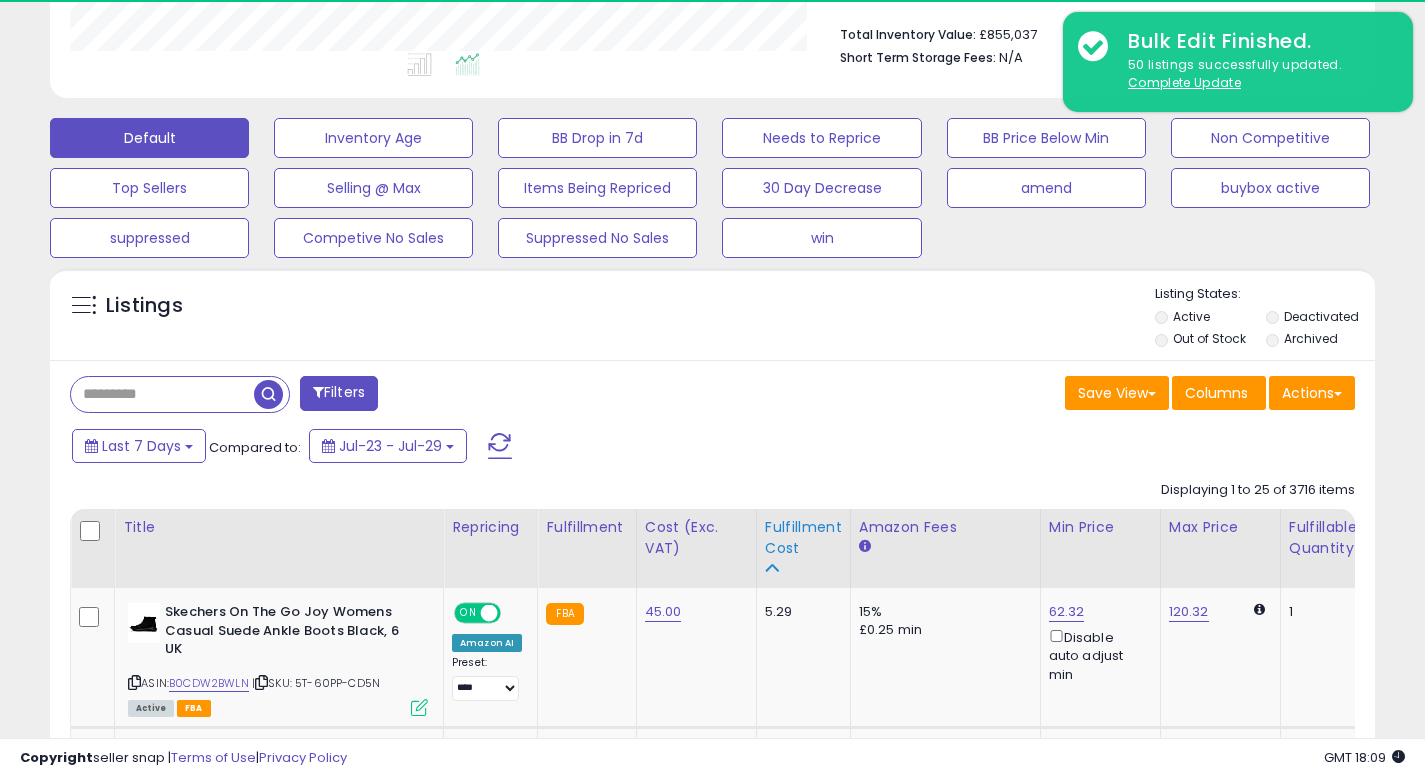 scroll, scrollTop: 840, scrollLeft: 0, axis: vertical 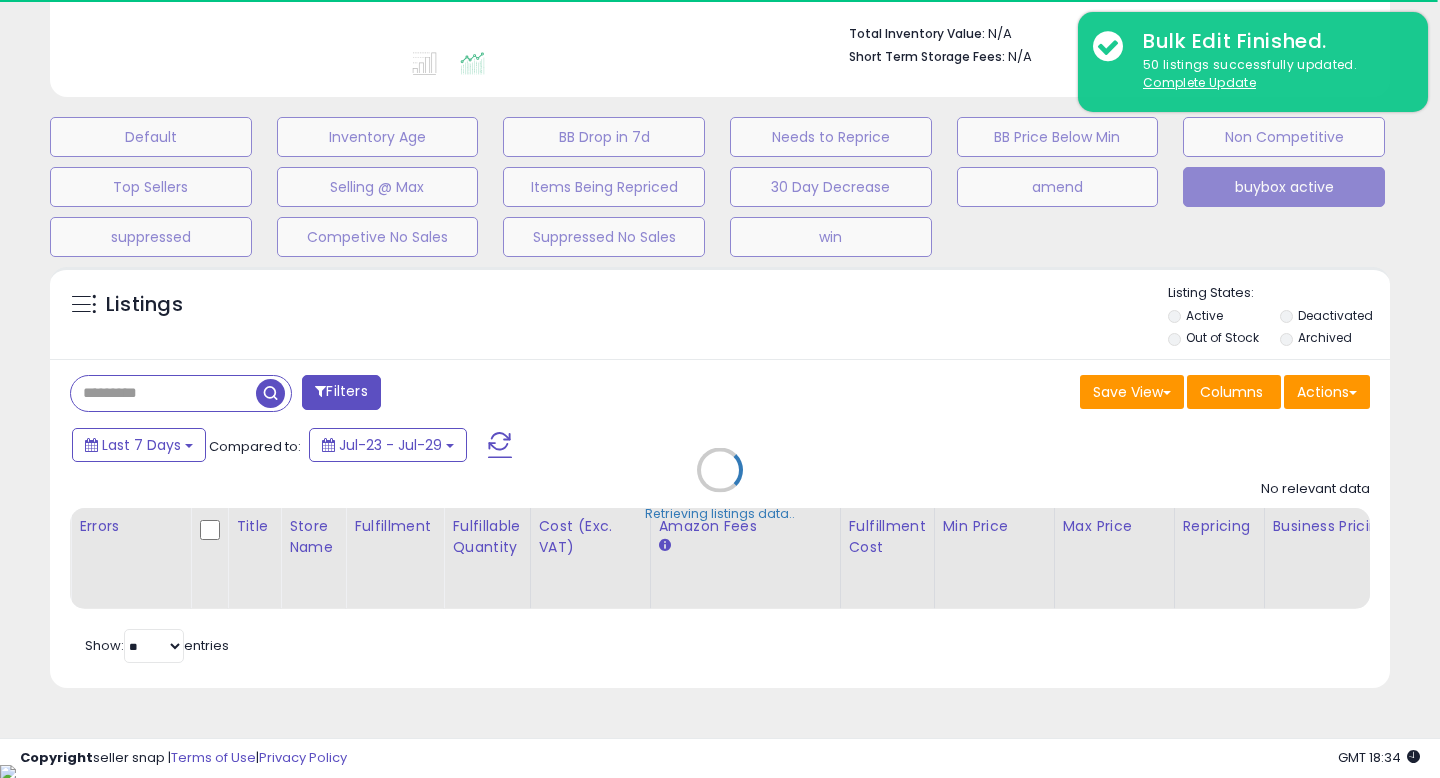 select on "**" 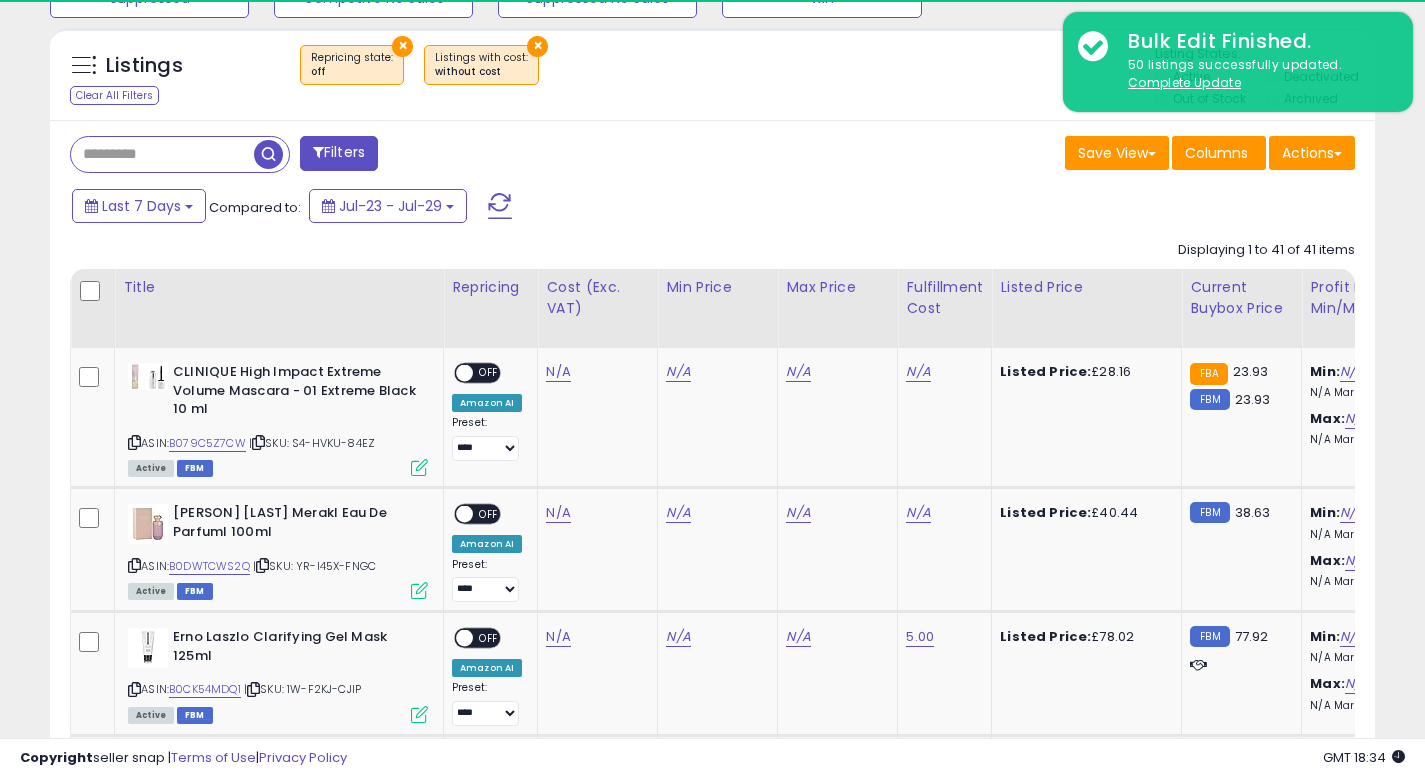 scroll, scrollTop: 753, scrollLeft: 0, axis: vertical 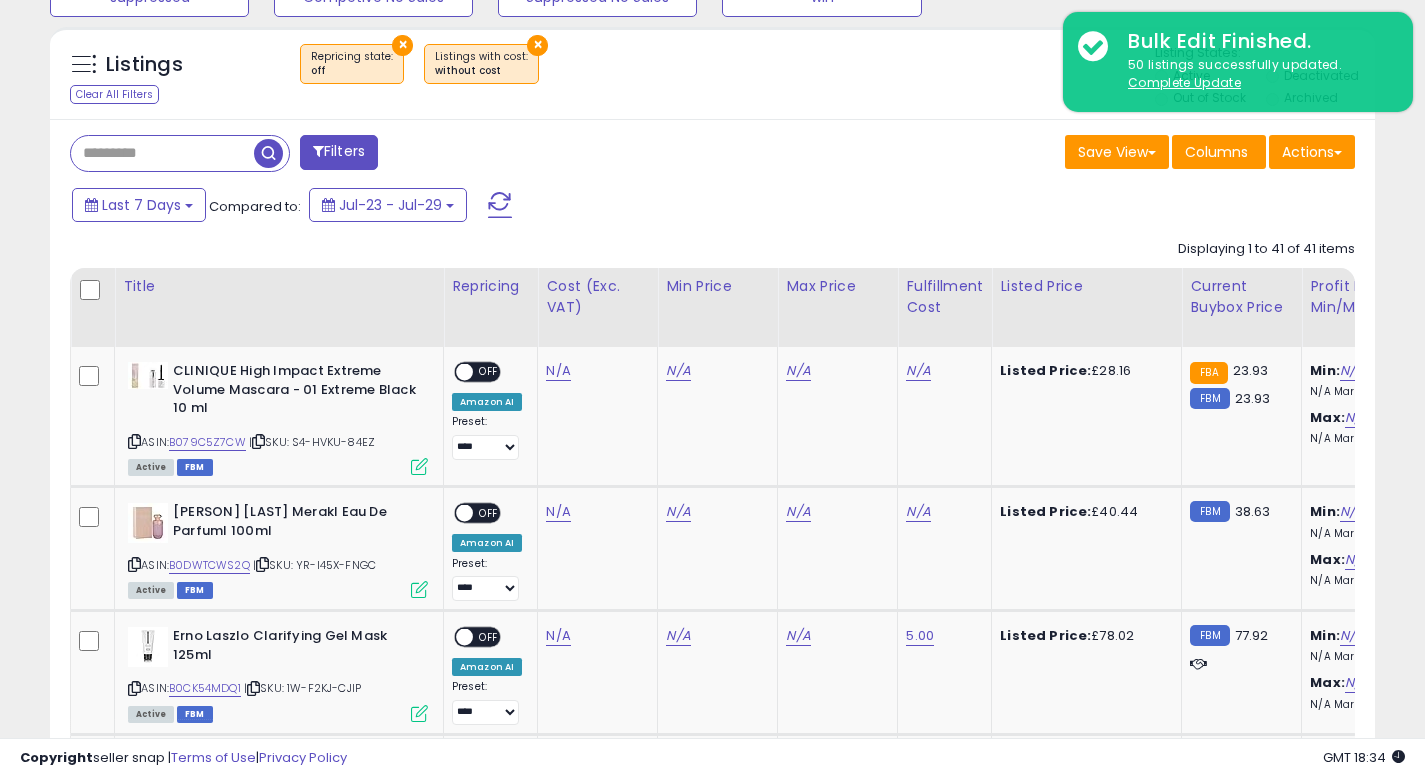 click on "×" at bounding box center (537, 45) 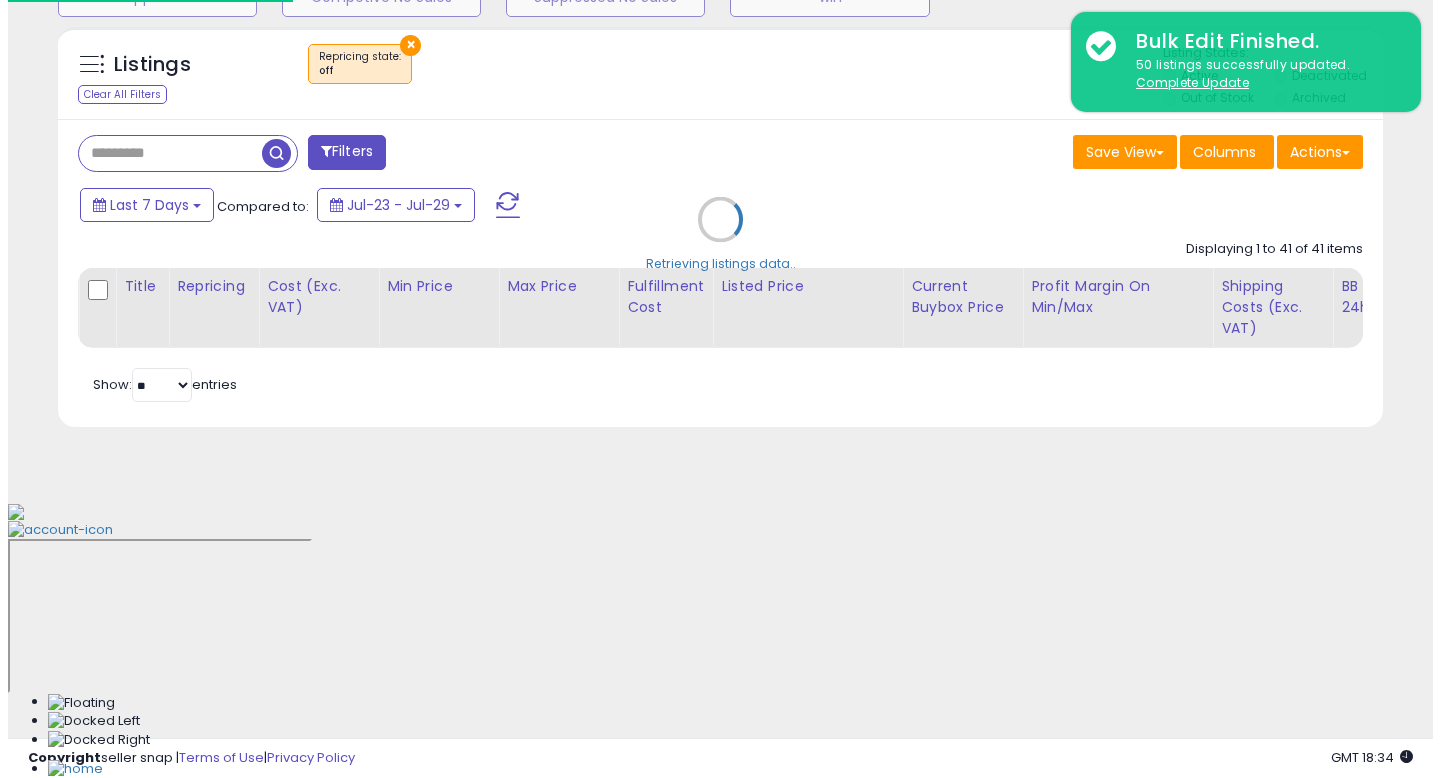 scroll, scrollTop: 492, scrollLeft: 0, axis: vertical 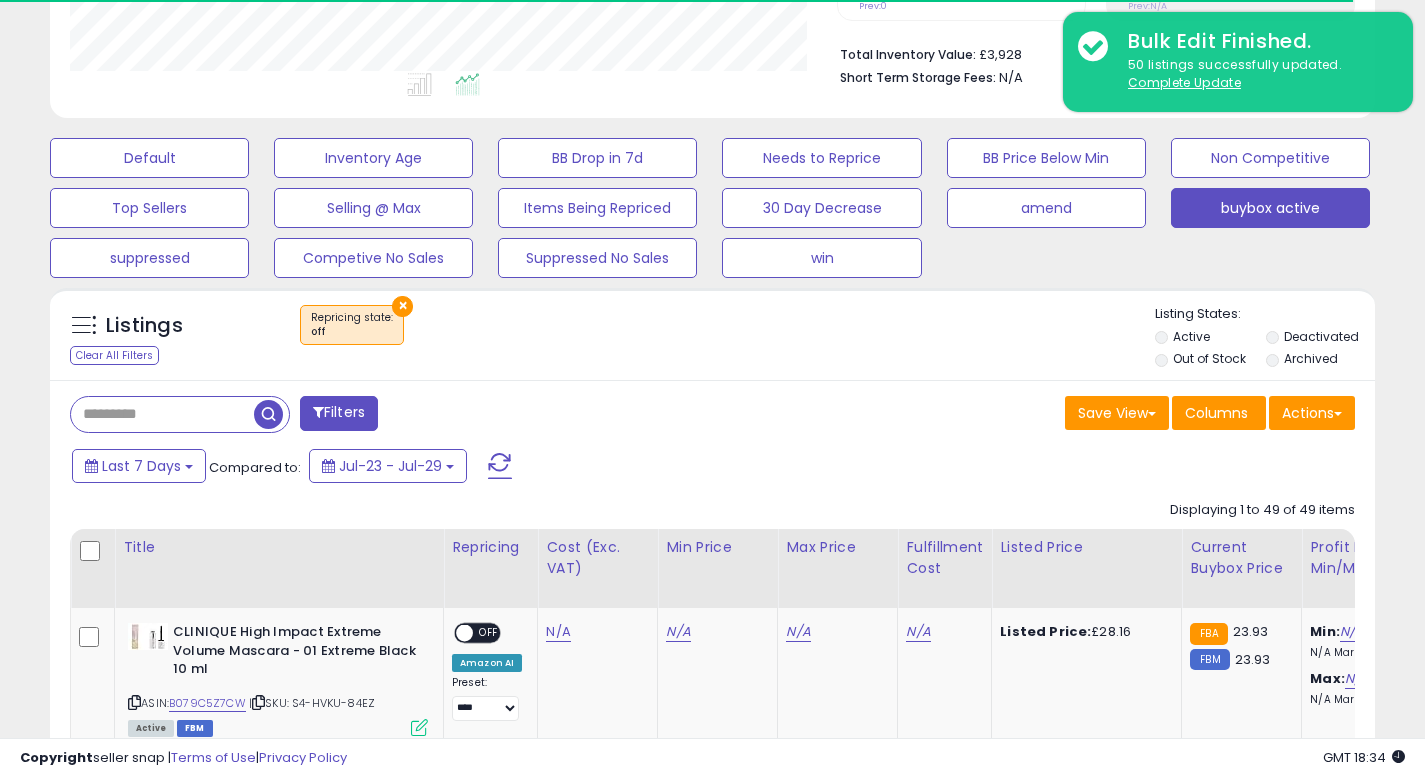 click on "×" at bounding box center (402, 306) 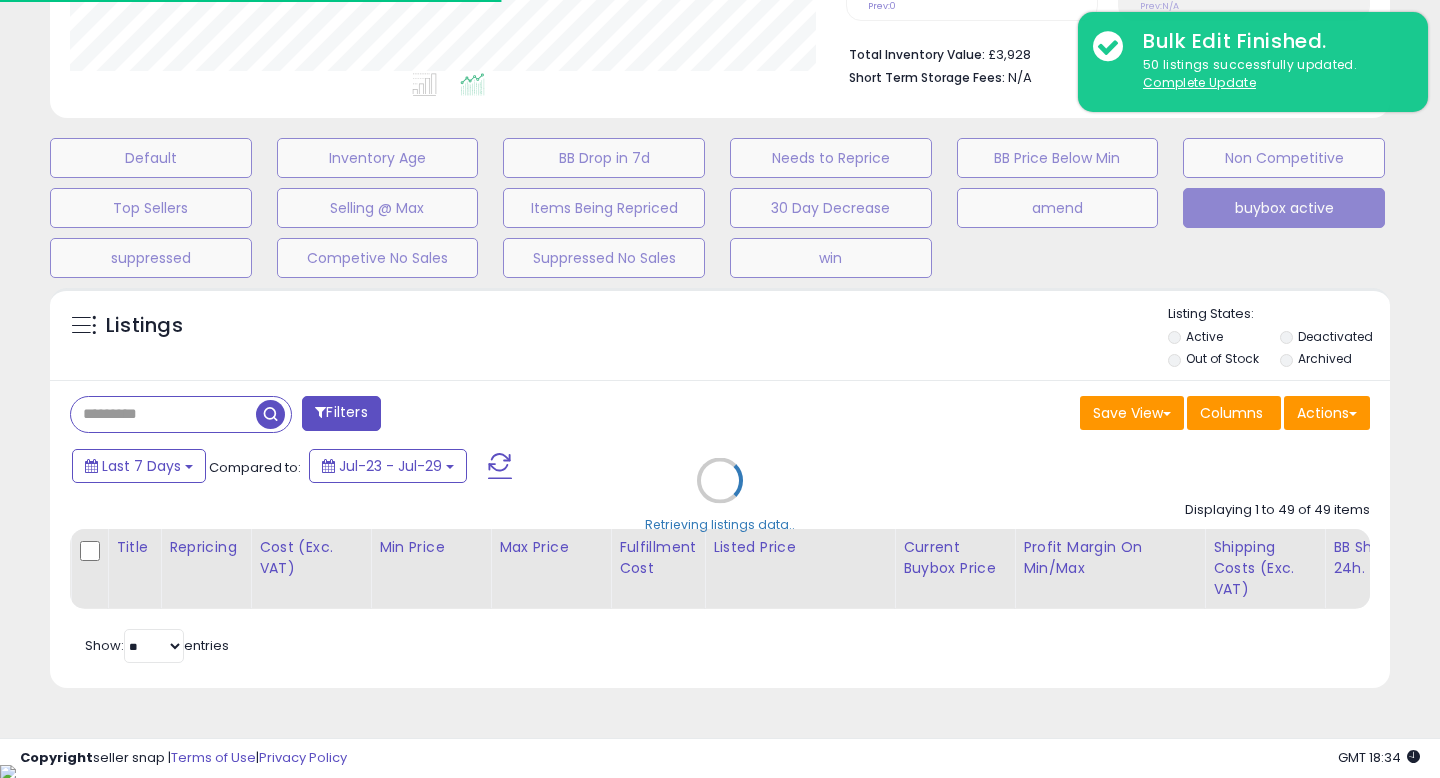 scroll, scrollTop: 999590, scrollLeft: 999224, axis: both 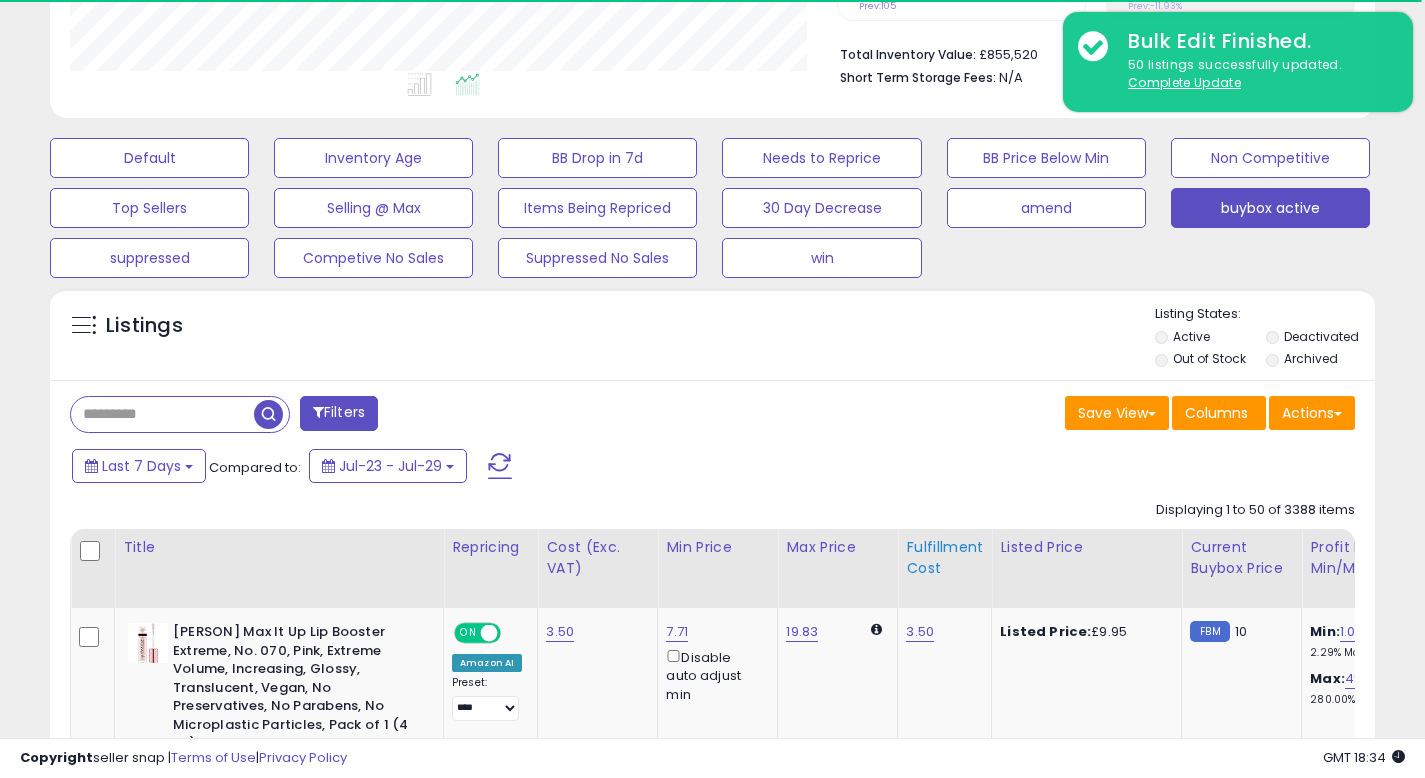 click on "Fulfillment Cost" at bounding box center (944, 558) 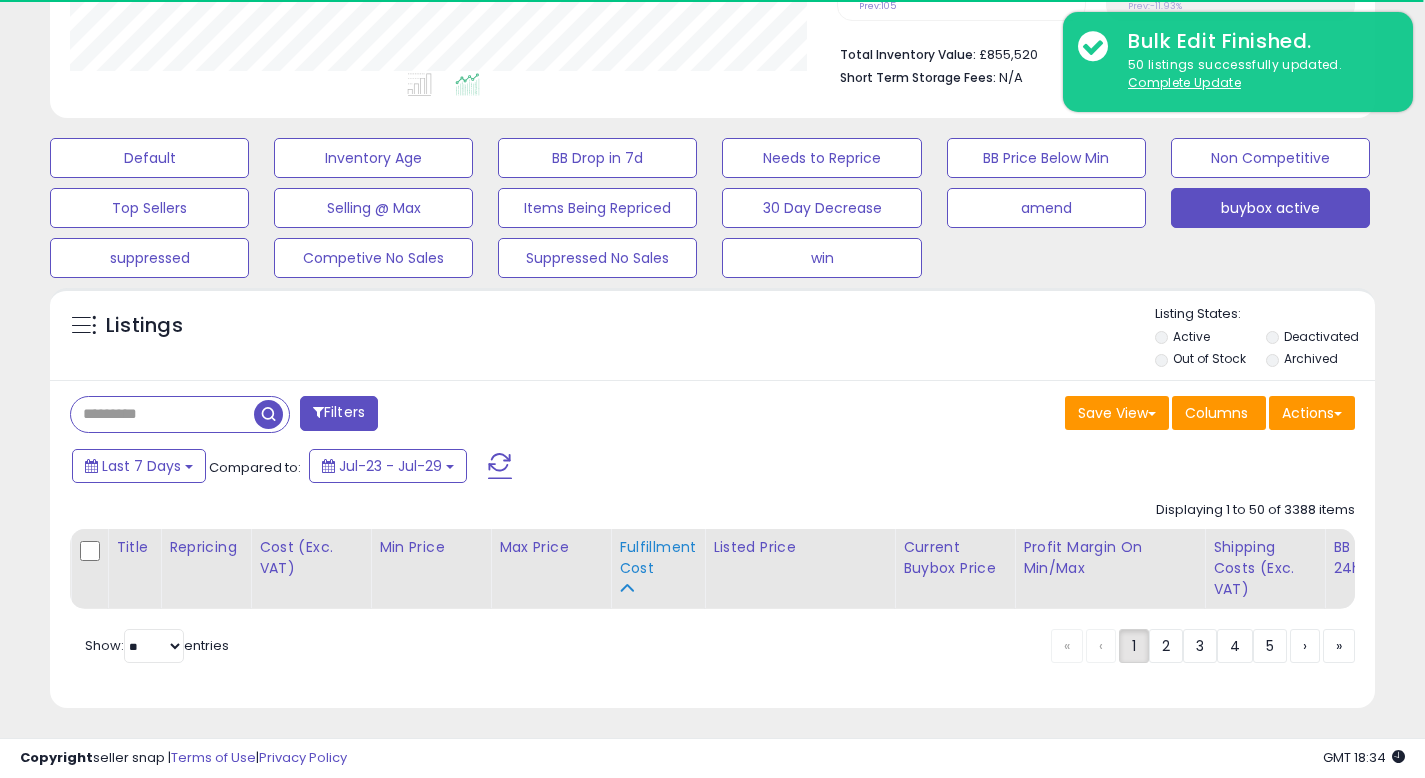 scroll, scrollTop: 999590, scrollLeft: 999233, axis: both 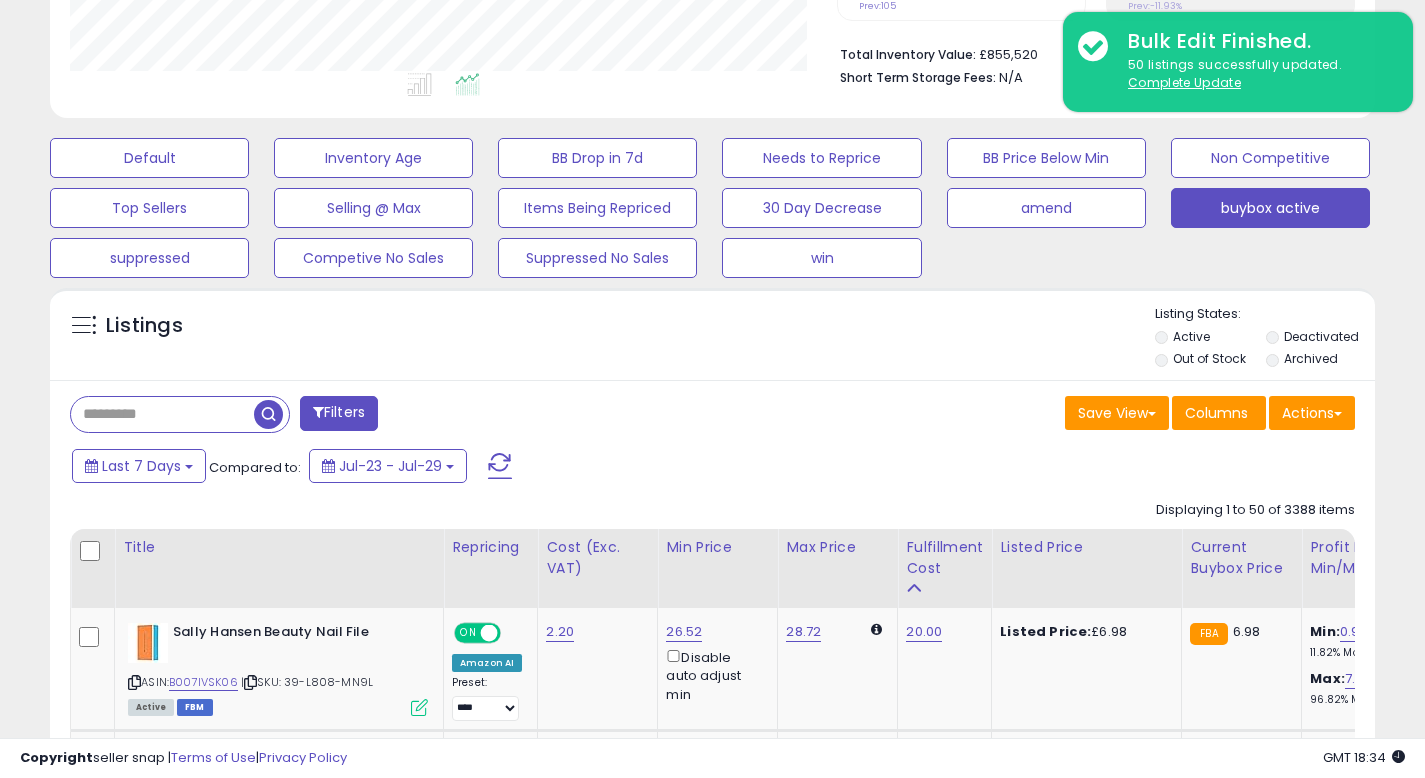click on "Save View
Save As New View
Update Current View
Columns
Actions
Import  Export Visible Columns" at bounding box center [1042, 415] 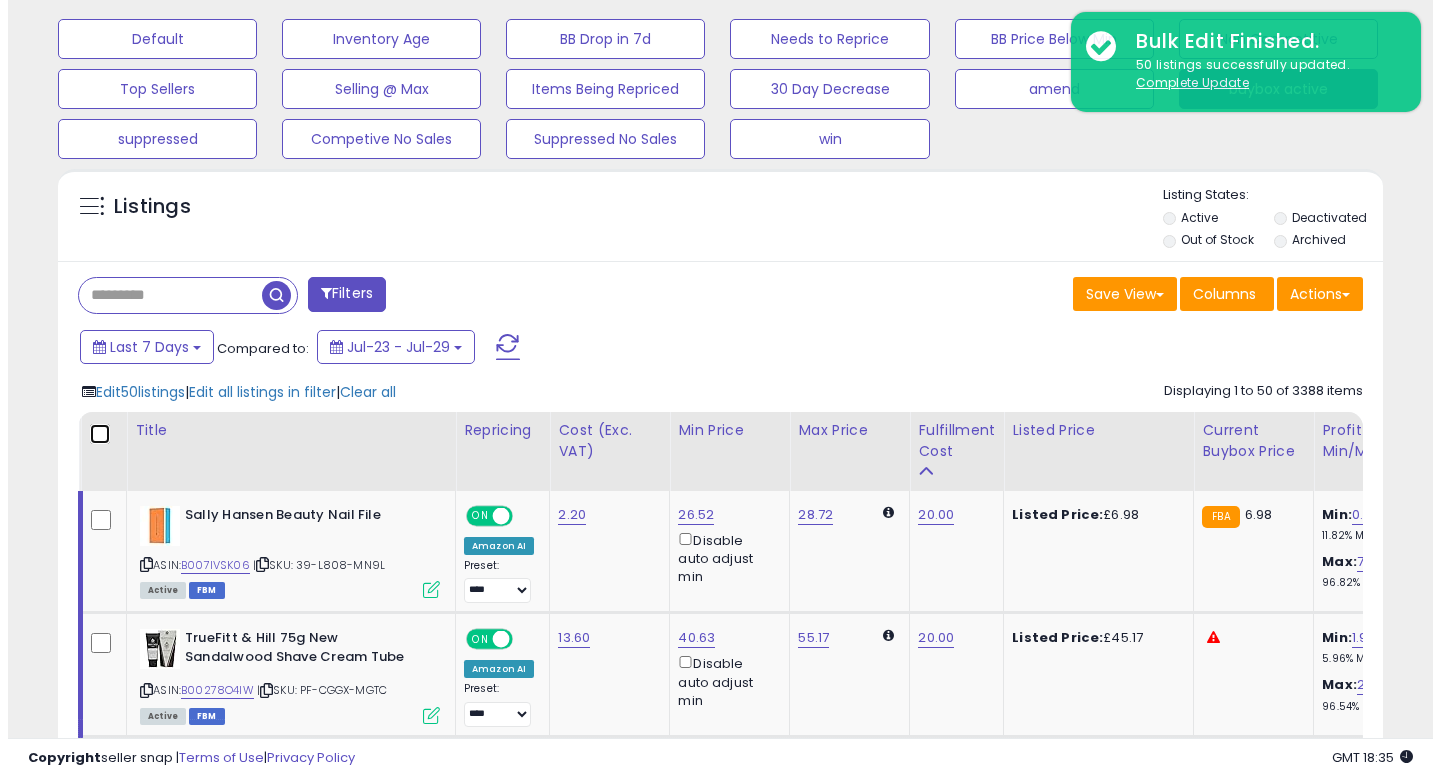scroll, scrollTop: 631, scrollLeft: 0, axis: vertical 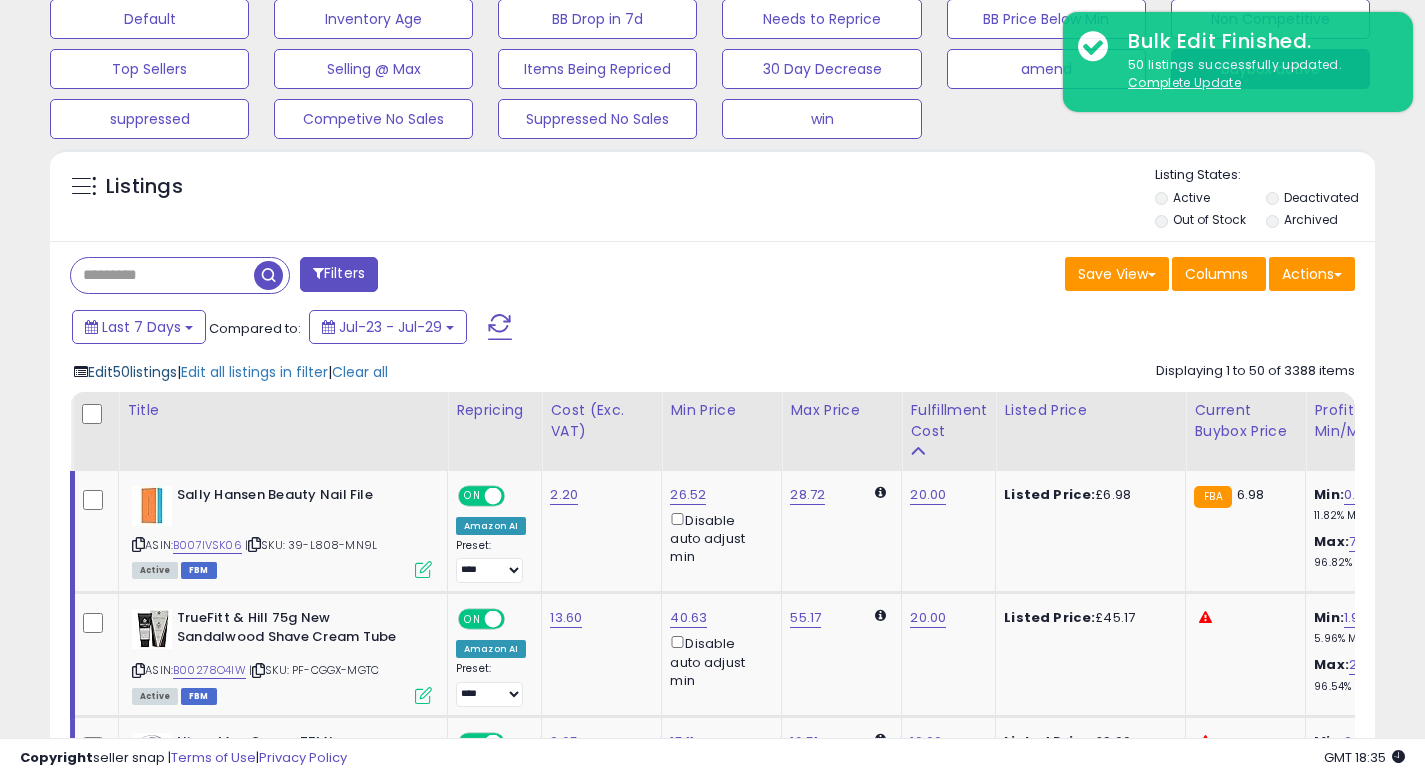 click on "Edit  50  listings" at bounding box center (132, 372) 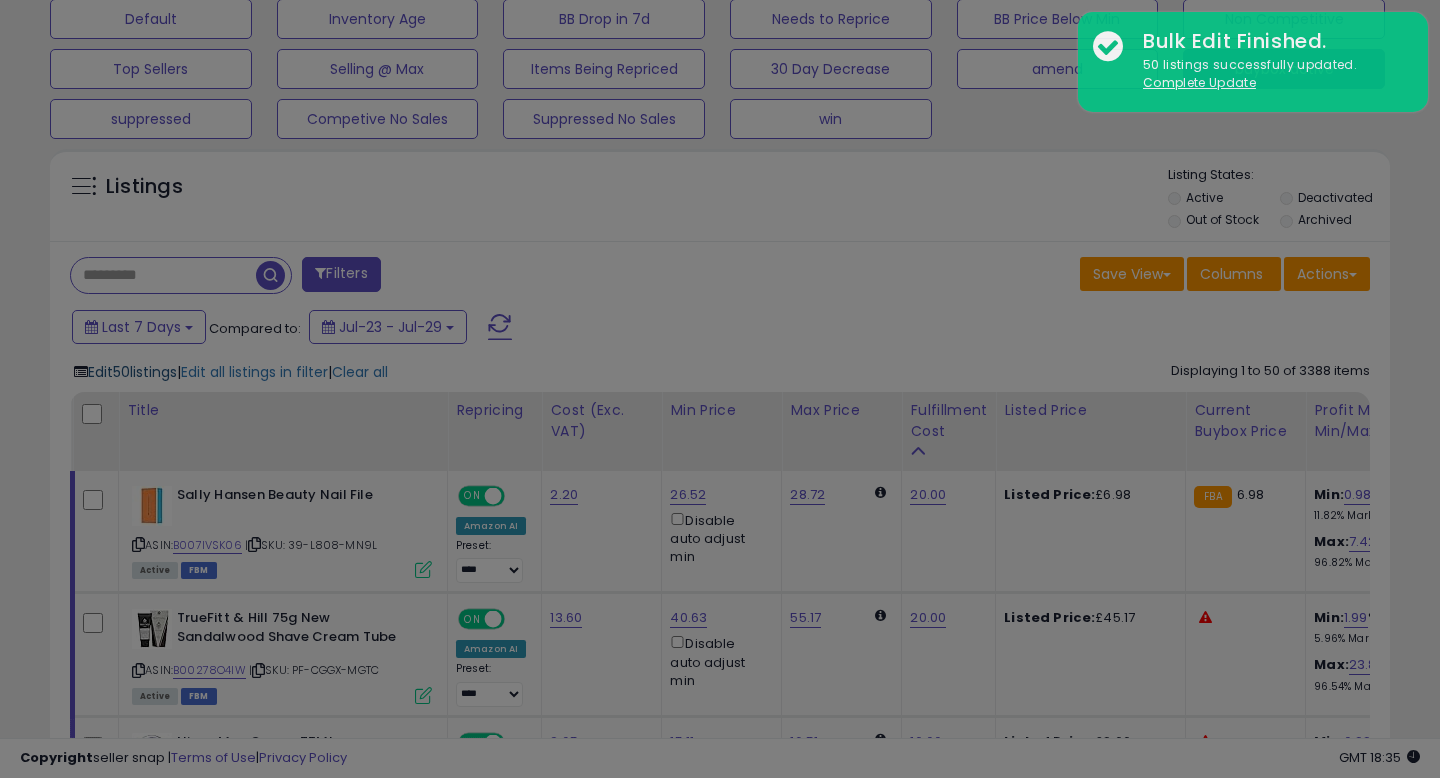 scroll, scrollTop: 999590, scrollLeft: 999224, axis: both 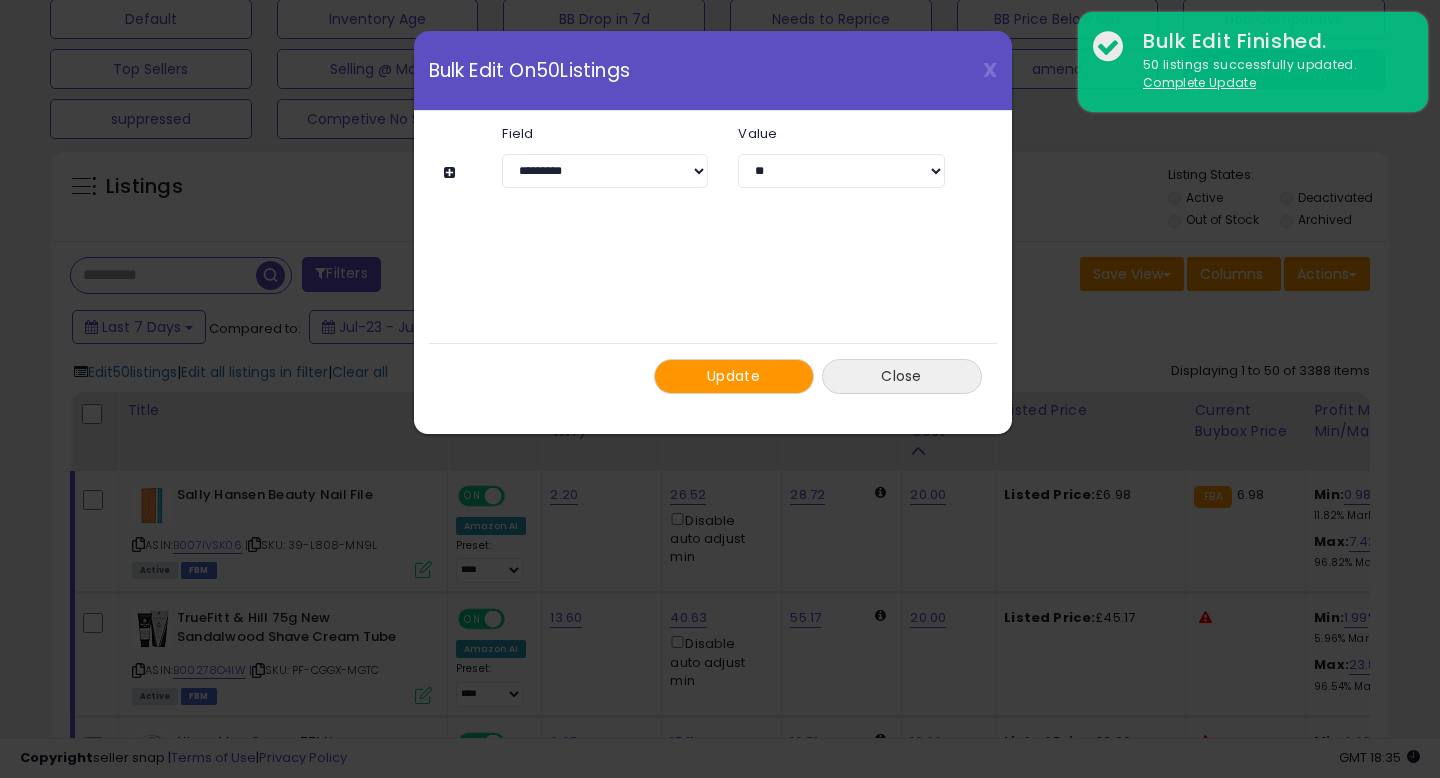 click on "Close" at bounding box center (902, 376) 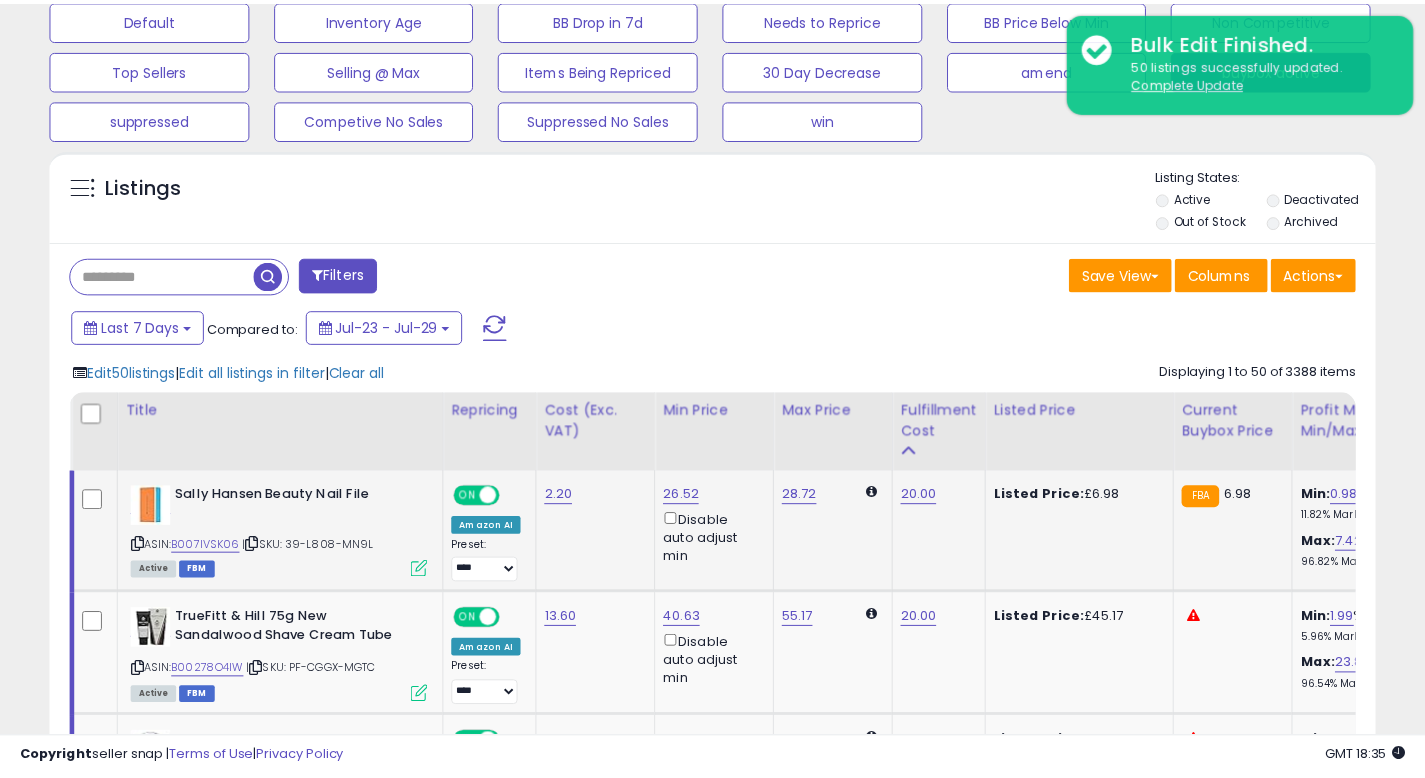 scroll, scrollTop: 410, scrollLeft: 767, axis: both 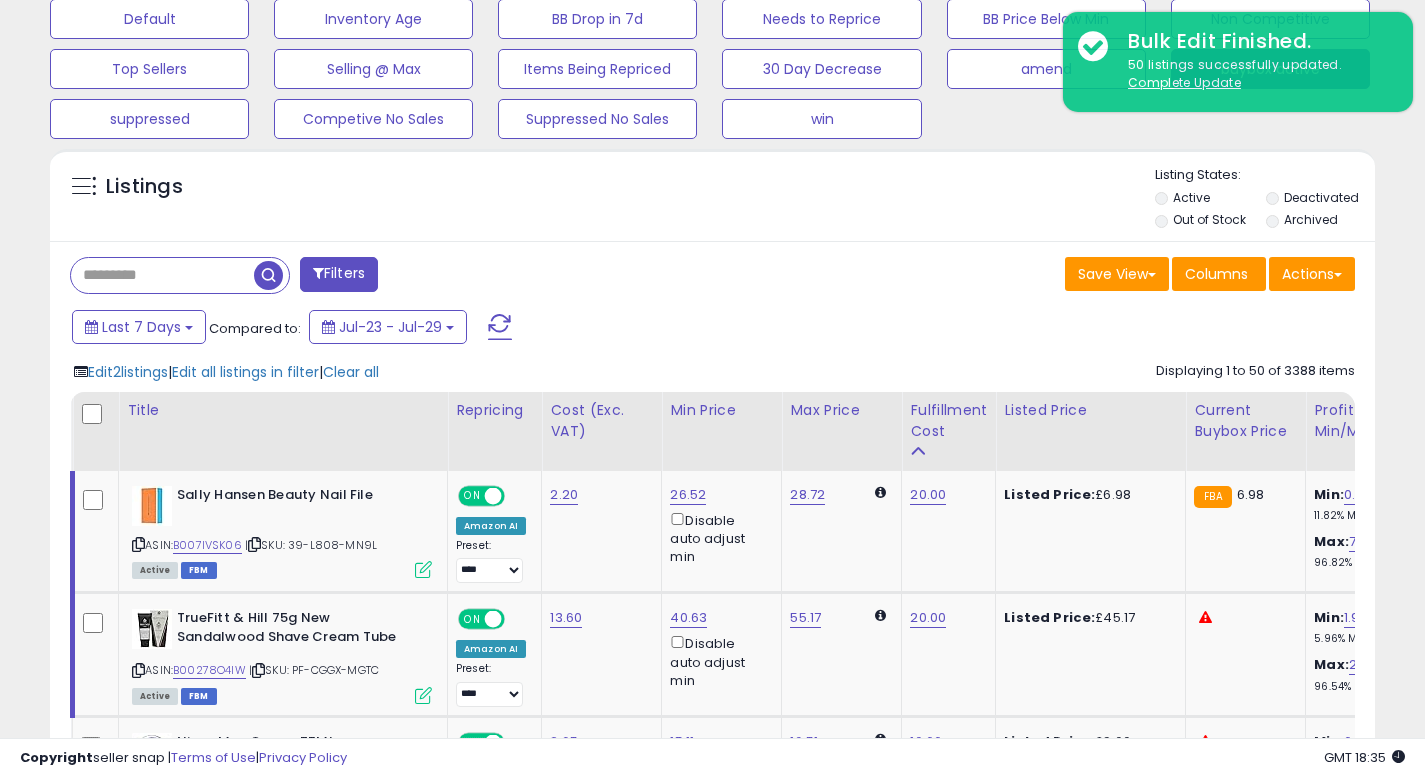 click on "Last 7 Days
Compared to:
Jul-23 - Jul-29" at bounding box center (549, 329) 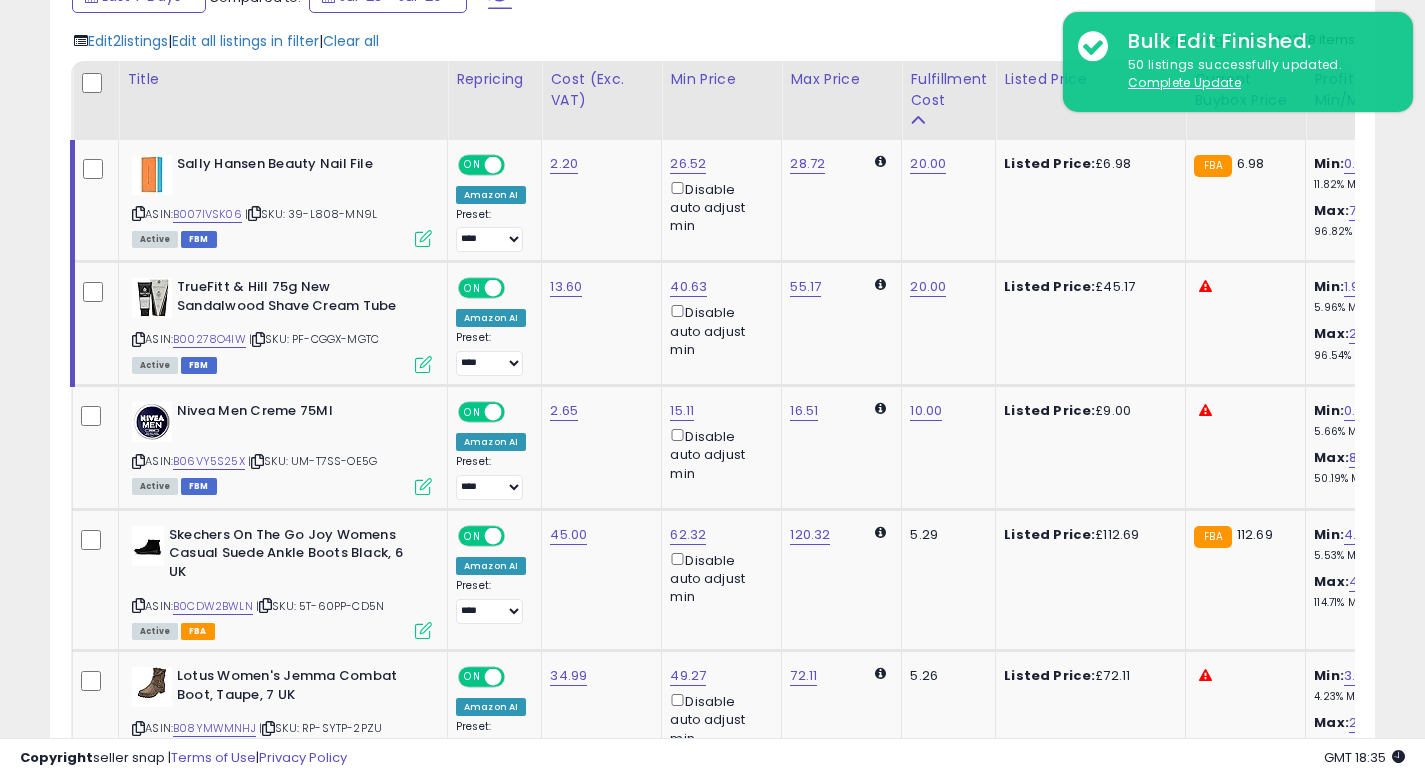 scroll, scrollTop: 991, scrollLeft: 0, axis: vertical 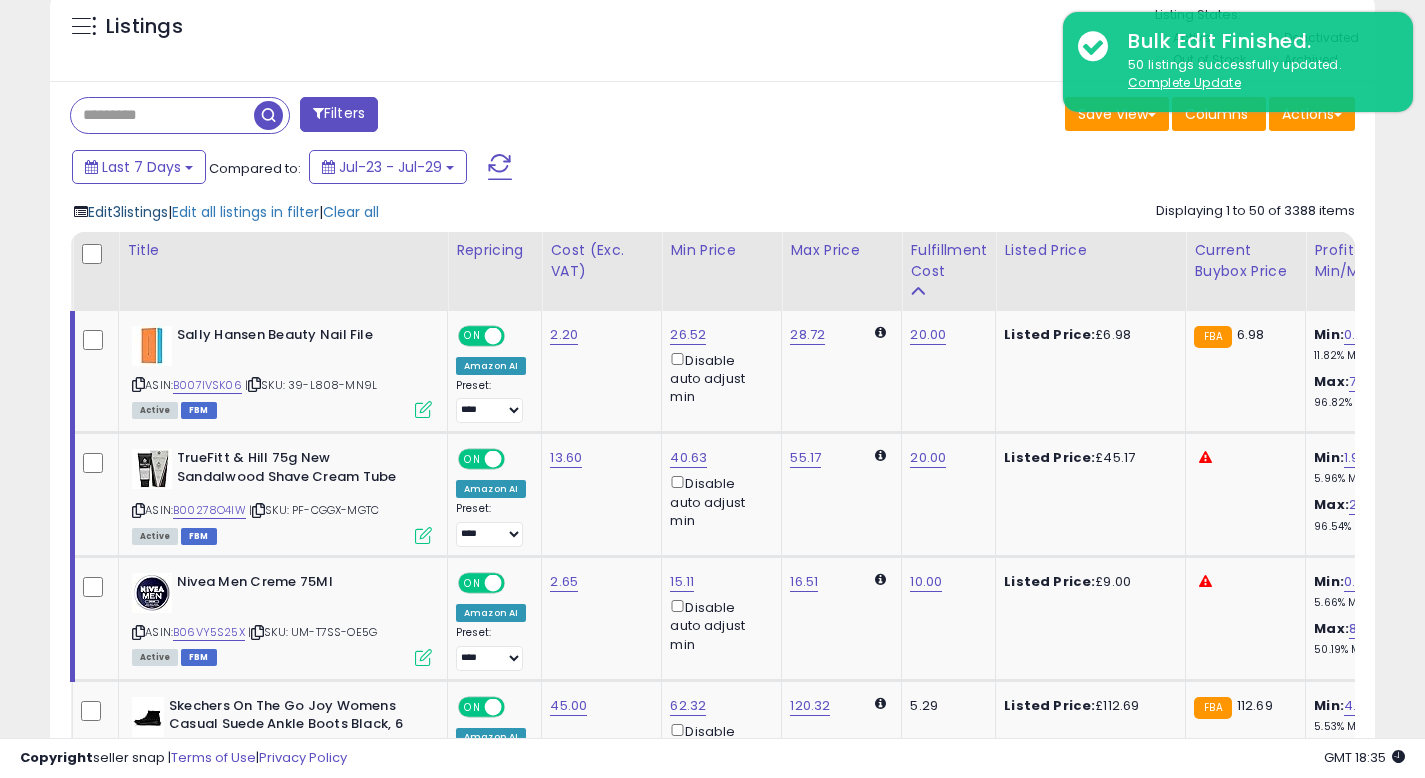 click on "Edit  3  listings" at bounding box center [128, 212] 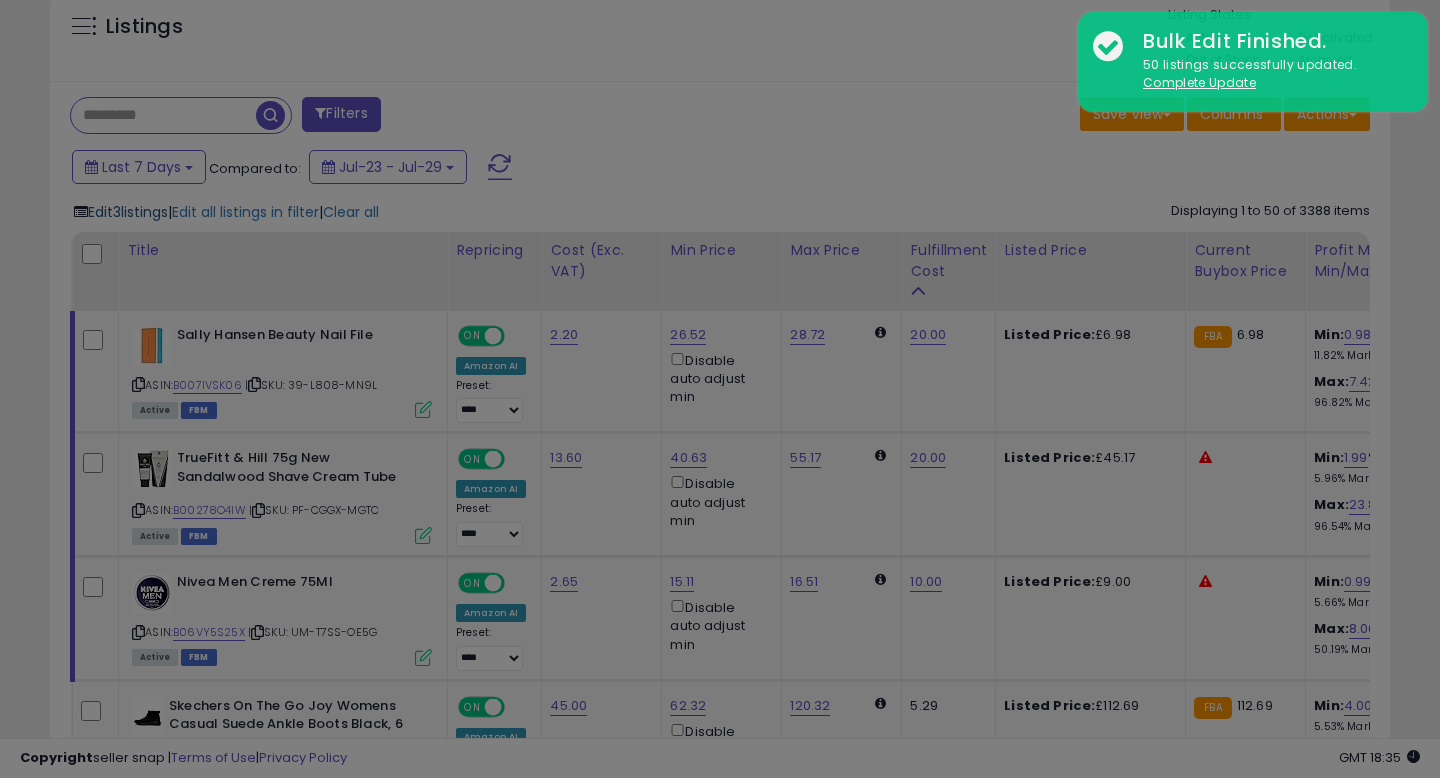 scroll, scrollTop: 999590, scrollLeft: 999224, axis: both 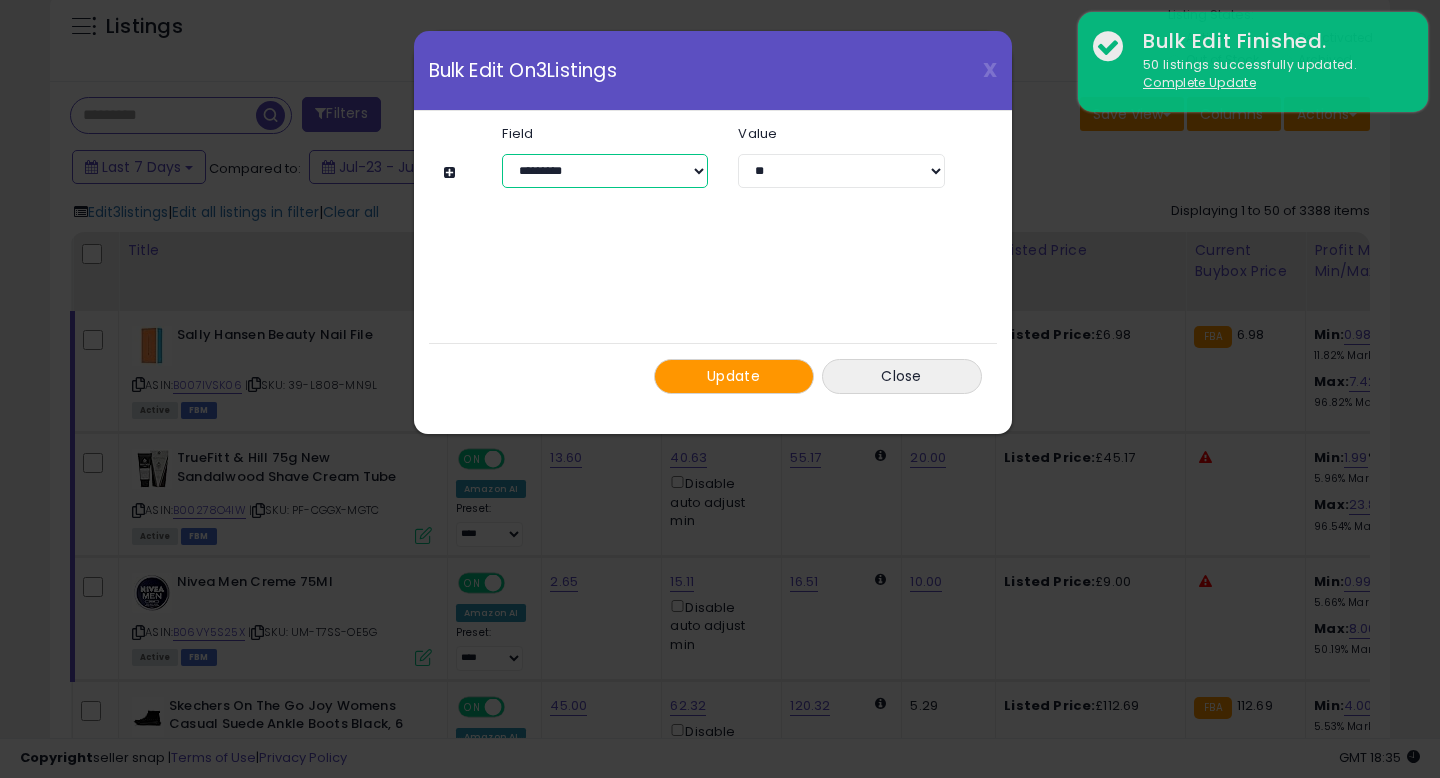 click on "**********" at bounding box center (605, 171) 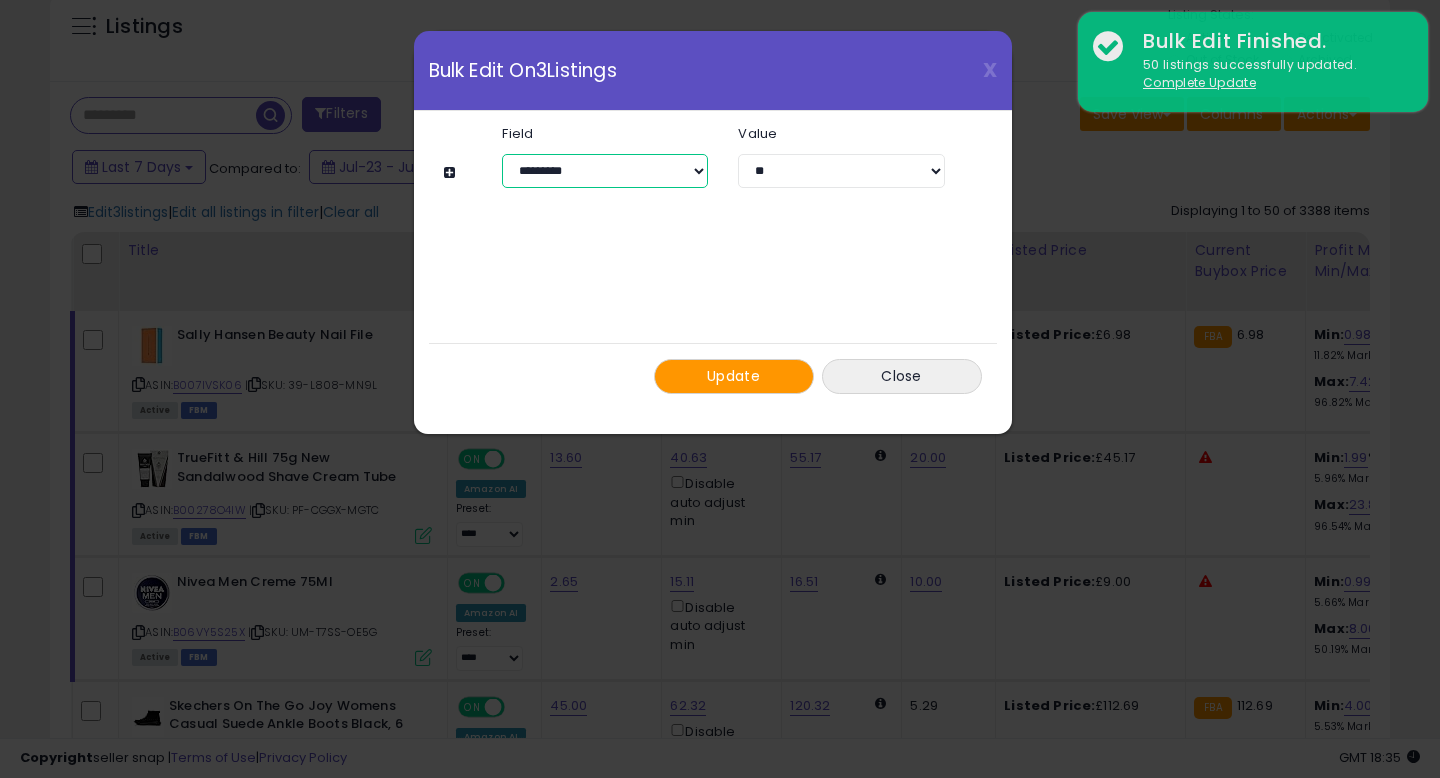 select on "**********" 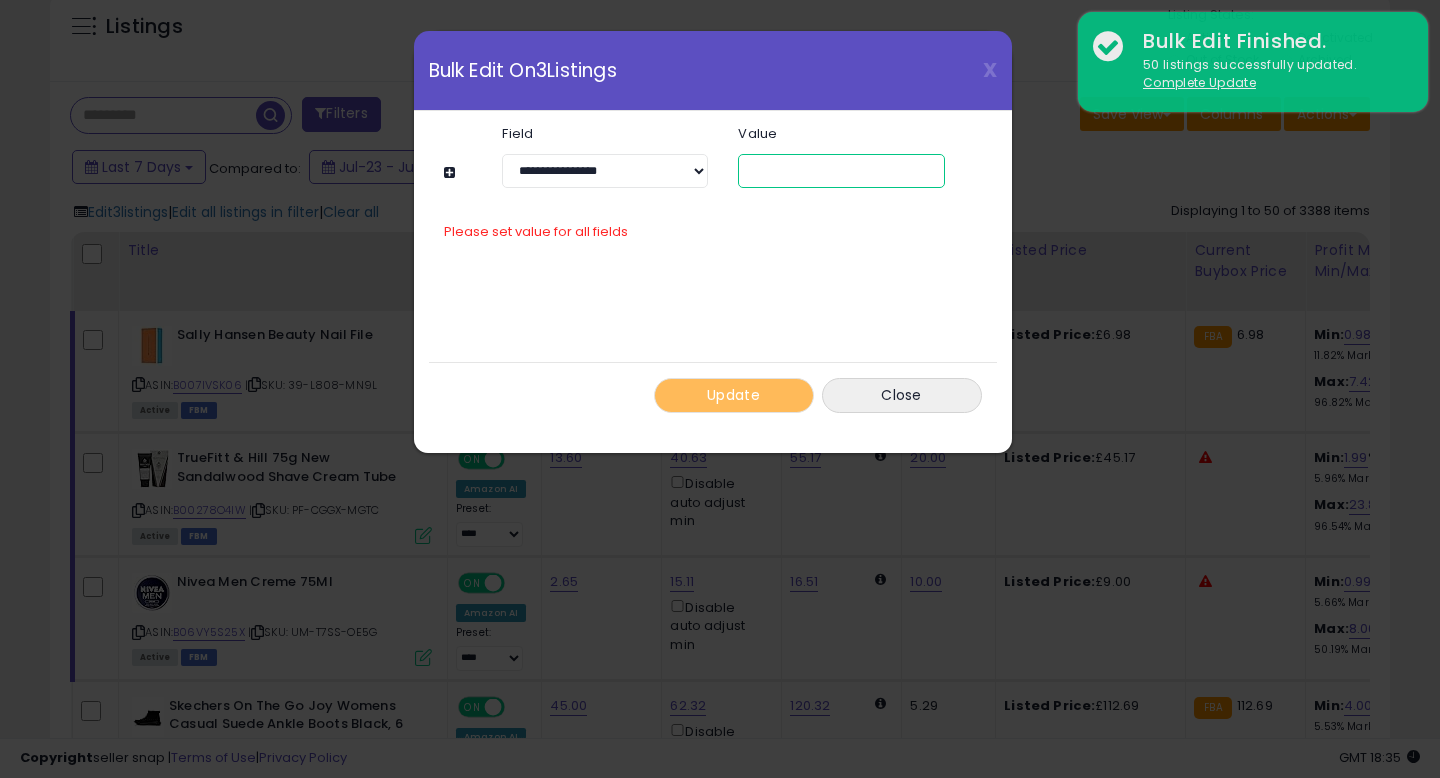 click at bounding box center [841, 171] 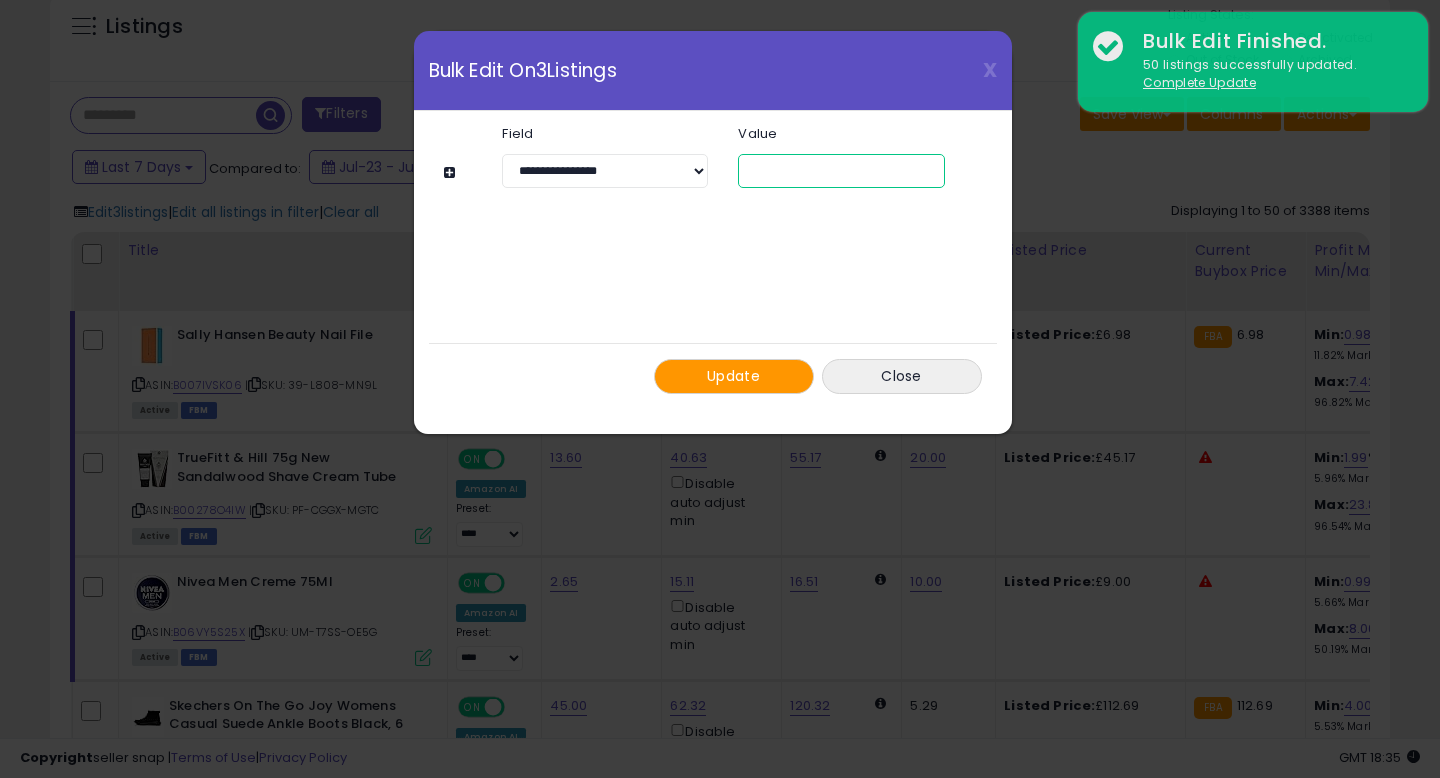 type on "*" 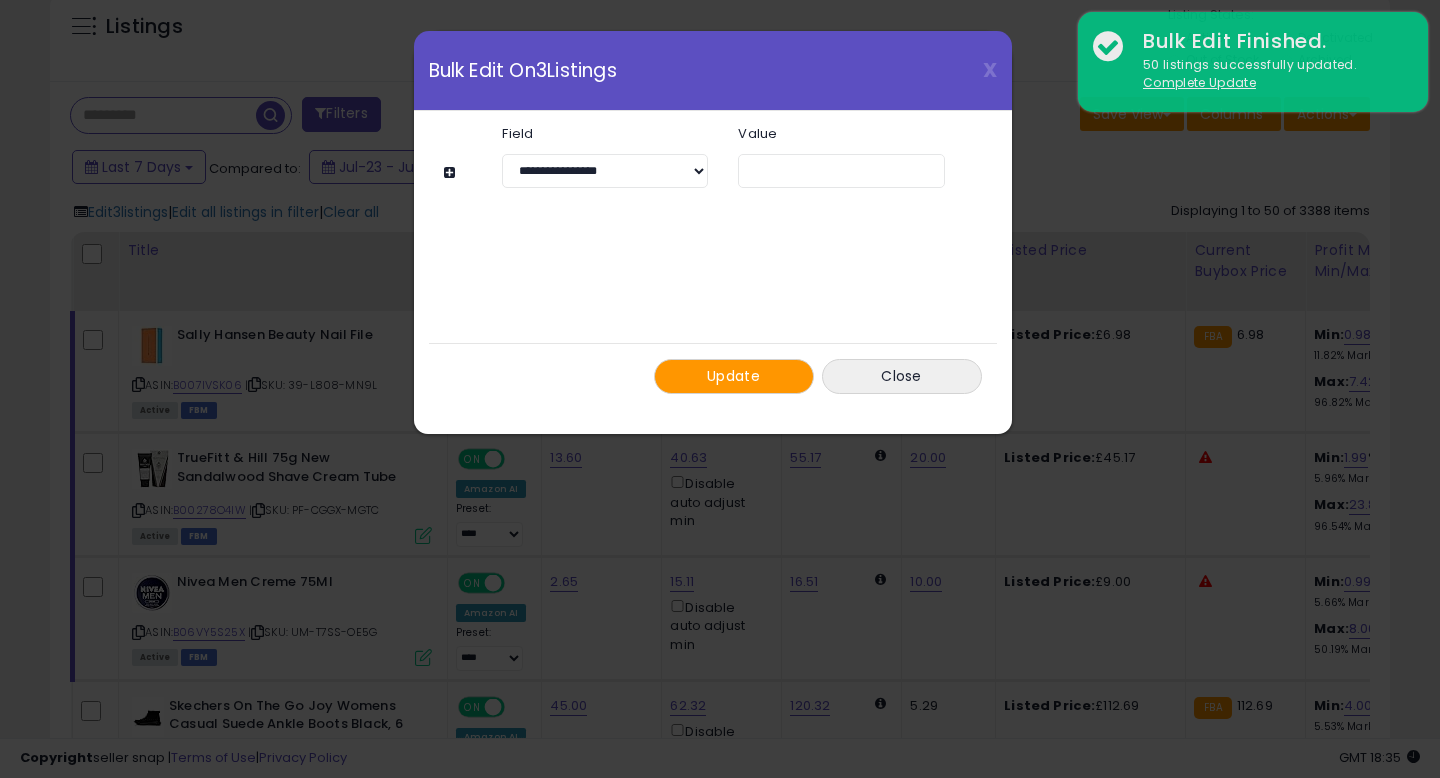 click on "Update" at bounding box center (734, 376) 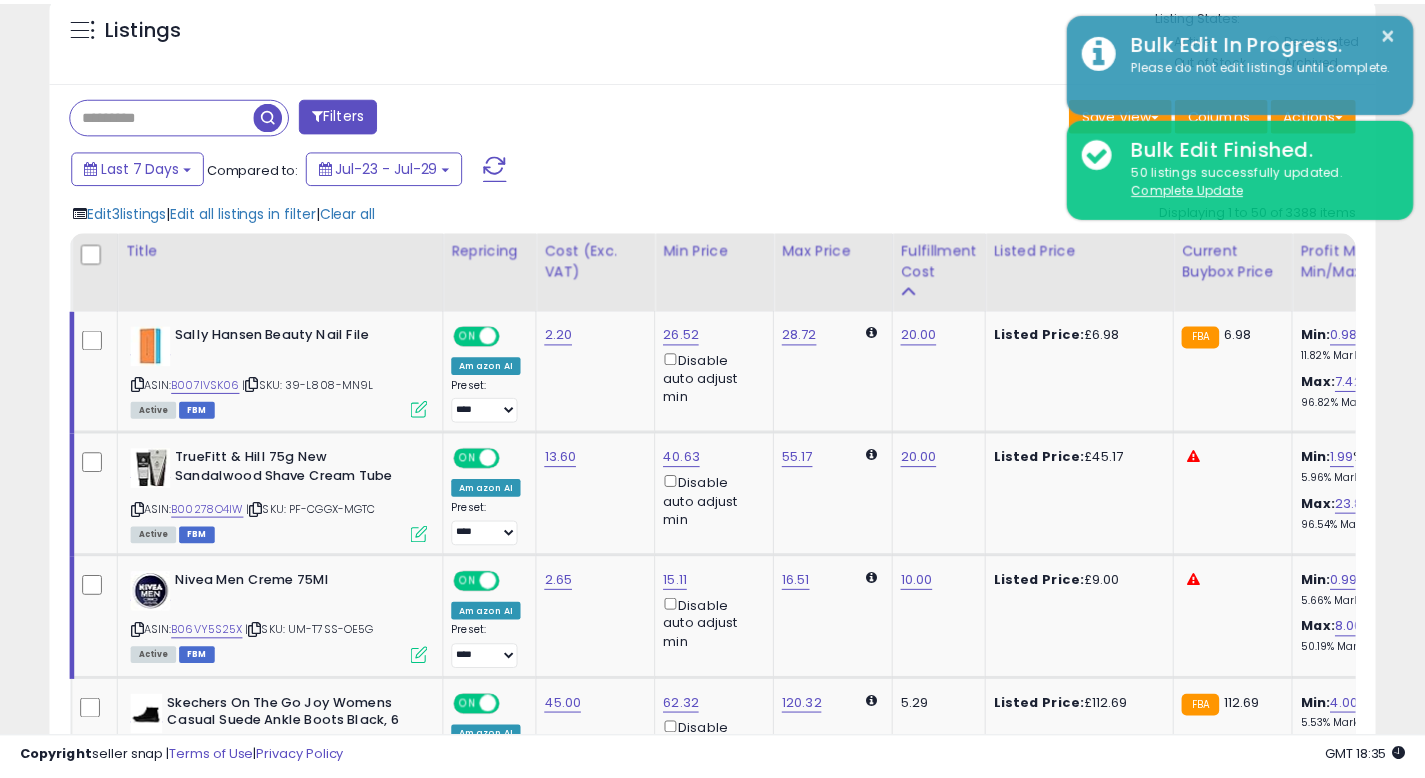 scroll, scrollTop: 410, scrollLeft: 767, axis: both 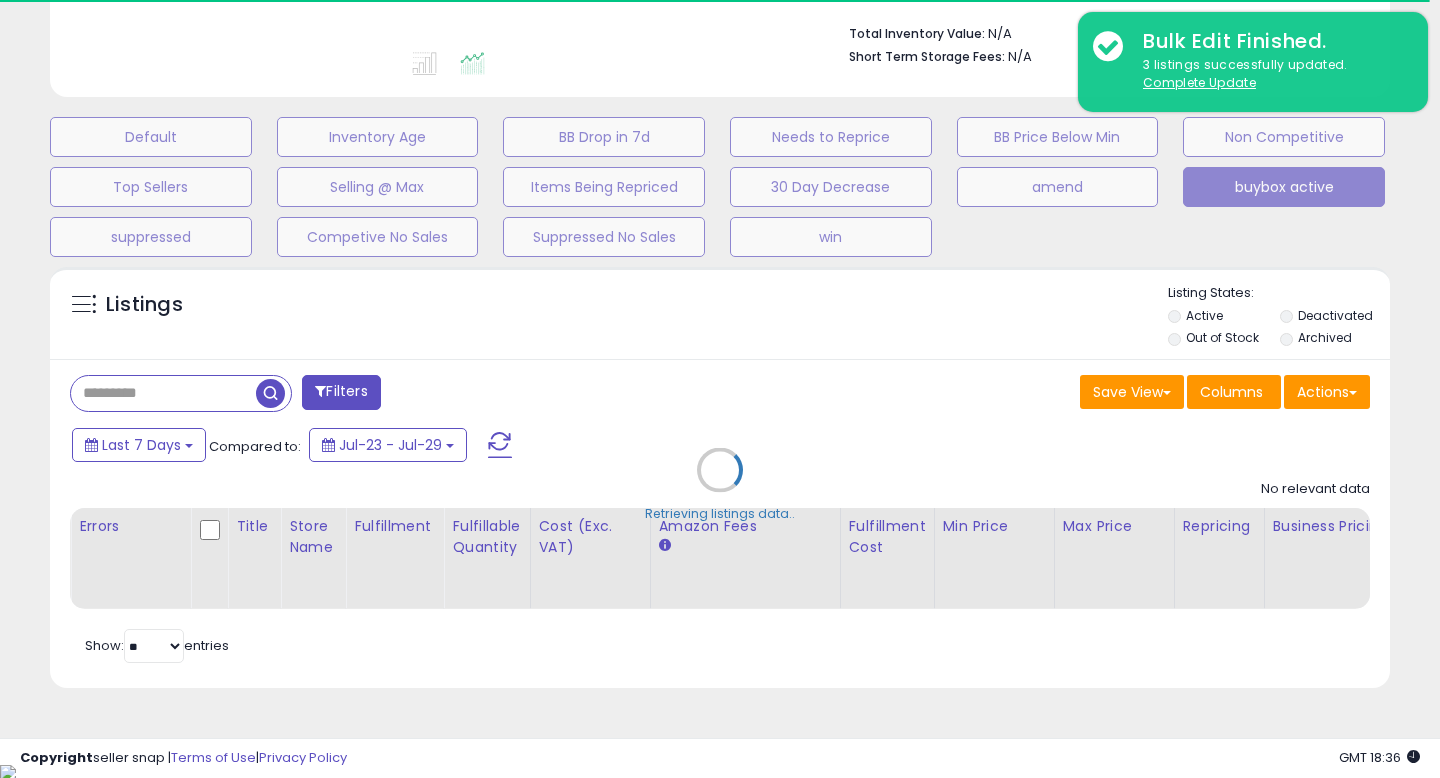 select on "**" 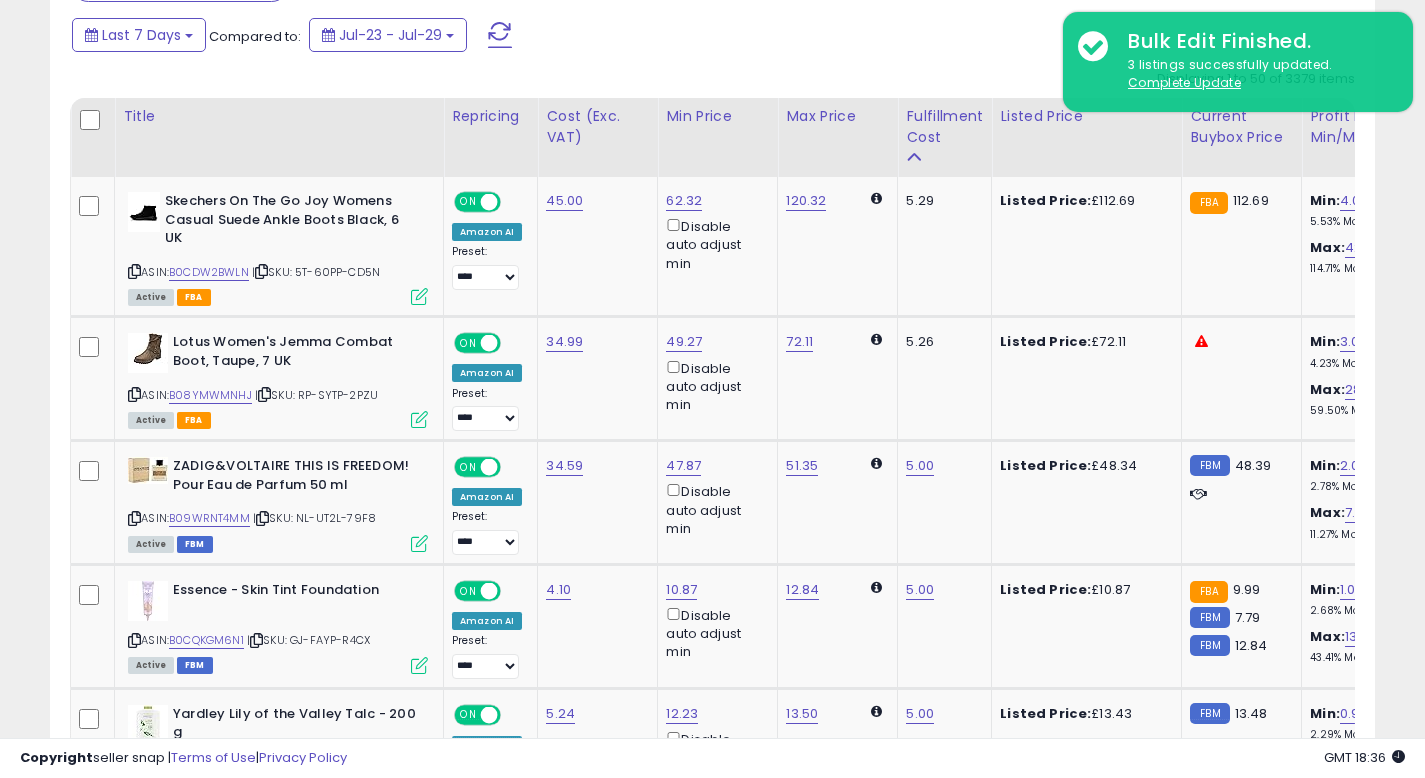 scroll, scrollTop: 978, scrollLeft: 0, axis: vertical 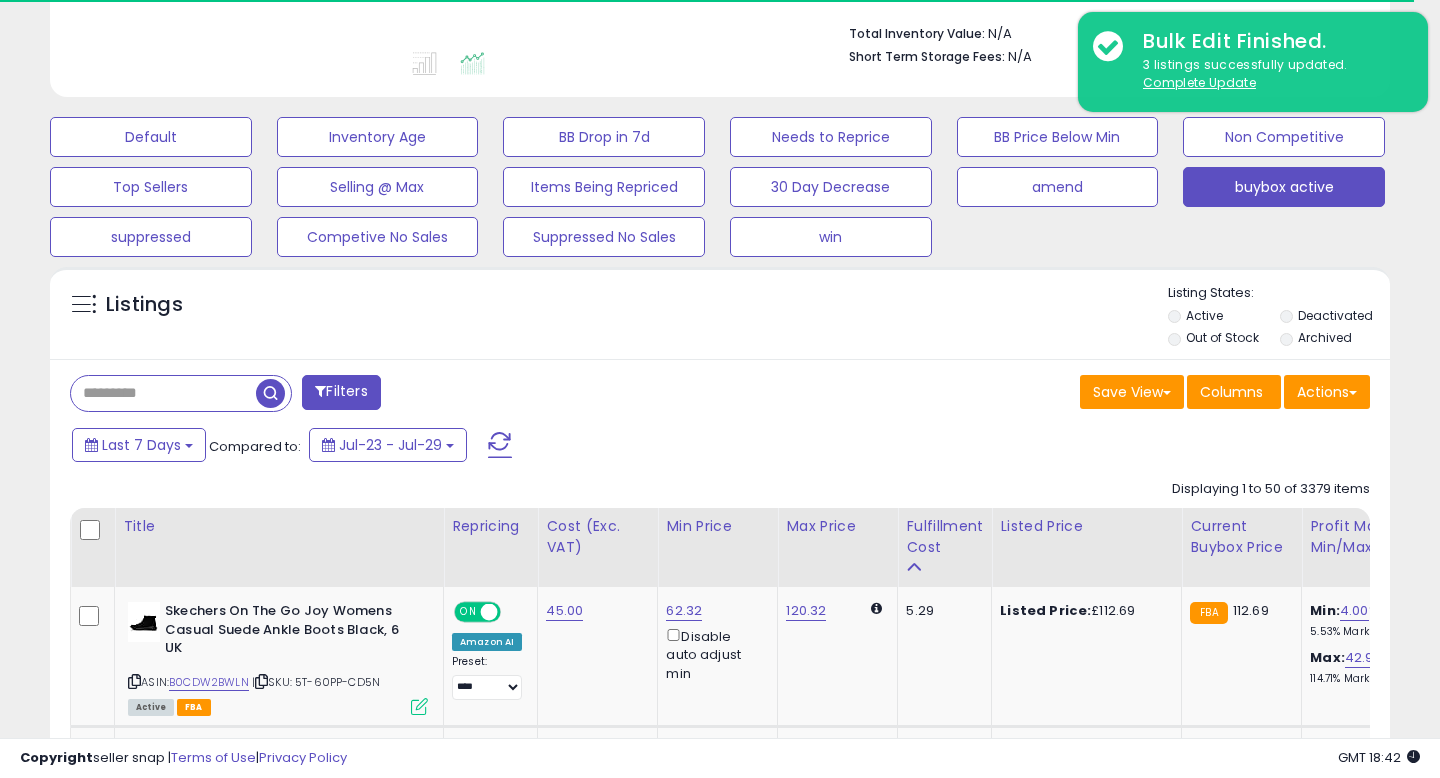 select on "**" 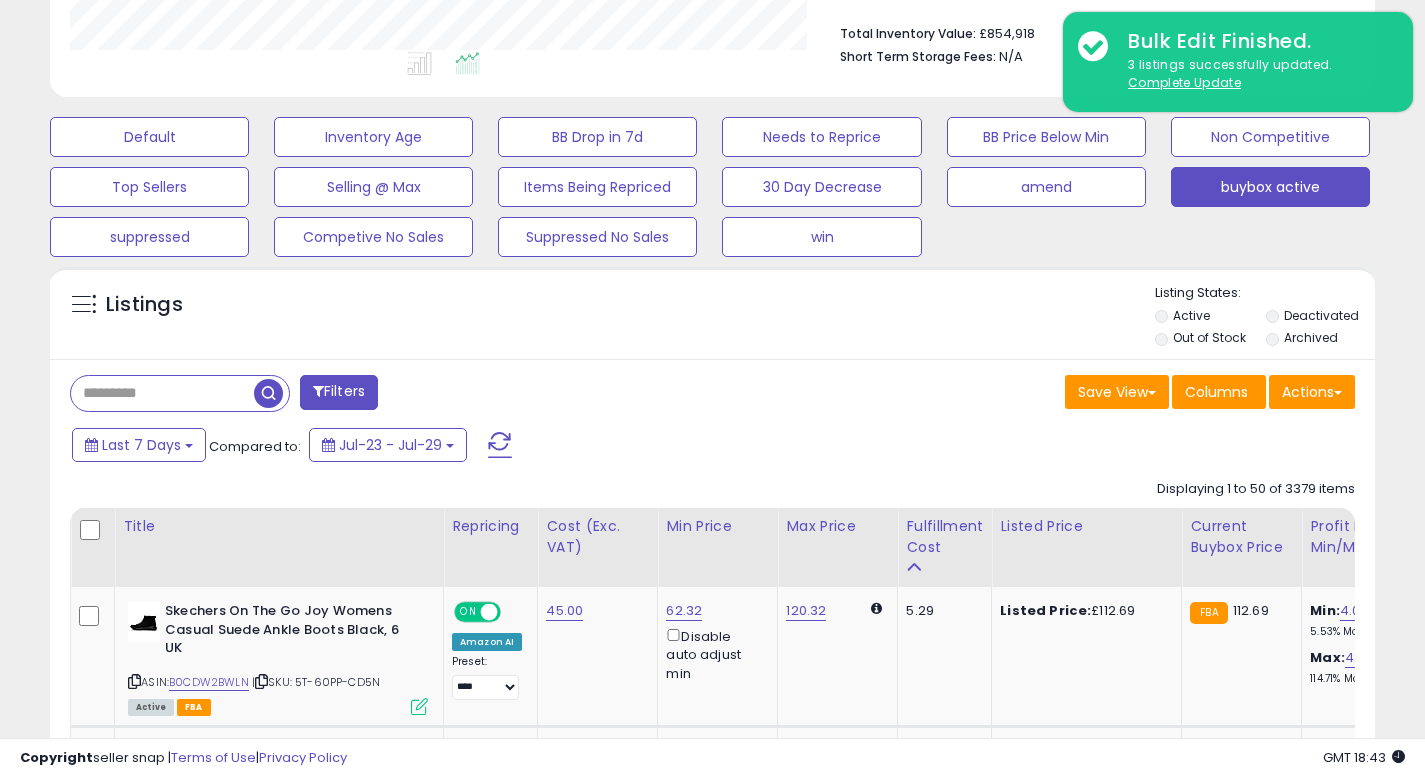scroll, scrollTop: 999590, scrollLeft: 999233, axis: both 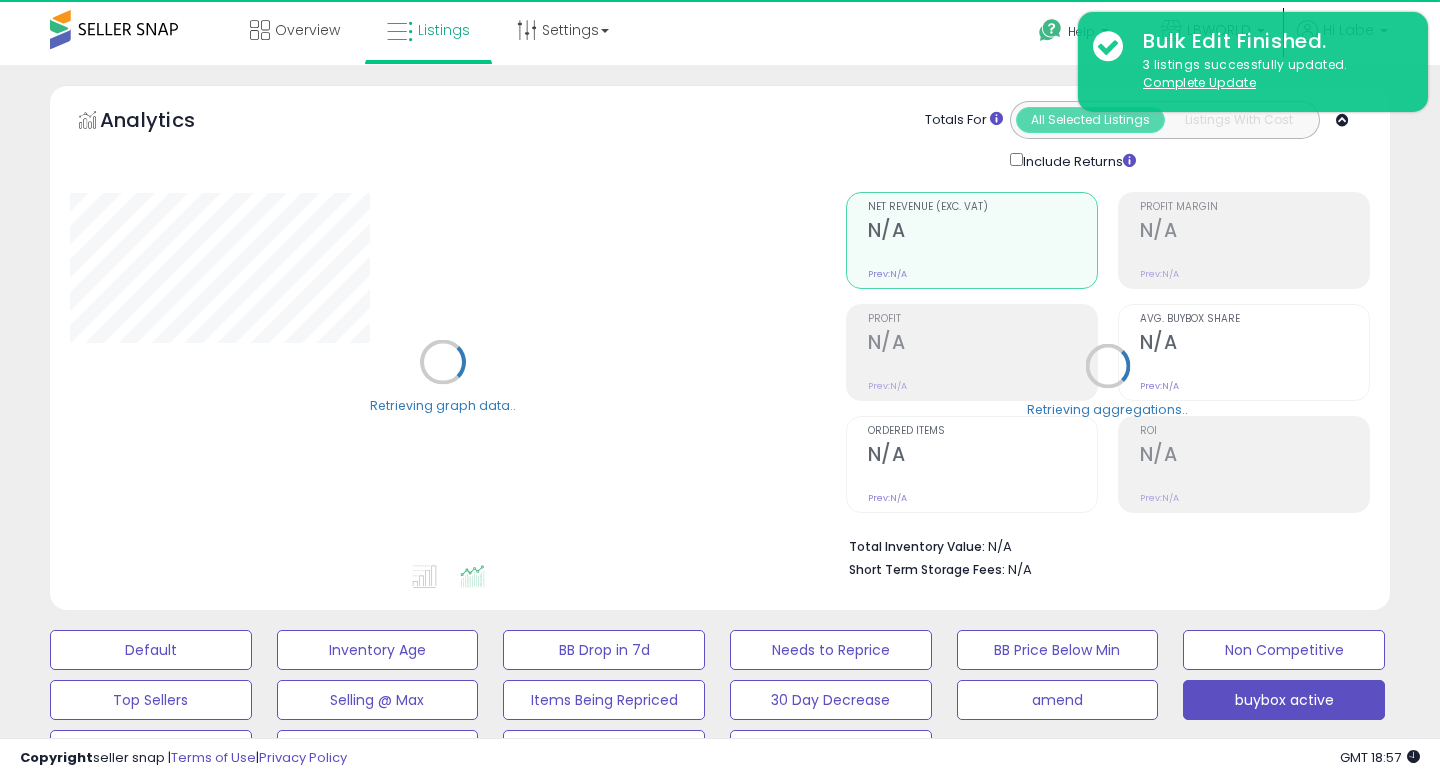 select on "**" 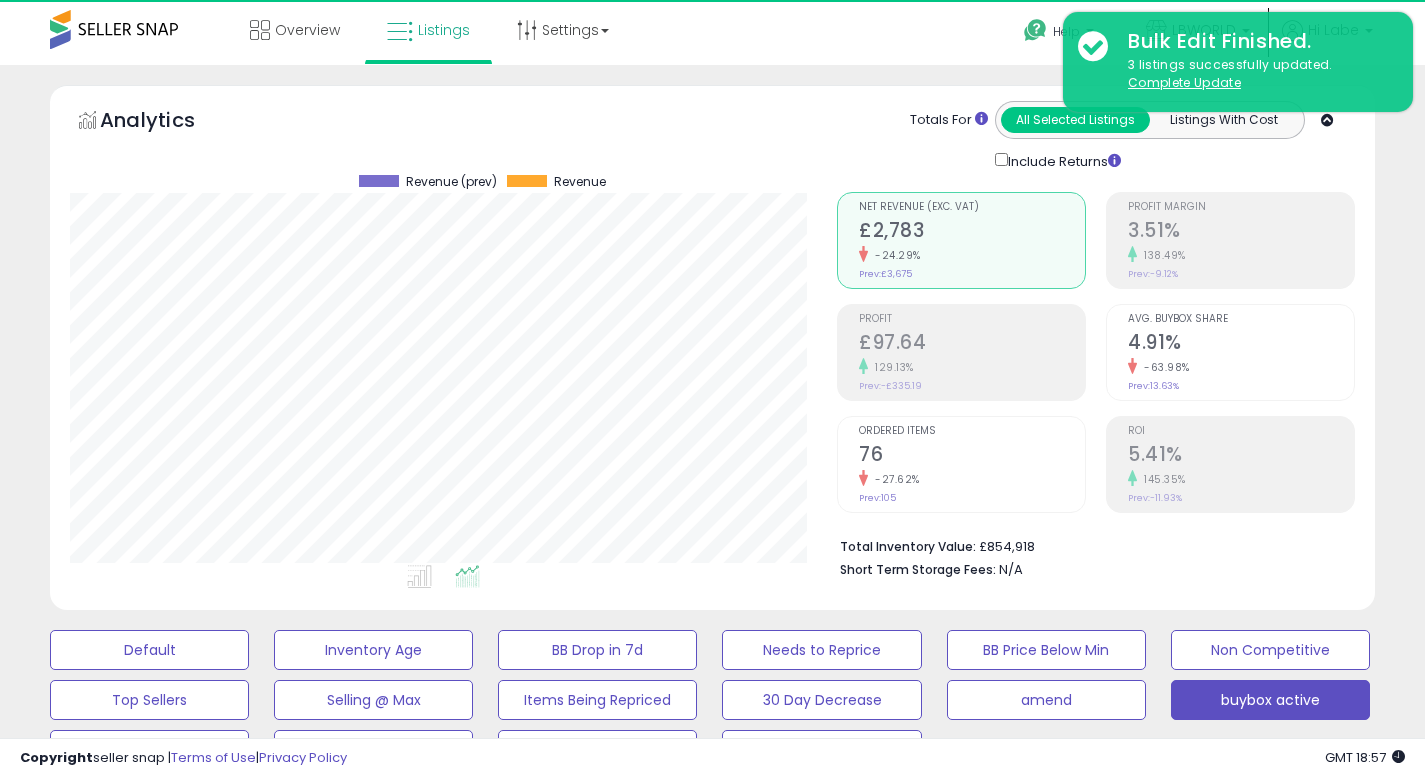 scroll, scrollTop: 999590, scrollLeft: 999233, axis: both 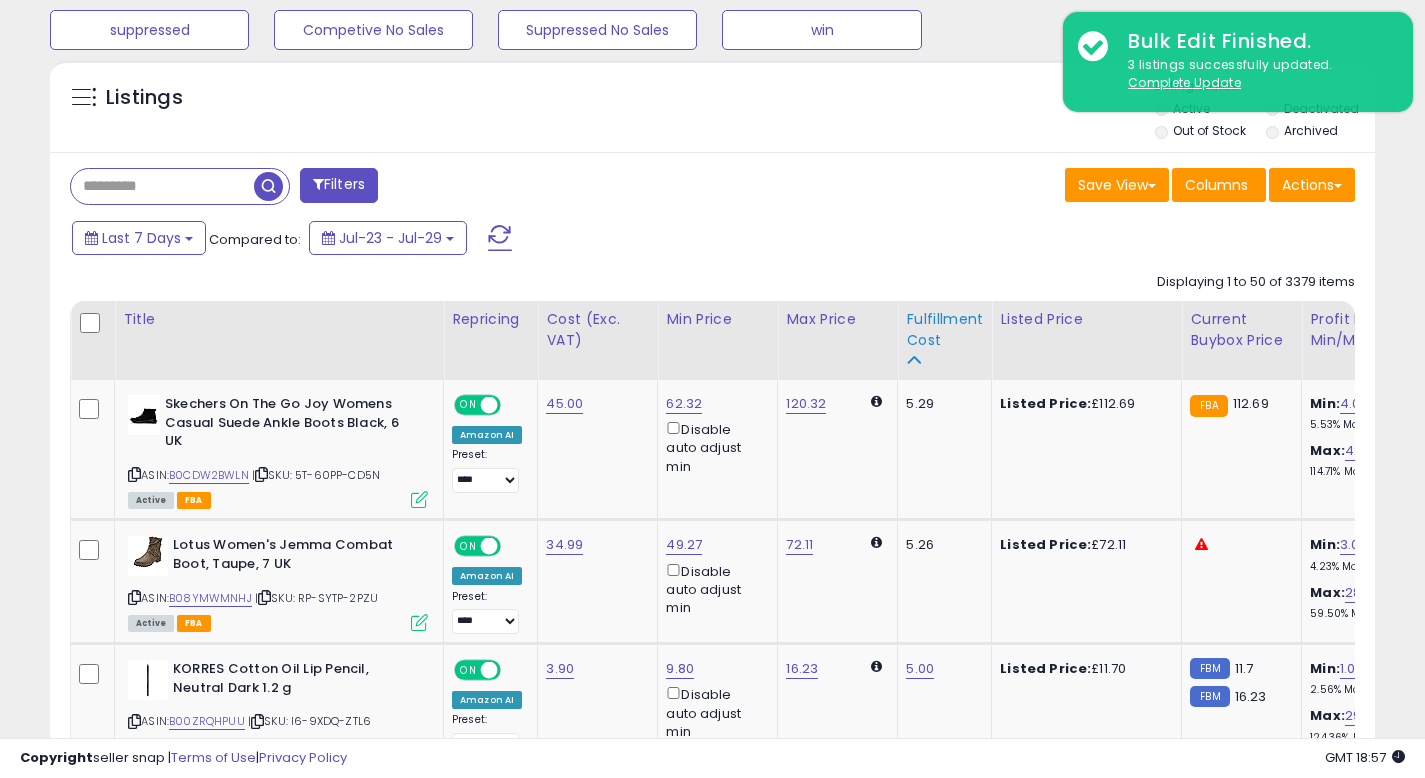 click on "Fulfillment Cost" at bounding box center [944, 330] 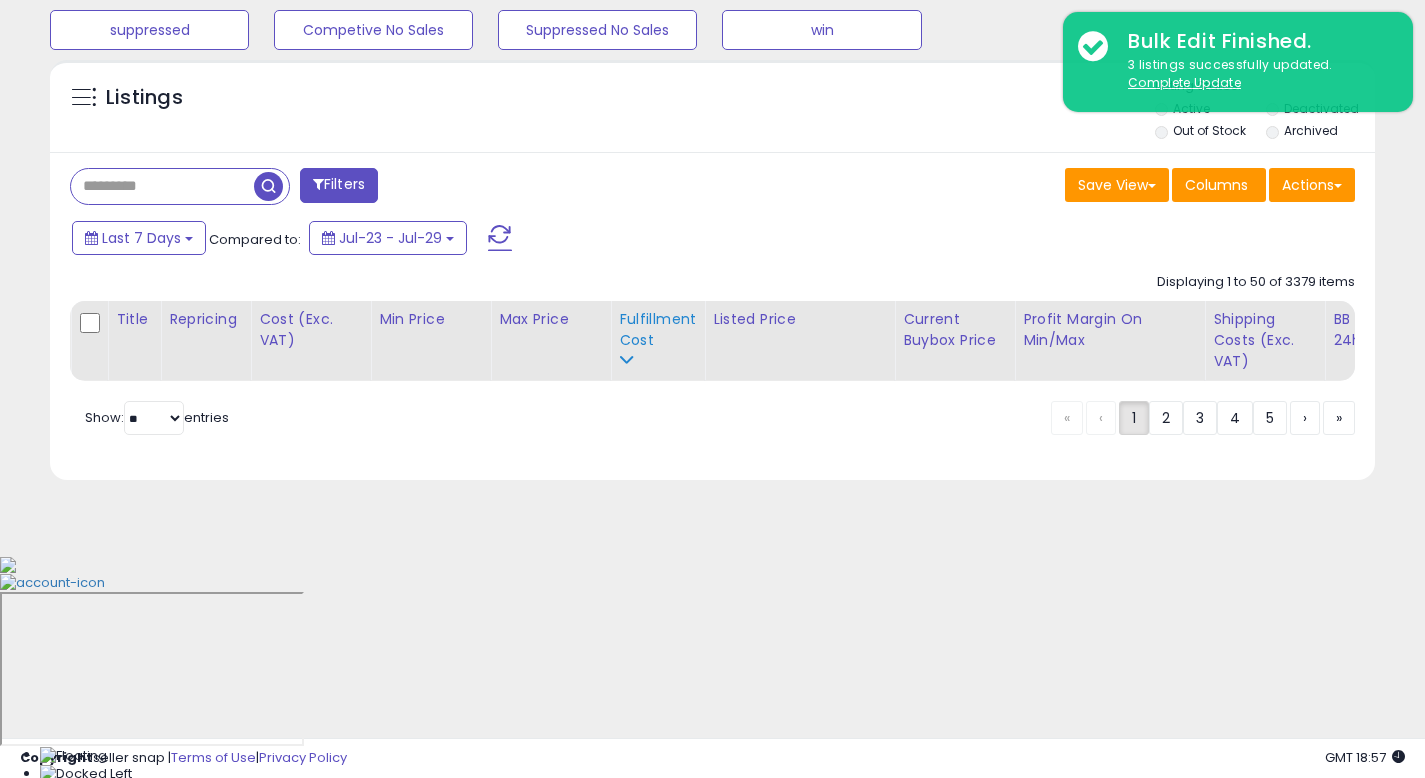 scroll, scrollTop: 512, scrollLeft: 0, axis: vertical 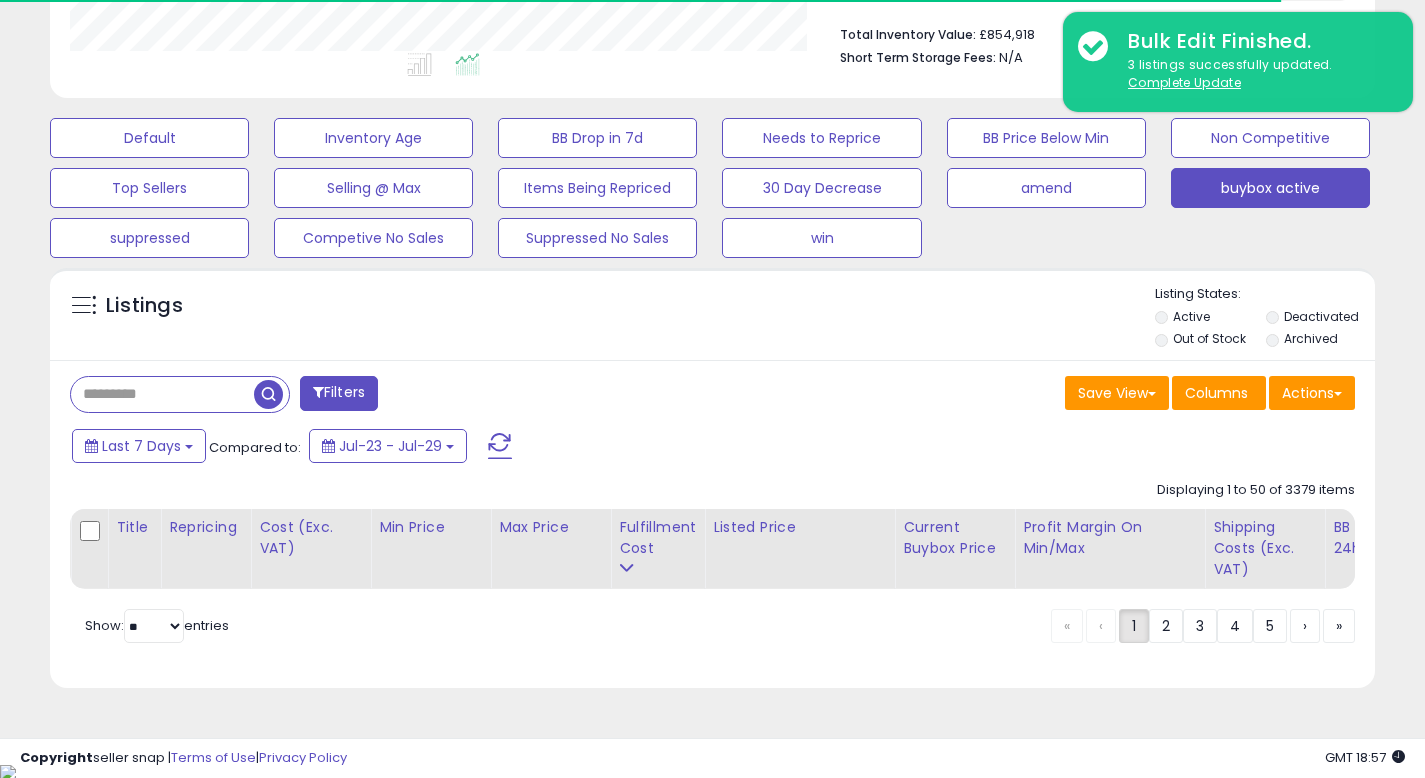 click on "Save View
Save As New View
Update Current View
Columns
Actions
Import  Export Visible Columns" at bounding box center [1042, 395] 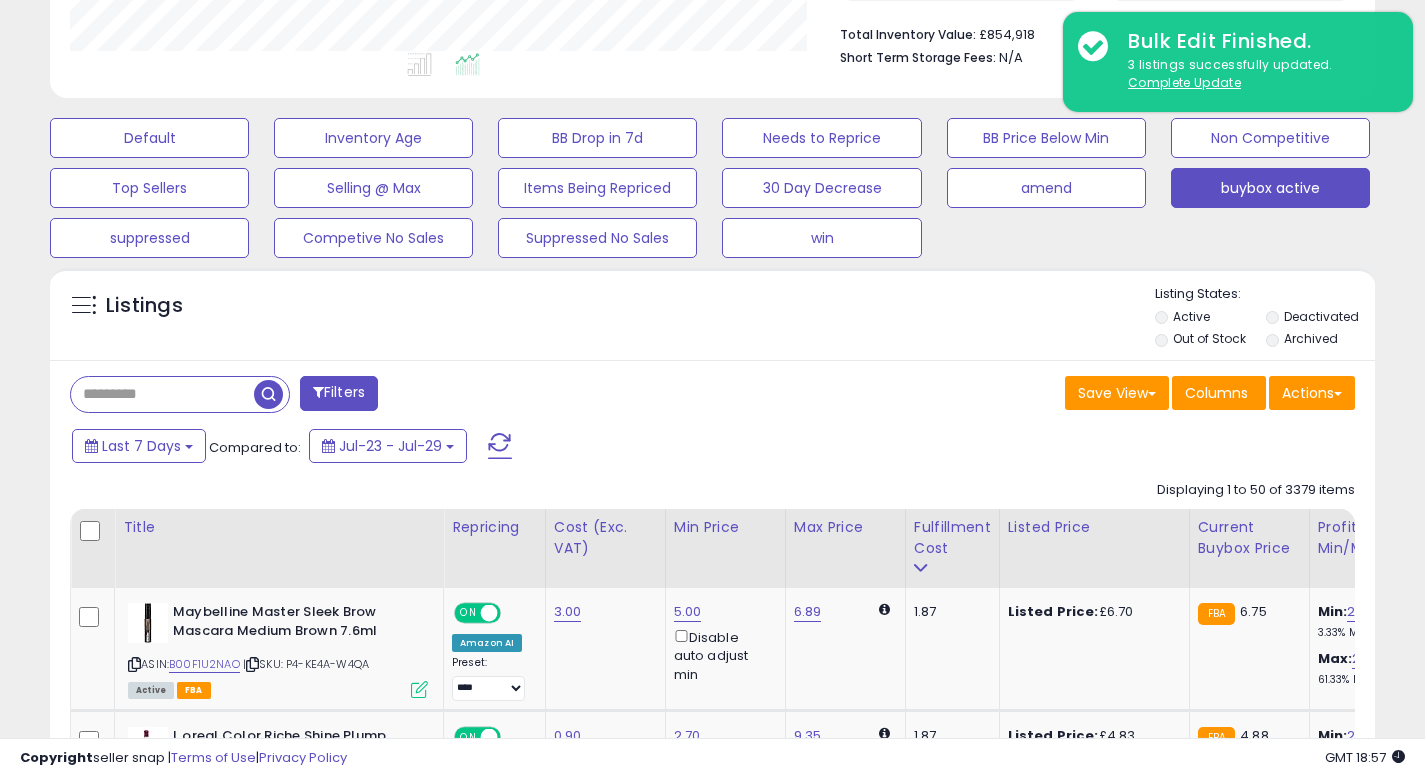 scroll, scrollTop: 840, scrollLeft: 0, axis: vertical 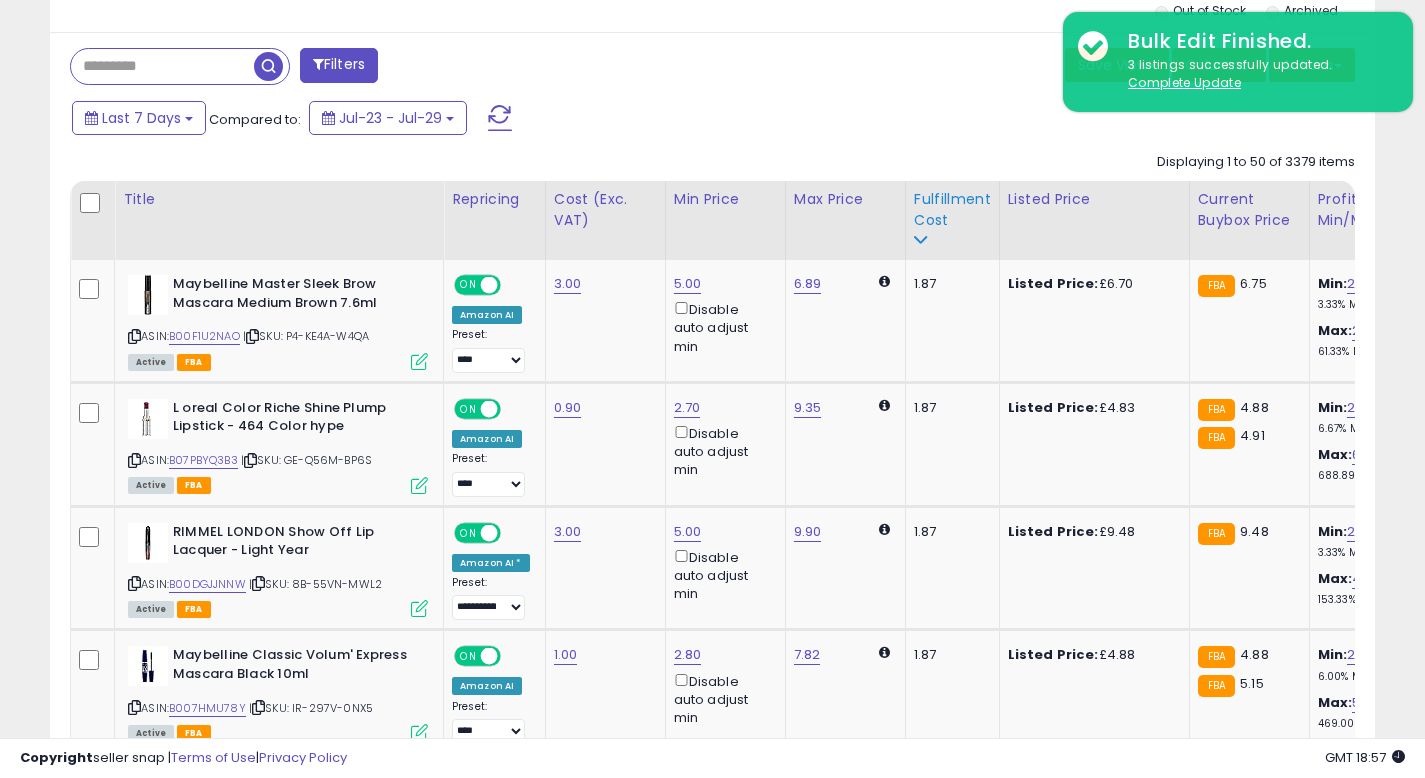 click on "Fulfillment Cost" at bounding box center [952, 210] 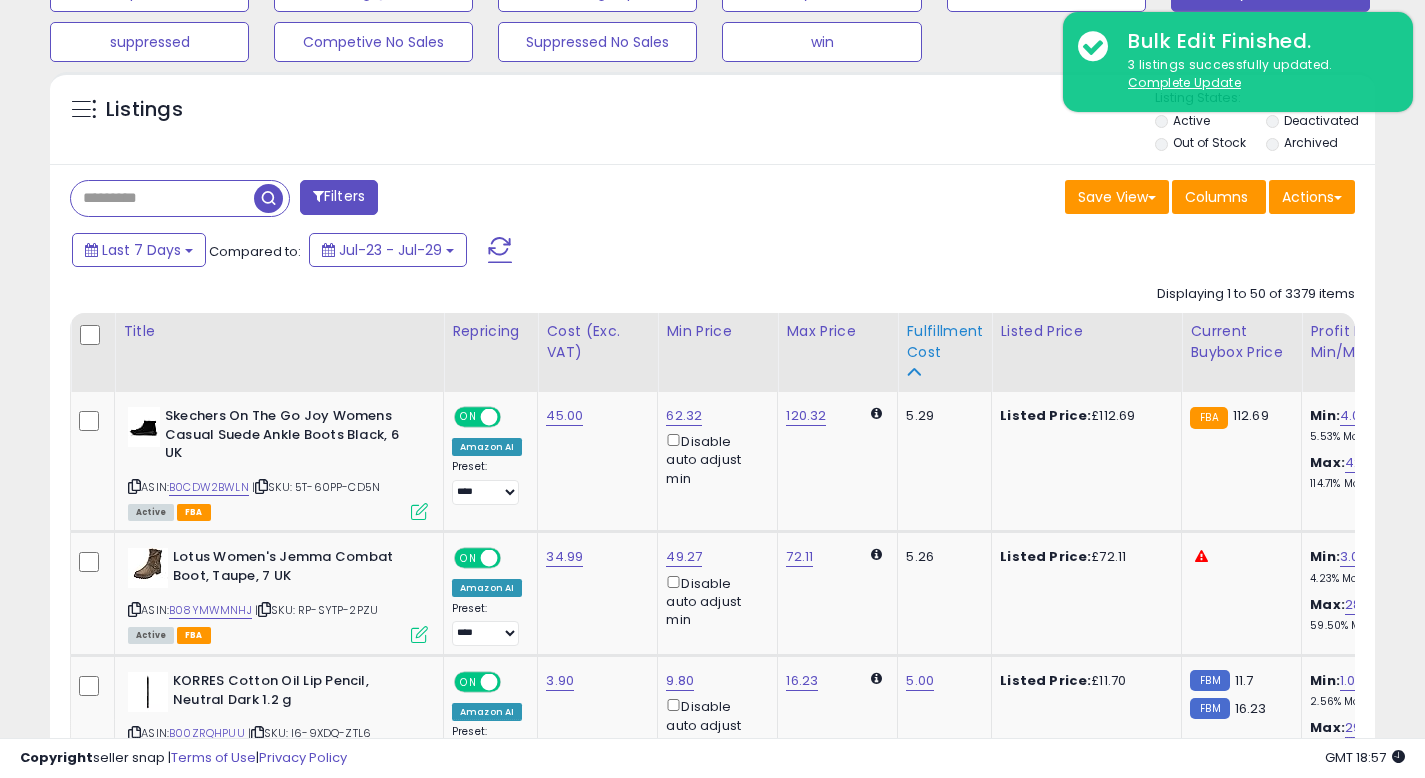 scroll, scrollTop: 680, scrollLeft: 0, axis: vertical 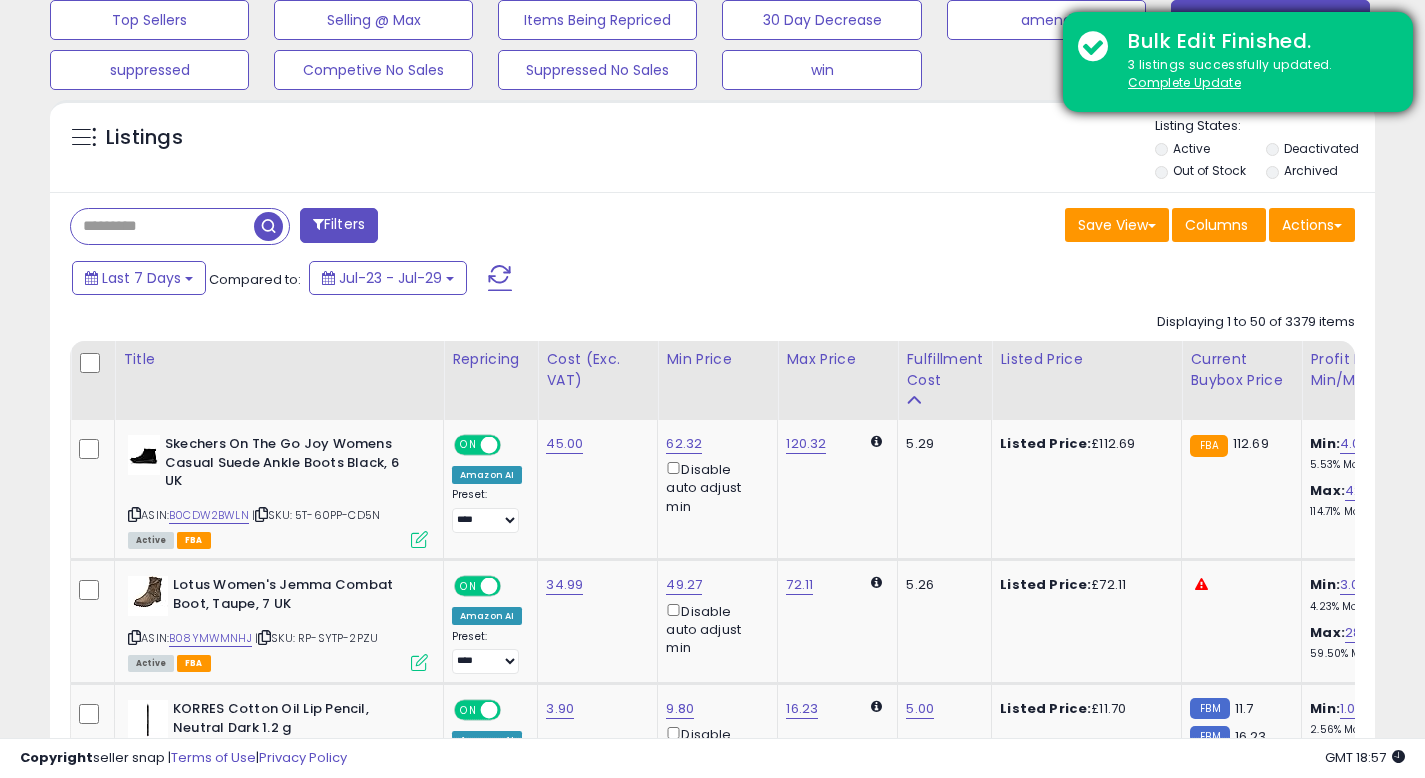 click on "Bulk Edit Finished.  3 listings successfully updated.  Complete Update" at bounding box center (1238, 62) 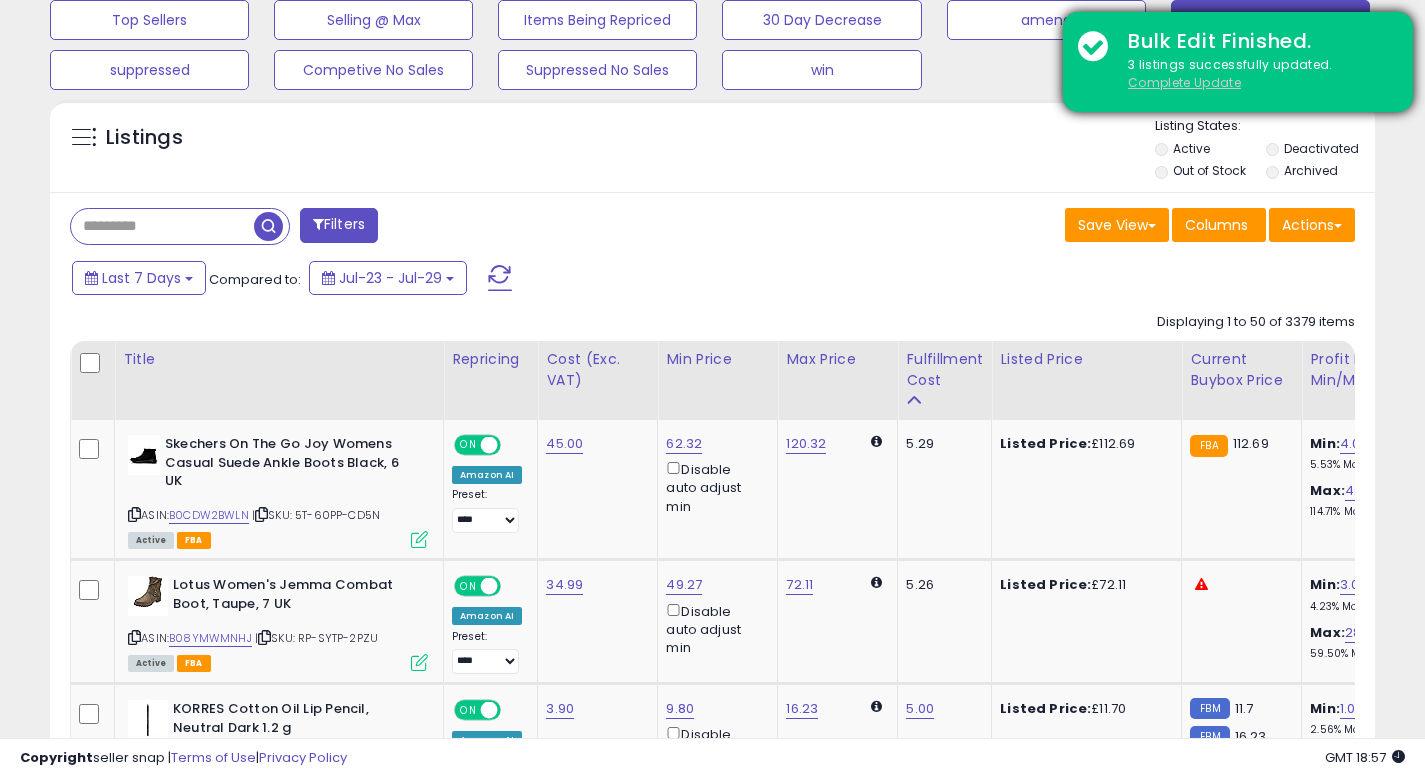 click on "Complete Update" at bounding box center [1184, 82] 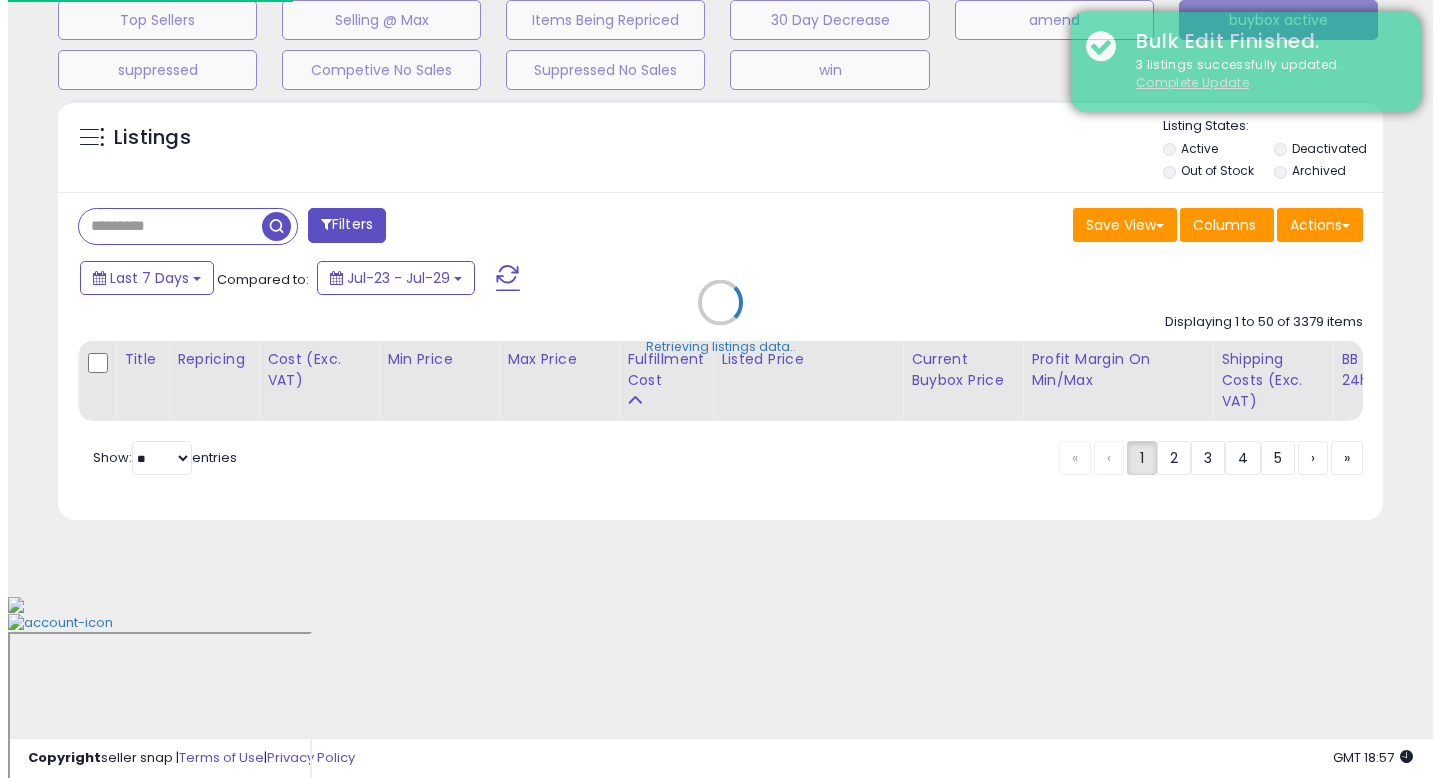 scroll, scrollTop: 512, scrollLeft: 0, axis: vertical 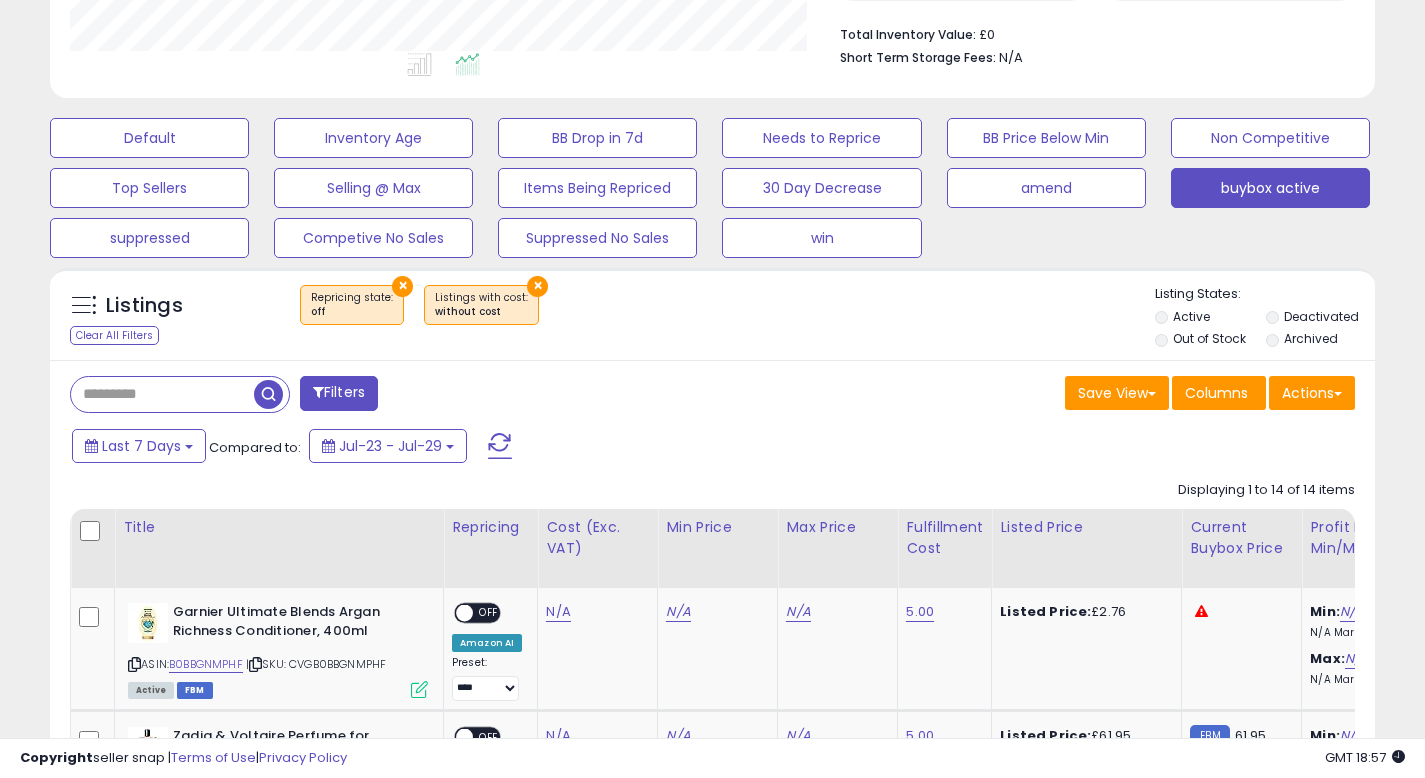 click on "×" at bounding box center [537, 286] 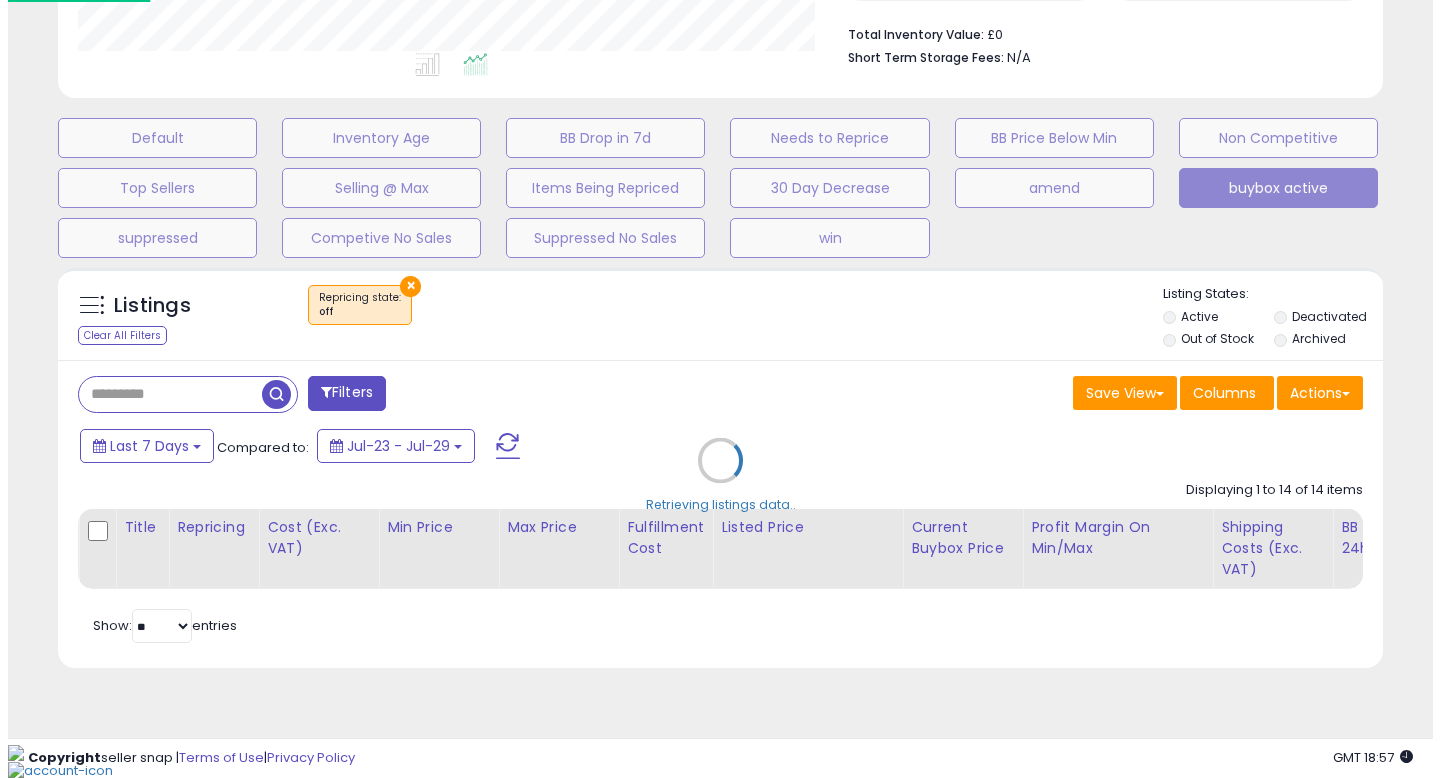 scroll, scrollTop: 492, scrollLeft: 0, axis: vertical 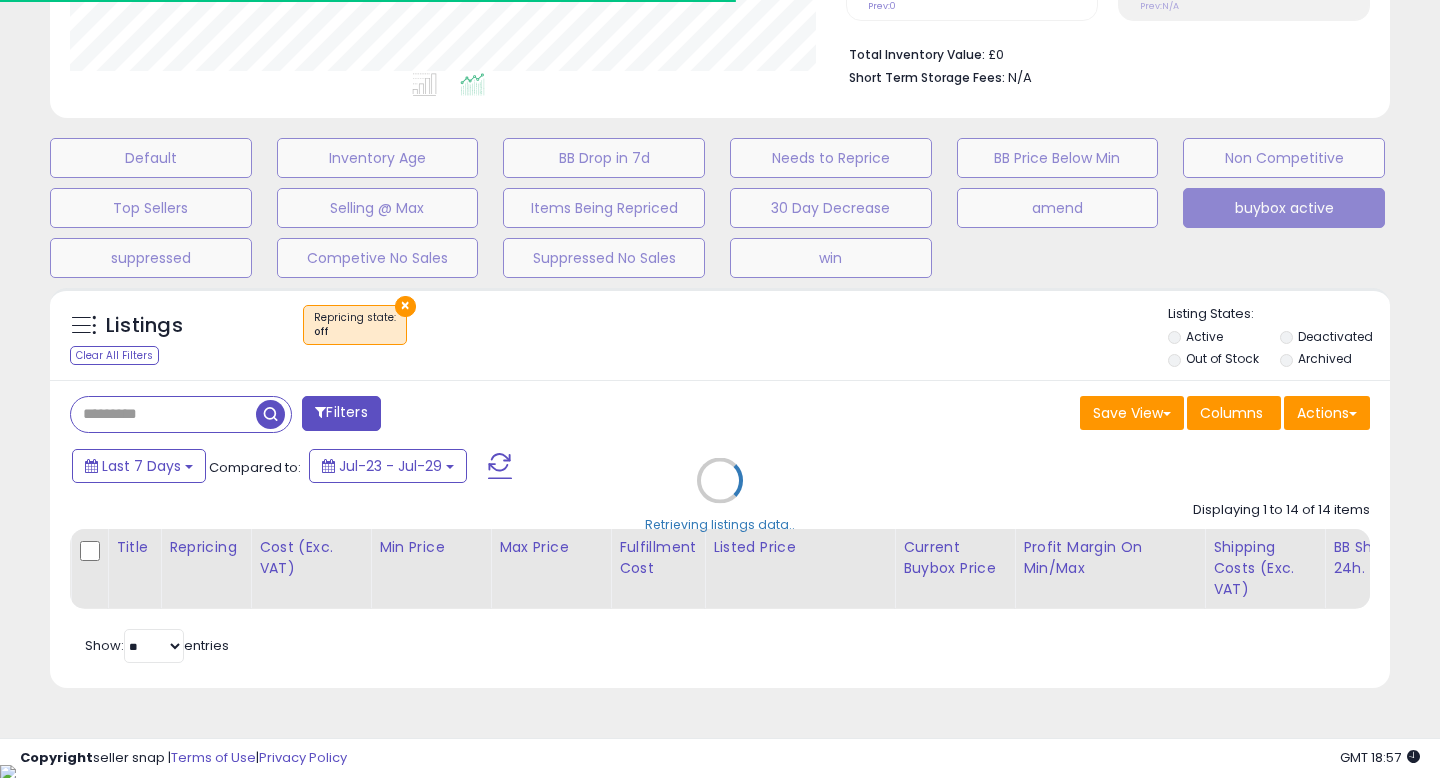 click on "Retrieving listings data.." at bounding box center [720, 495] 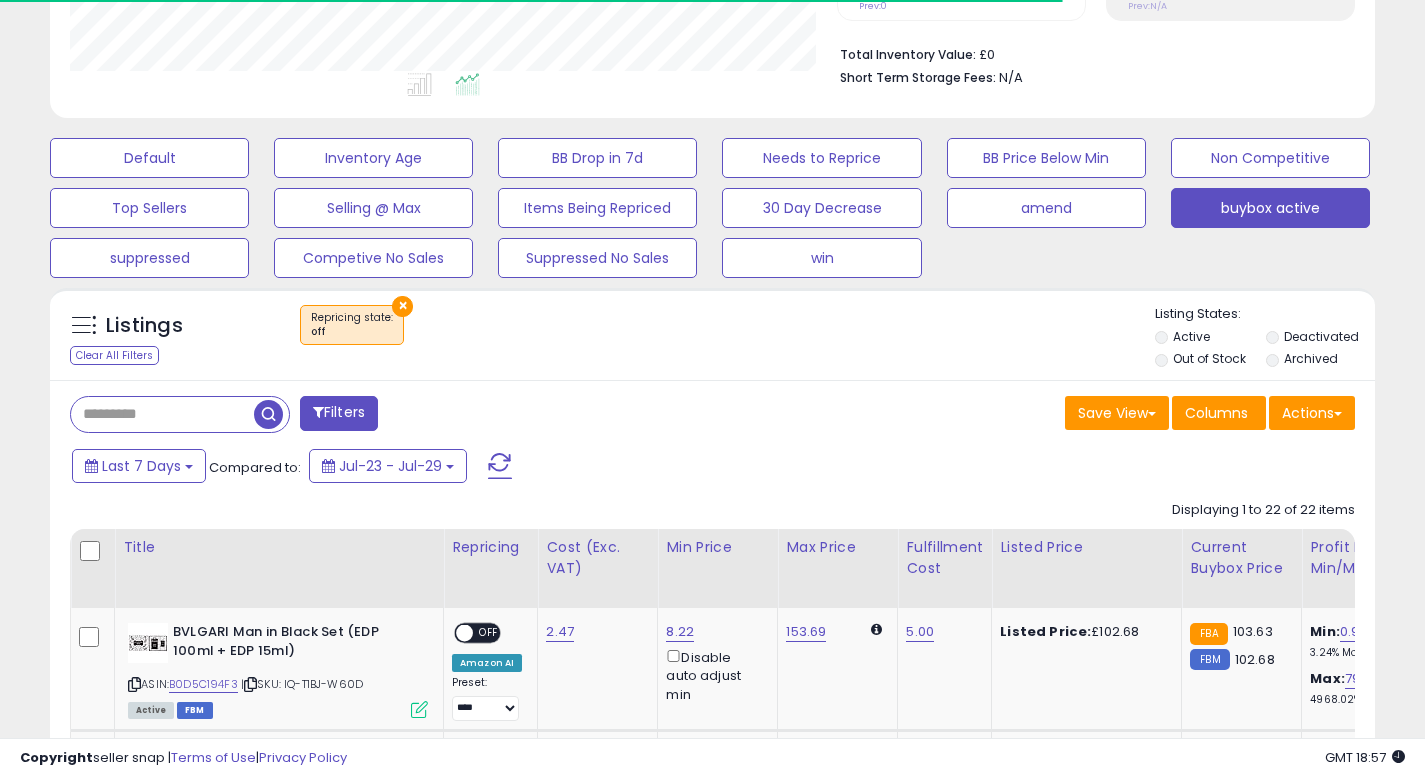 scroll, scrollTop: 410, scrollLeft: 767, axis: both 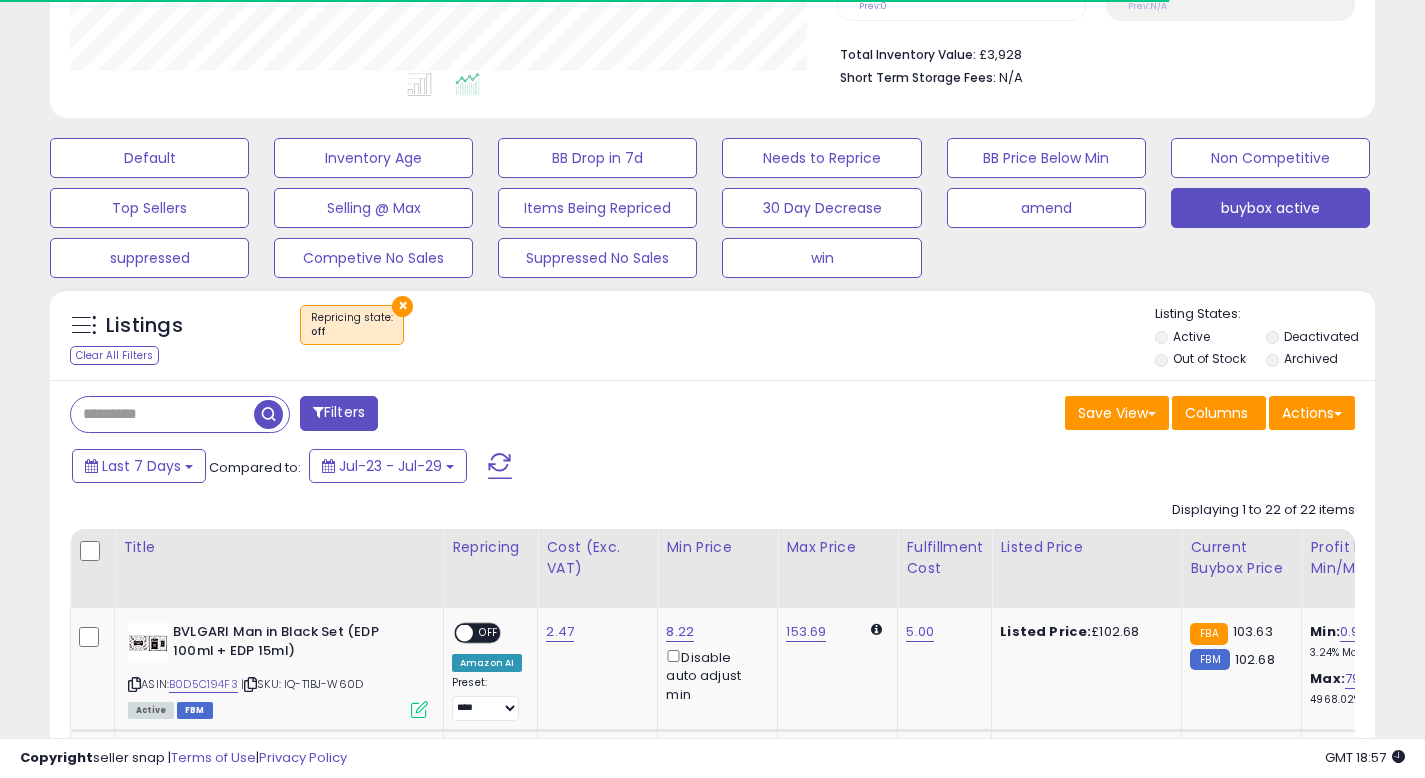 click on "×" at bounding box center (402, 306) 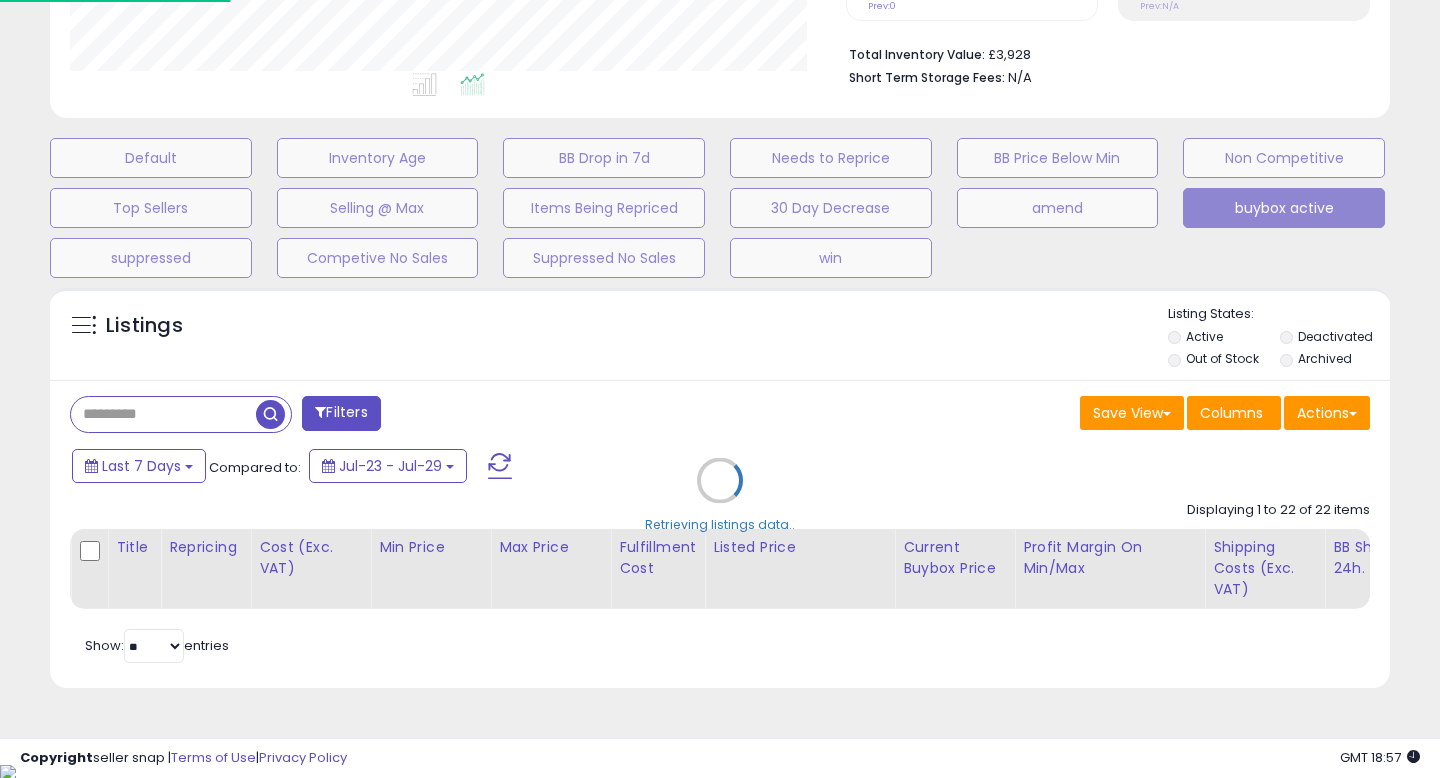 scroll, scrollTop: 999590, scrollLeft: 999224, axis: both 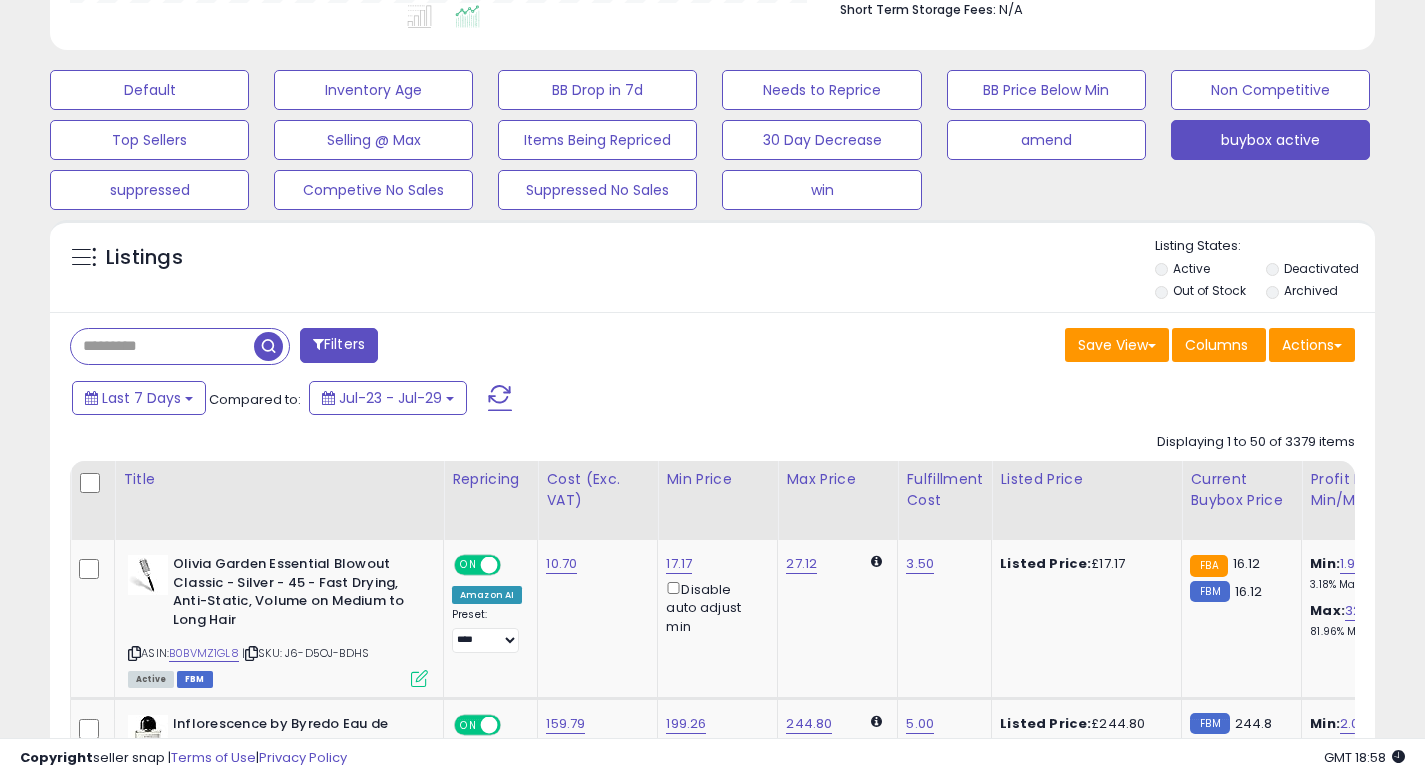 click at bounding box center [162, 346] 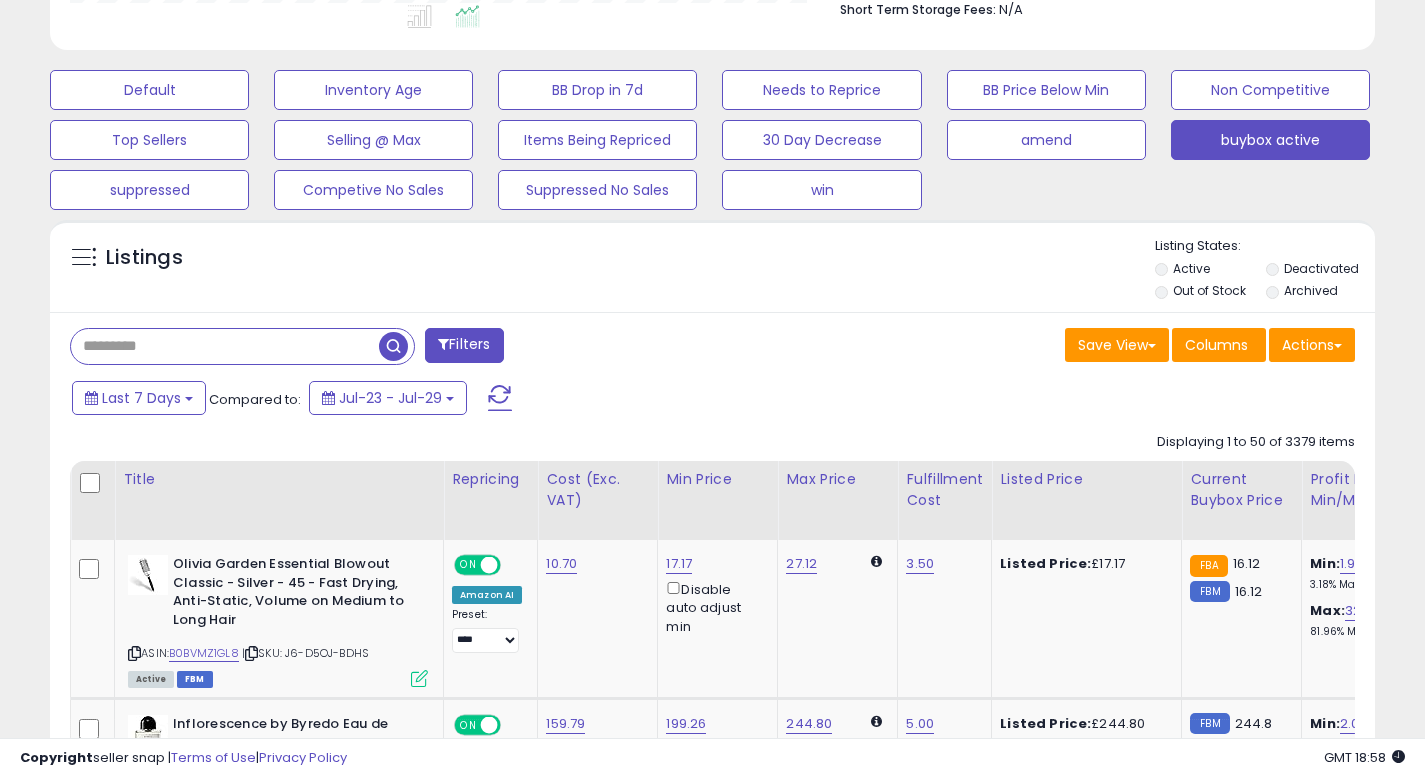 paste on "**********" 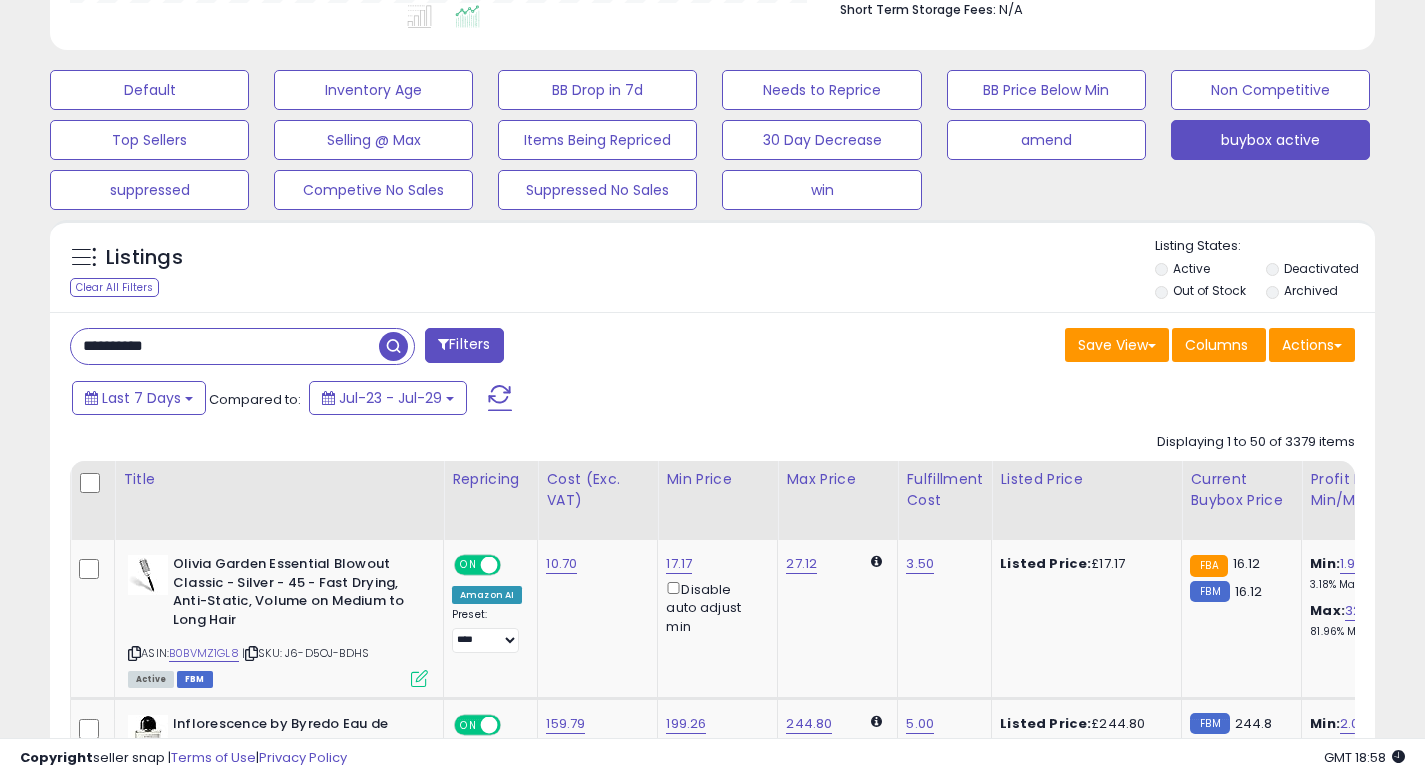 type on "**********" 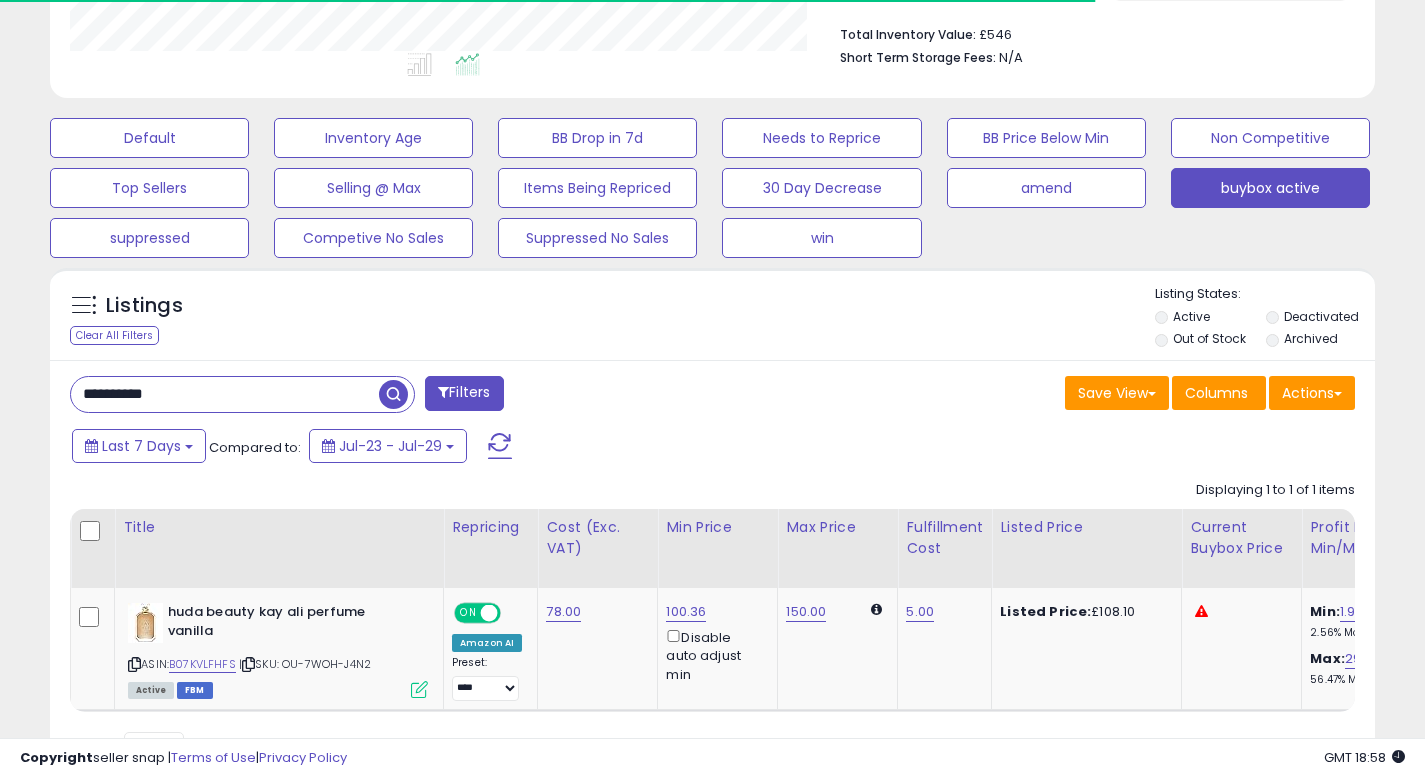 click on "**********" at bounding box center (384, 396) 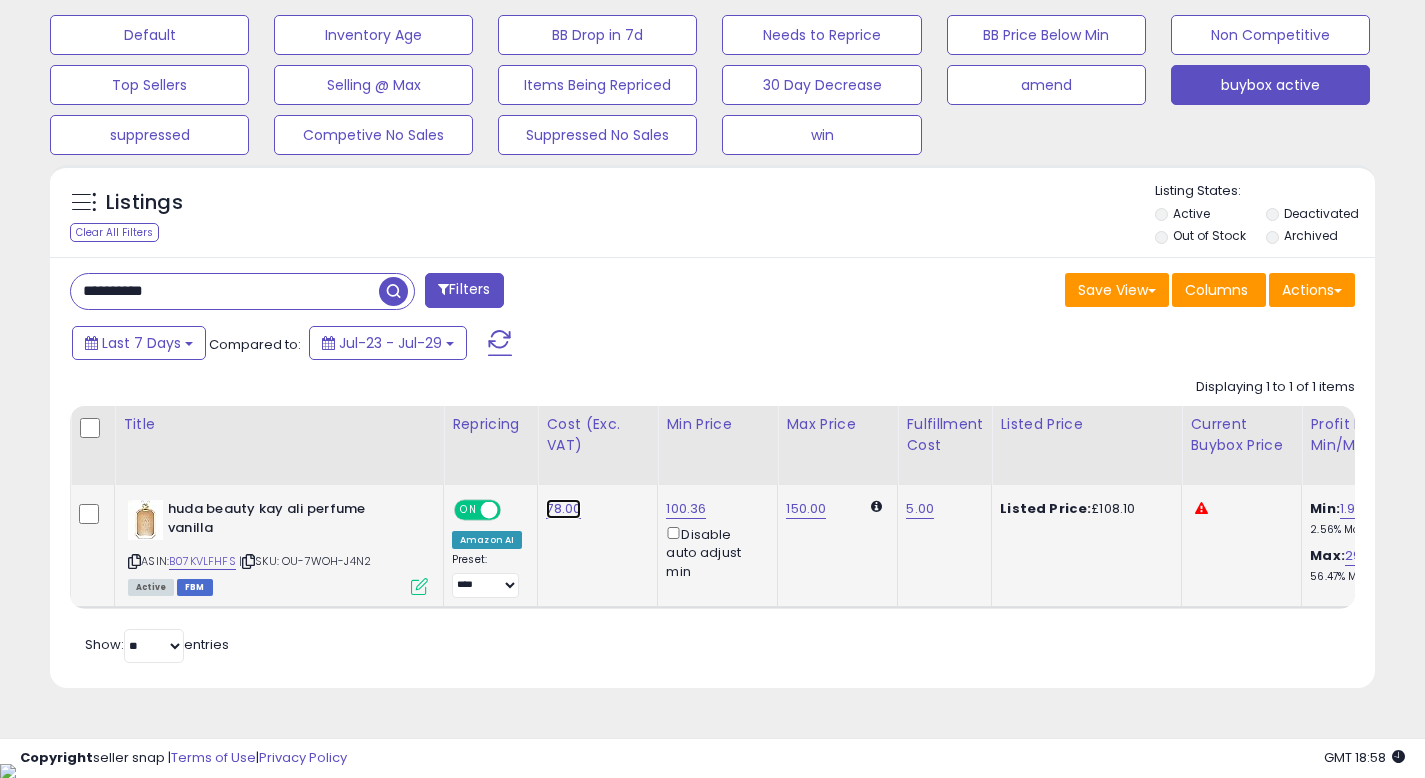 click on "78.00" at bounding box center [563, 509] 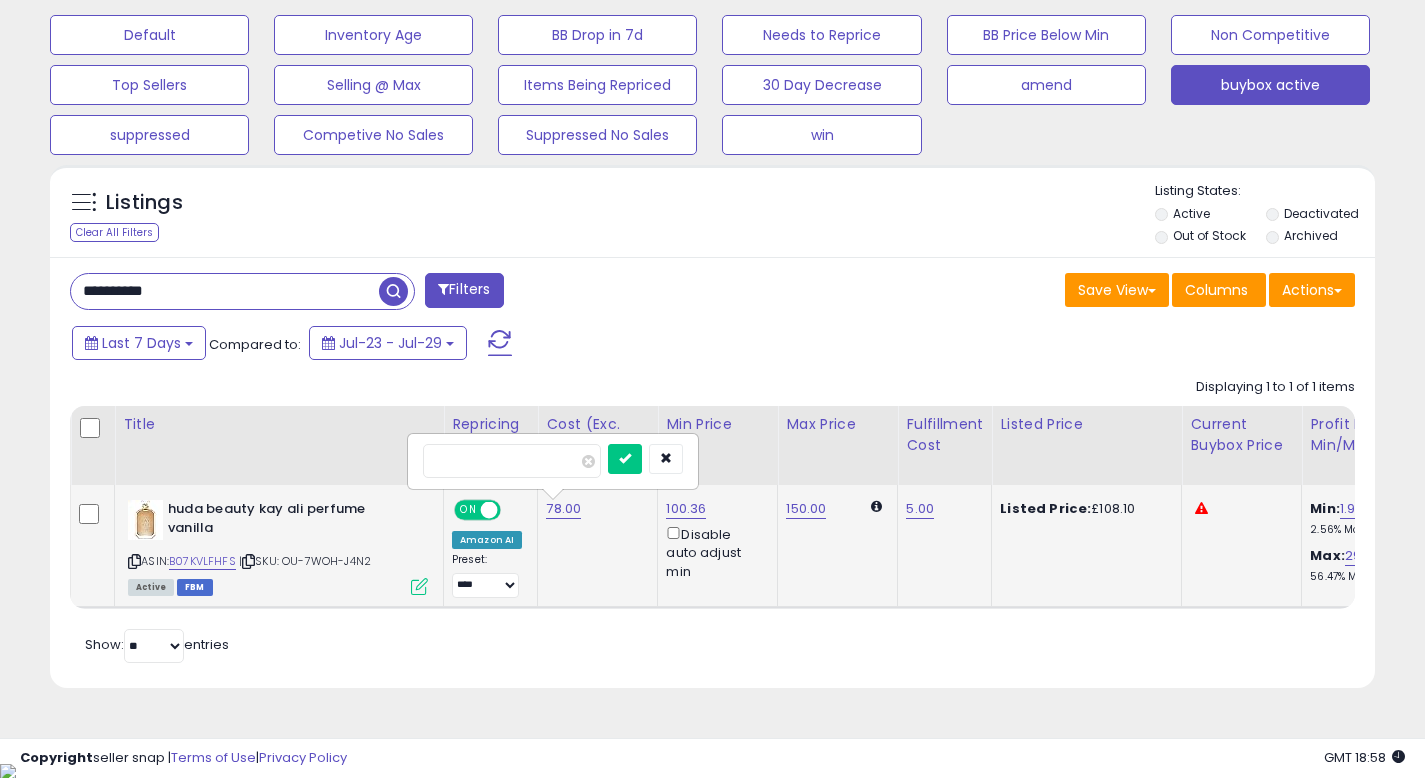 click on "*****" at bounding box center (512, 461) 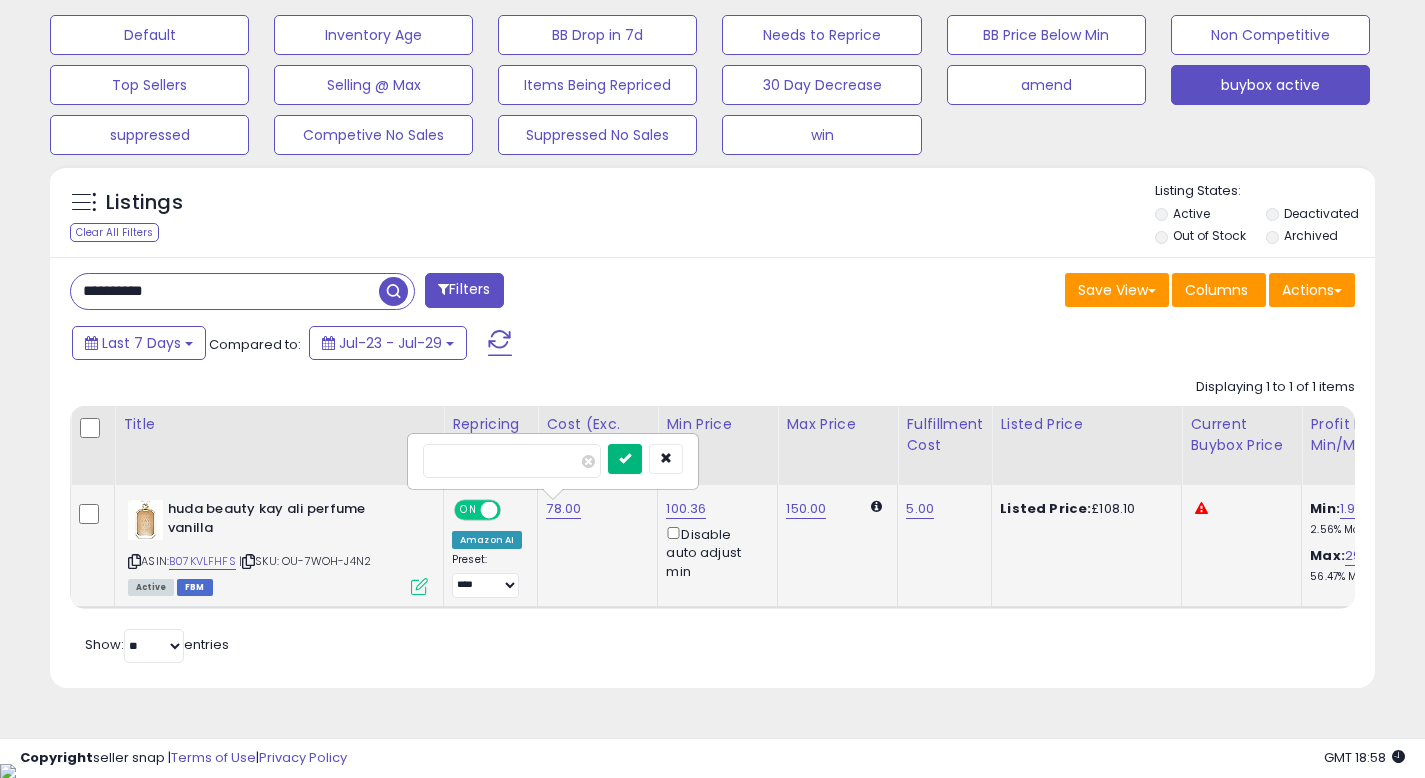 type on "**" 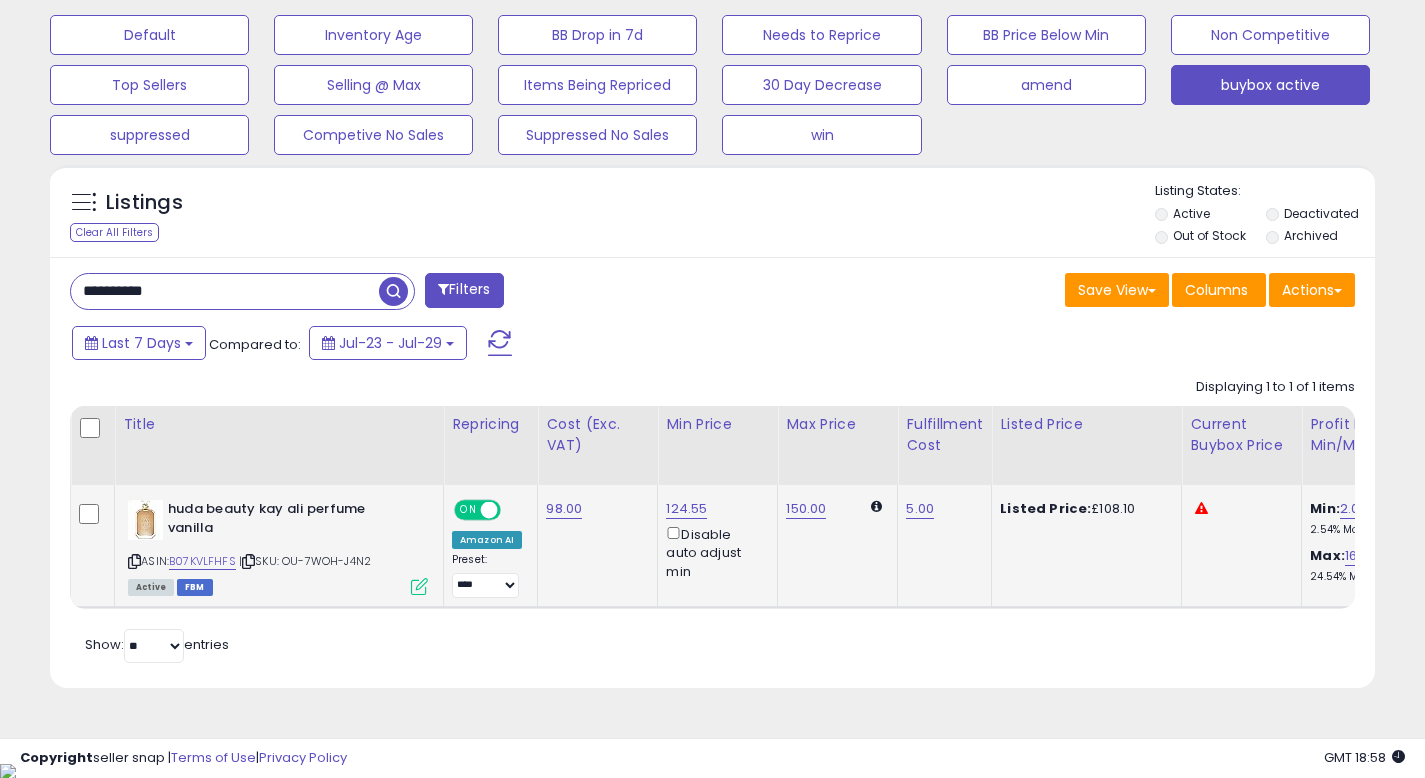 click on "Last 7 Days
Compared to:
Jul-23 - Jul-29" at bounding box center (549, 345) 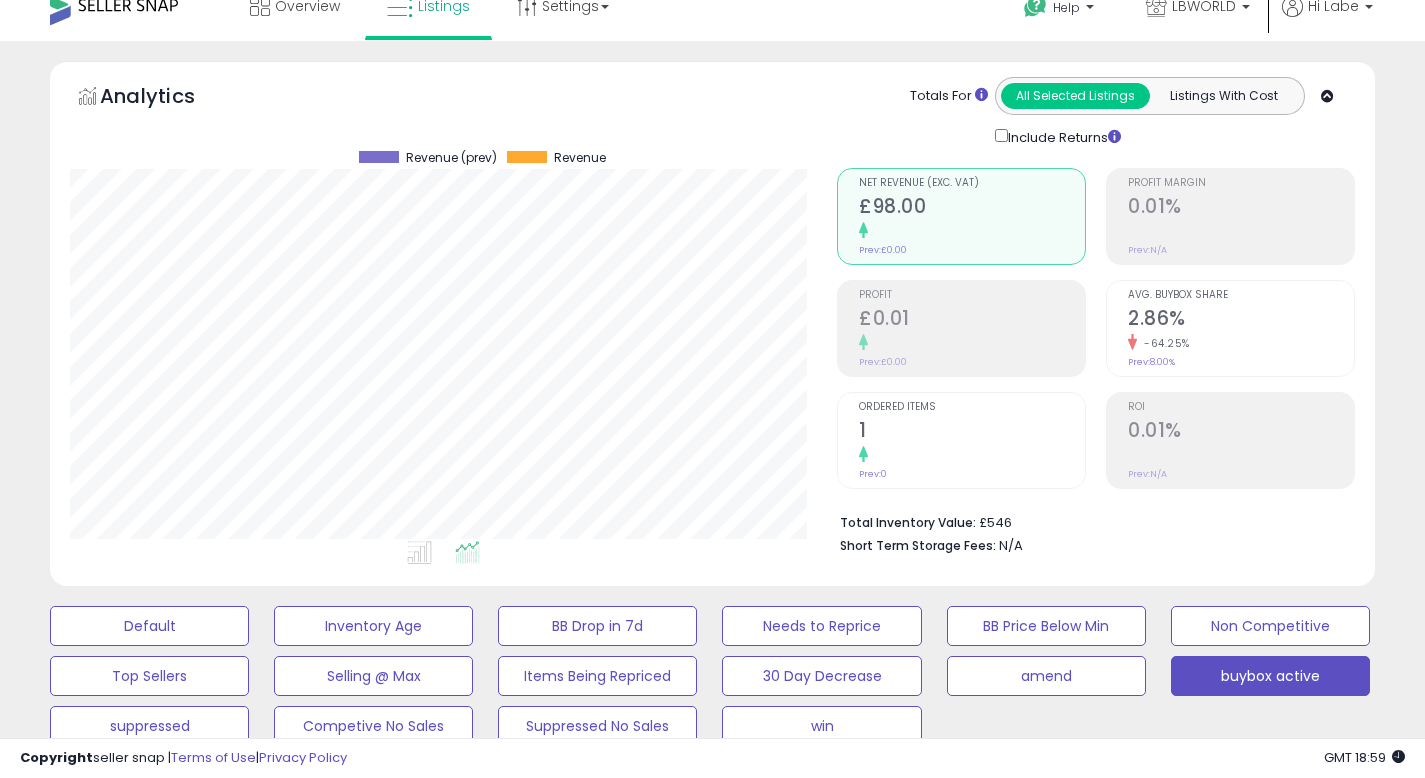 scroll, scrollTop: 0, scrollLeft: 0, axis: both 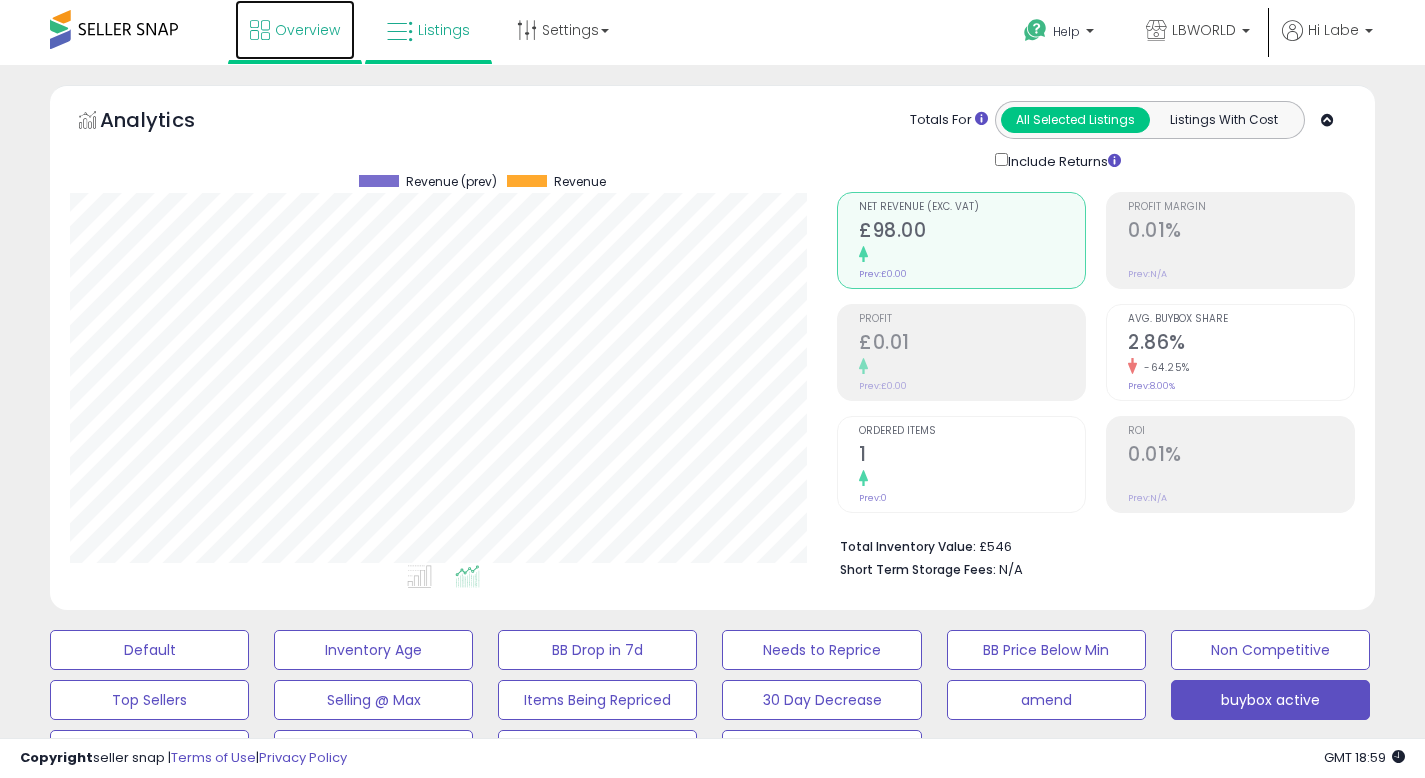 click on "Overview" at bounding box center (295, 30) 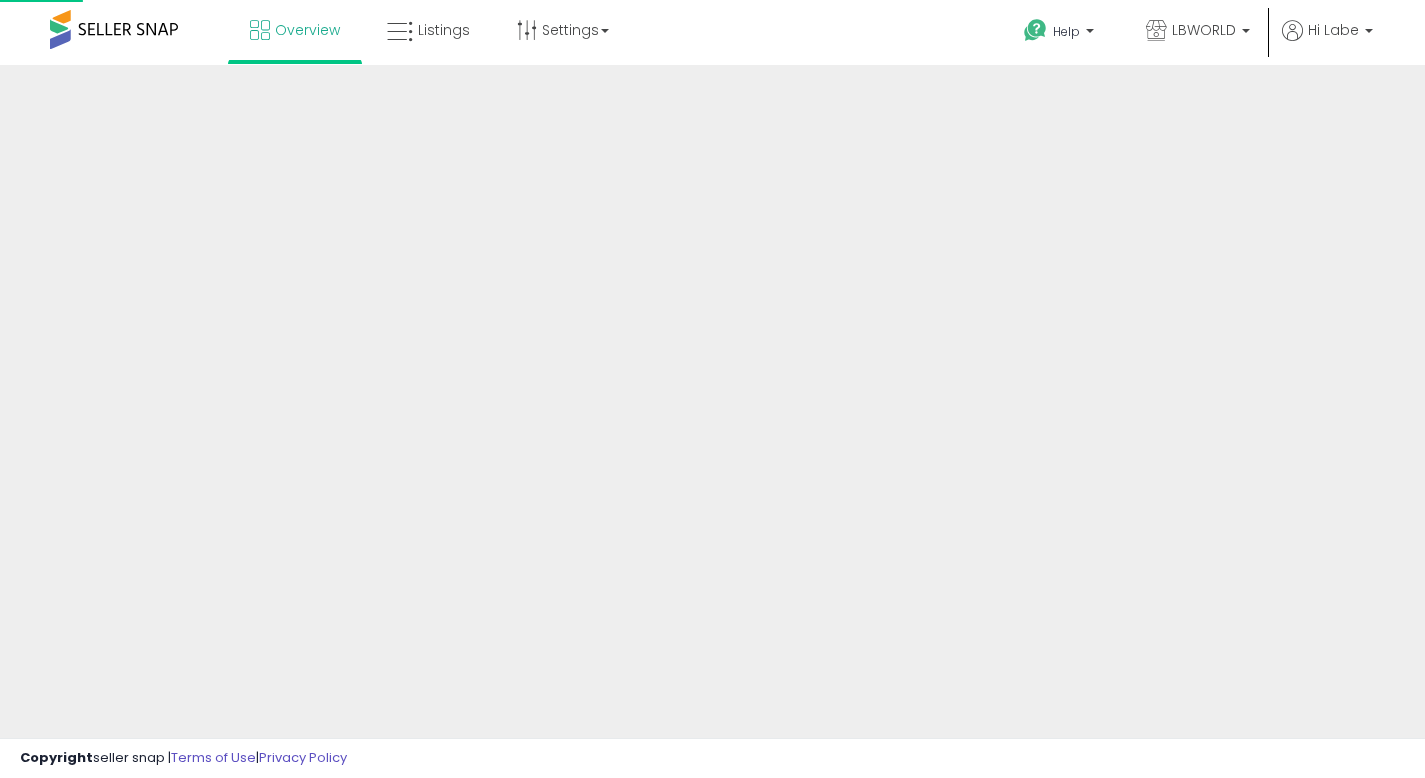 scroll, scrollTop: 0, scrollLeft: 0, axis: both 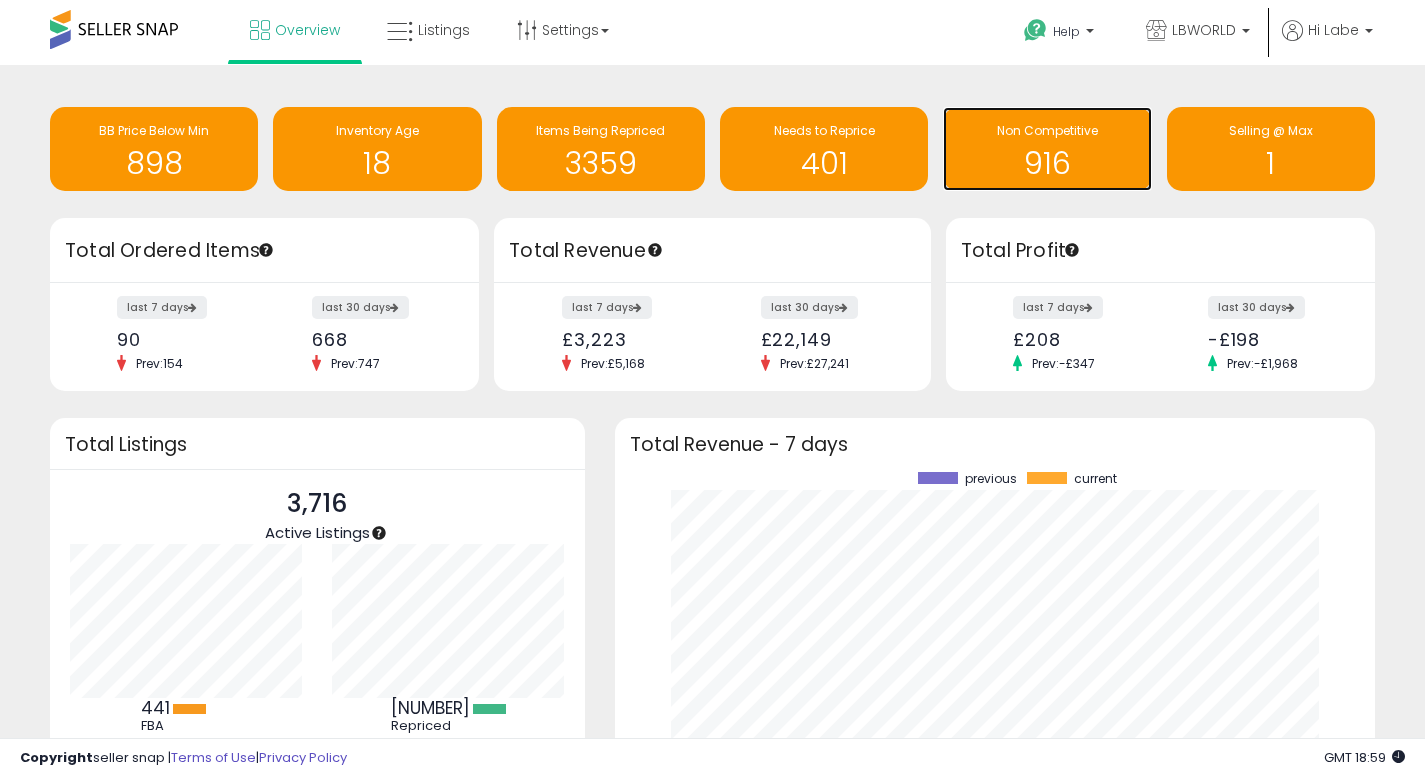 click on "Non Competitive
[NUMBER]" at bounding box center [1047, 149] 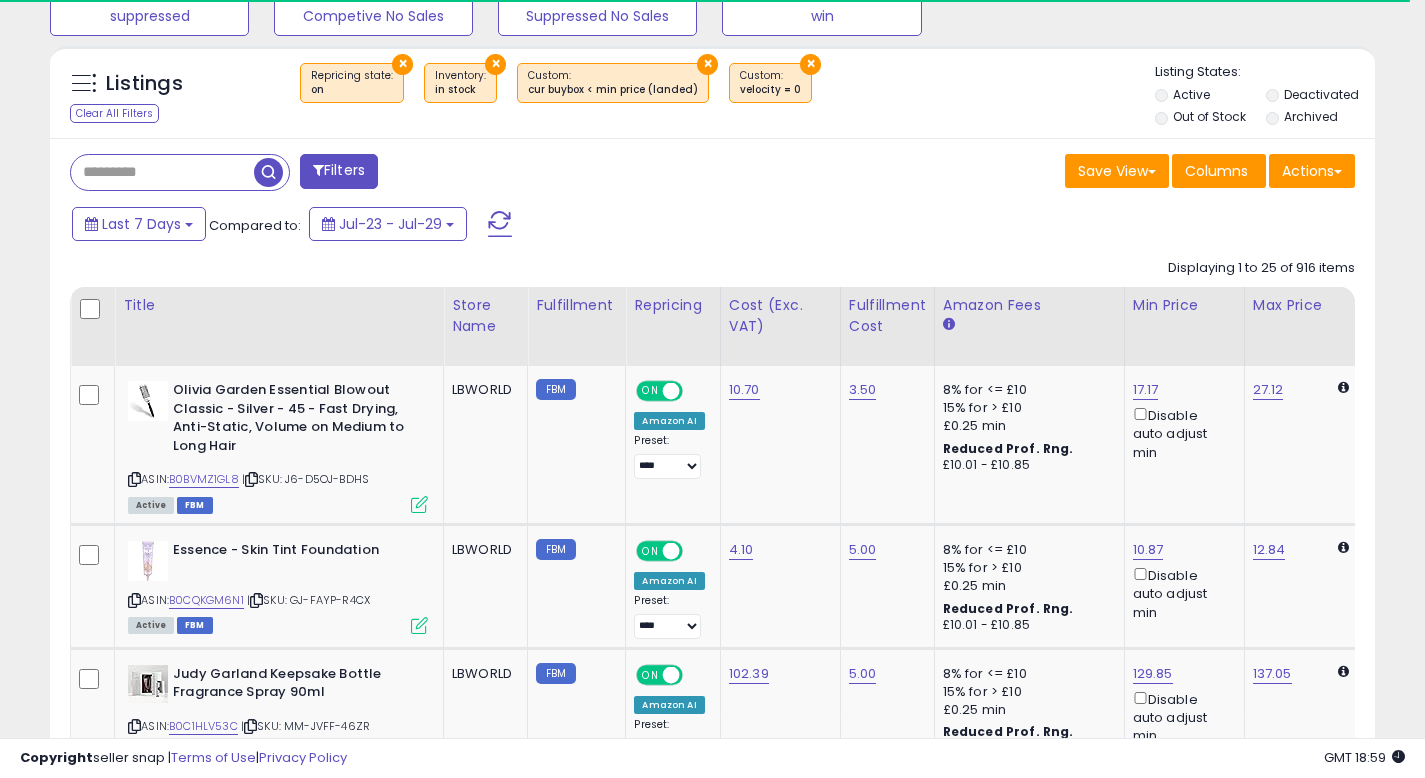 scroll, scrollTop: 760, scrollLeft: 0, axis: vertical 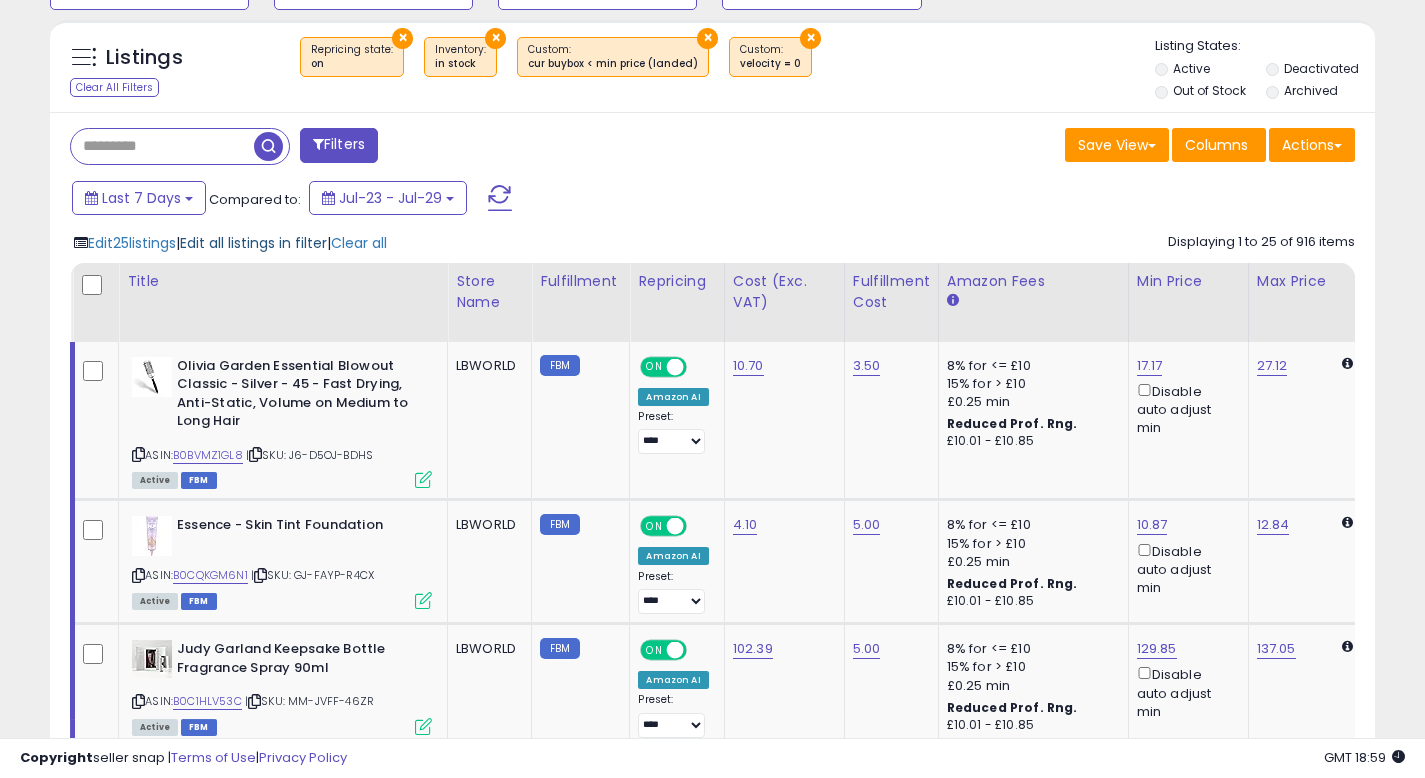 click on "Edit all listings in filter" at bounding box center [253, 243] 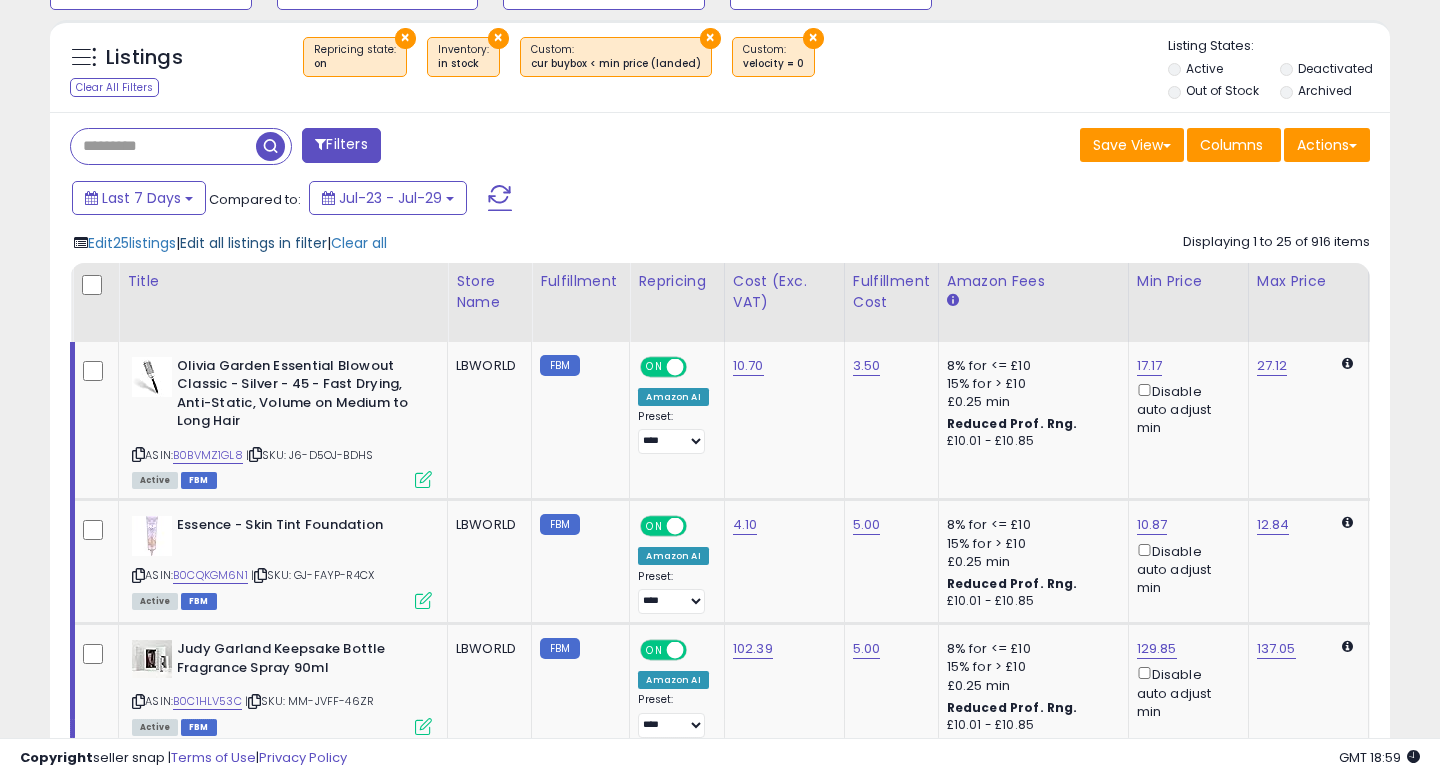 scroll, scrollTop: 999590, scrollLeft: 999224, axis: both 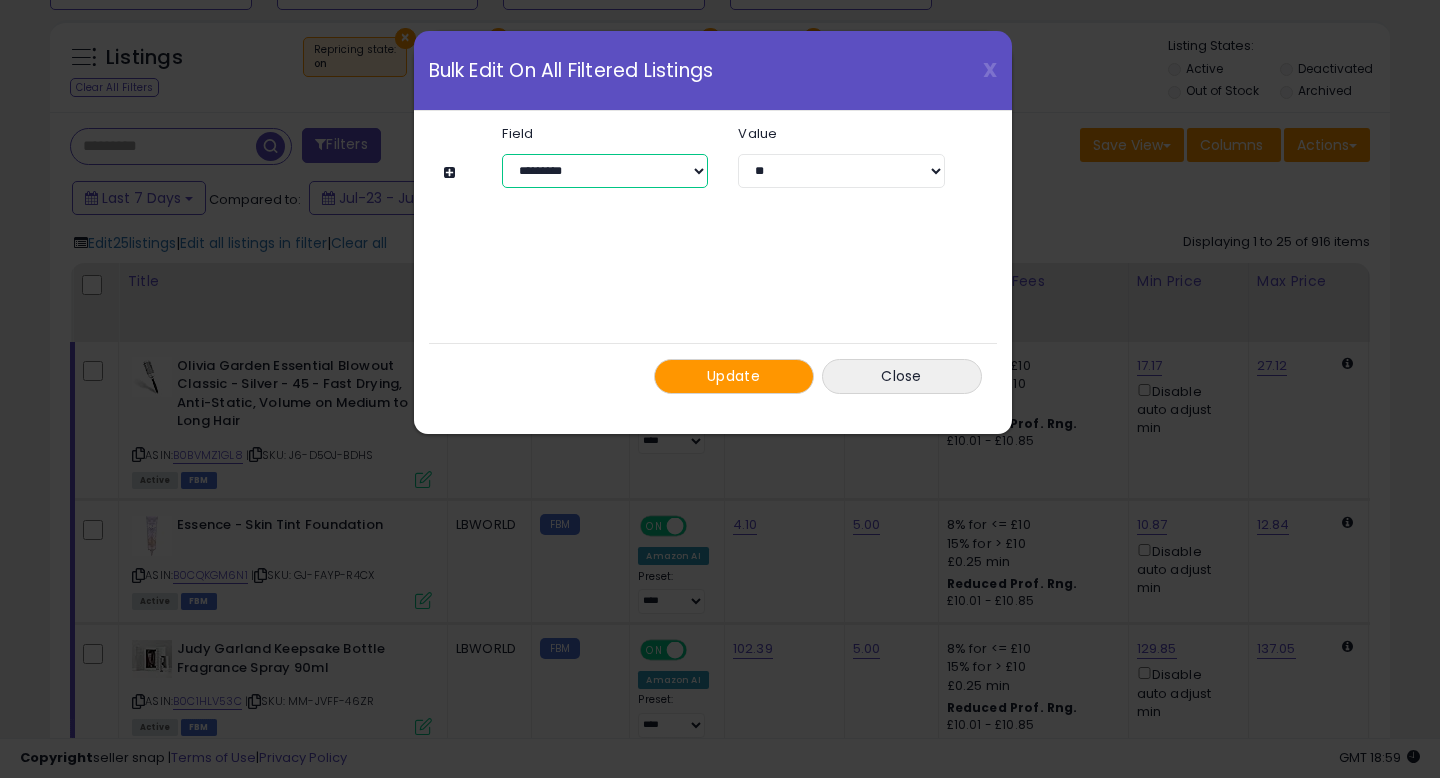 click on "**********" at bounding box center [605, 171] 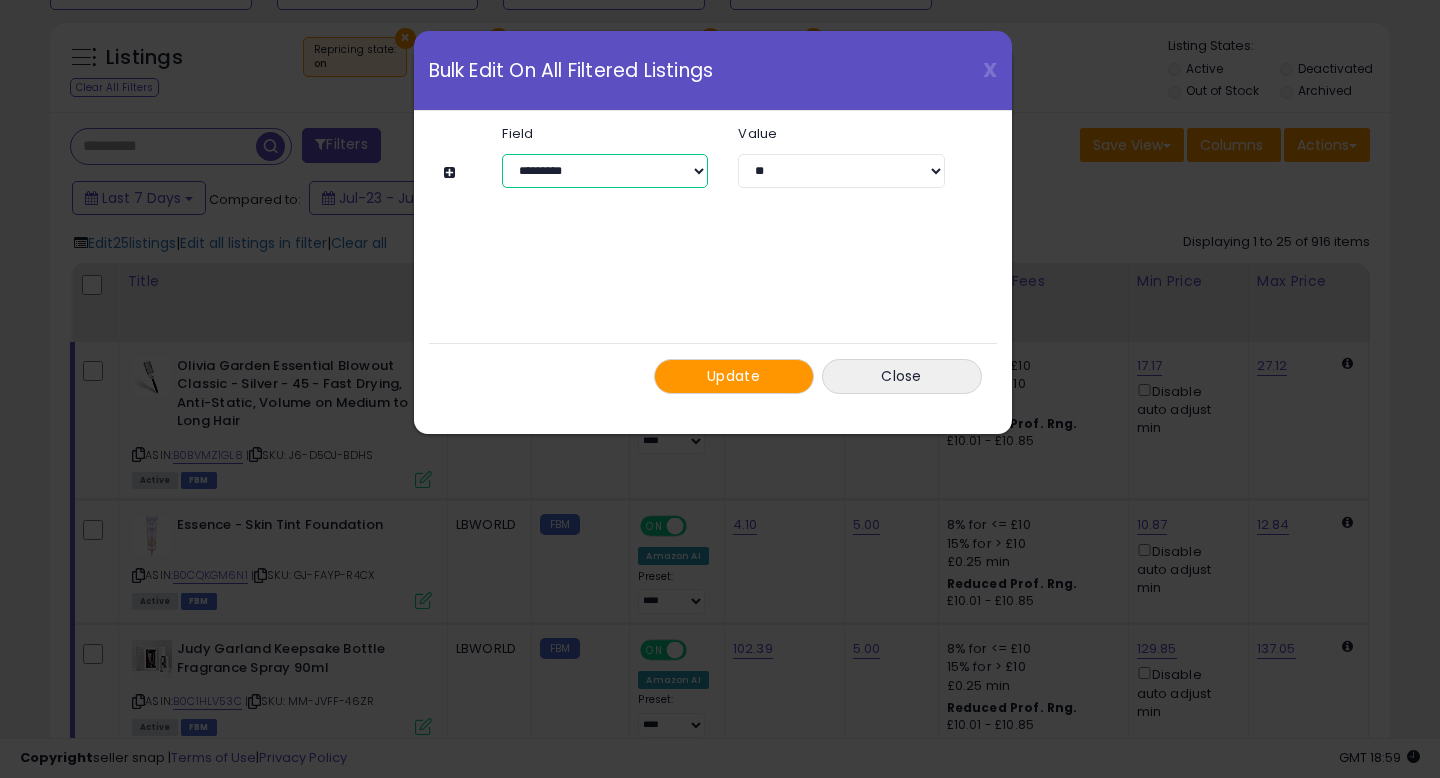 select on "**********" 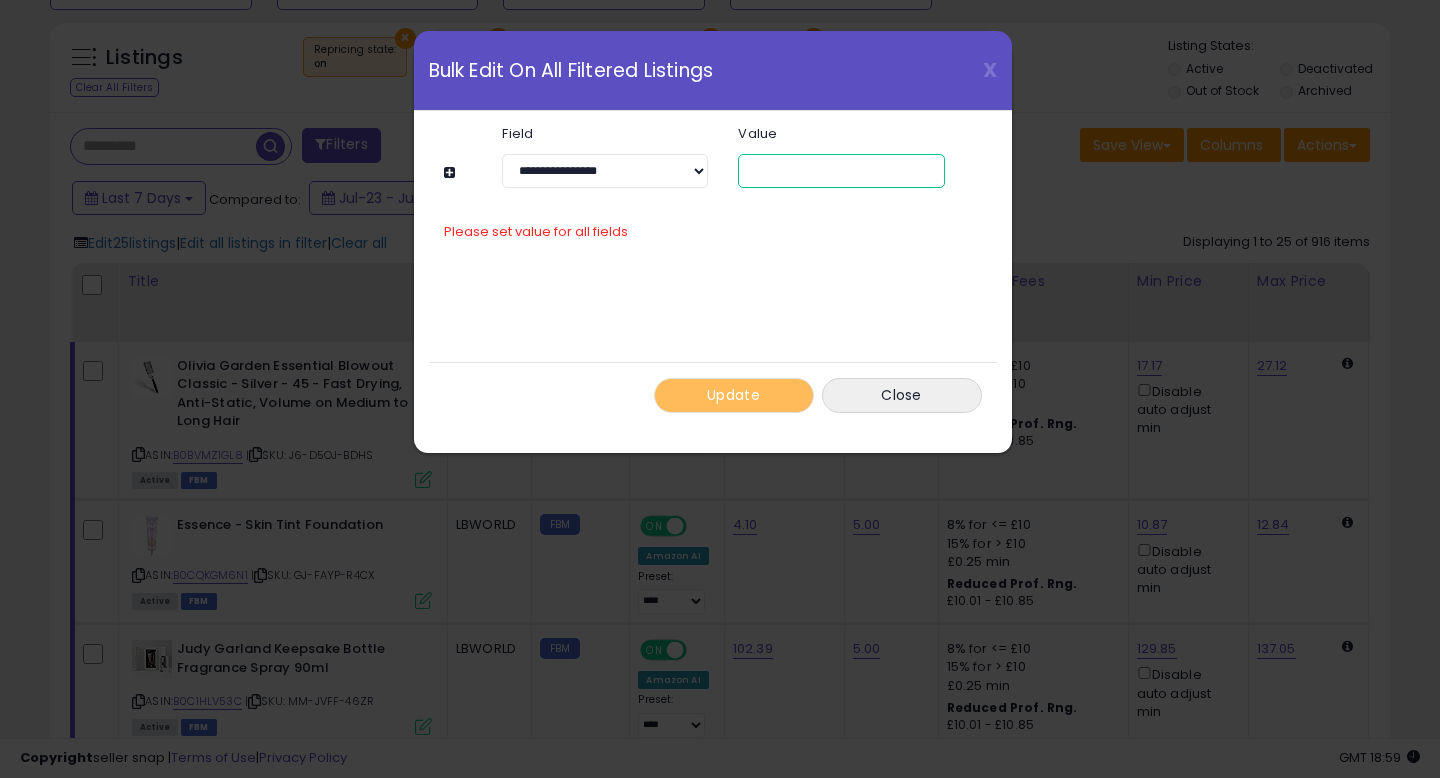 click at bounding box center (841, 171) 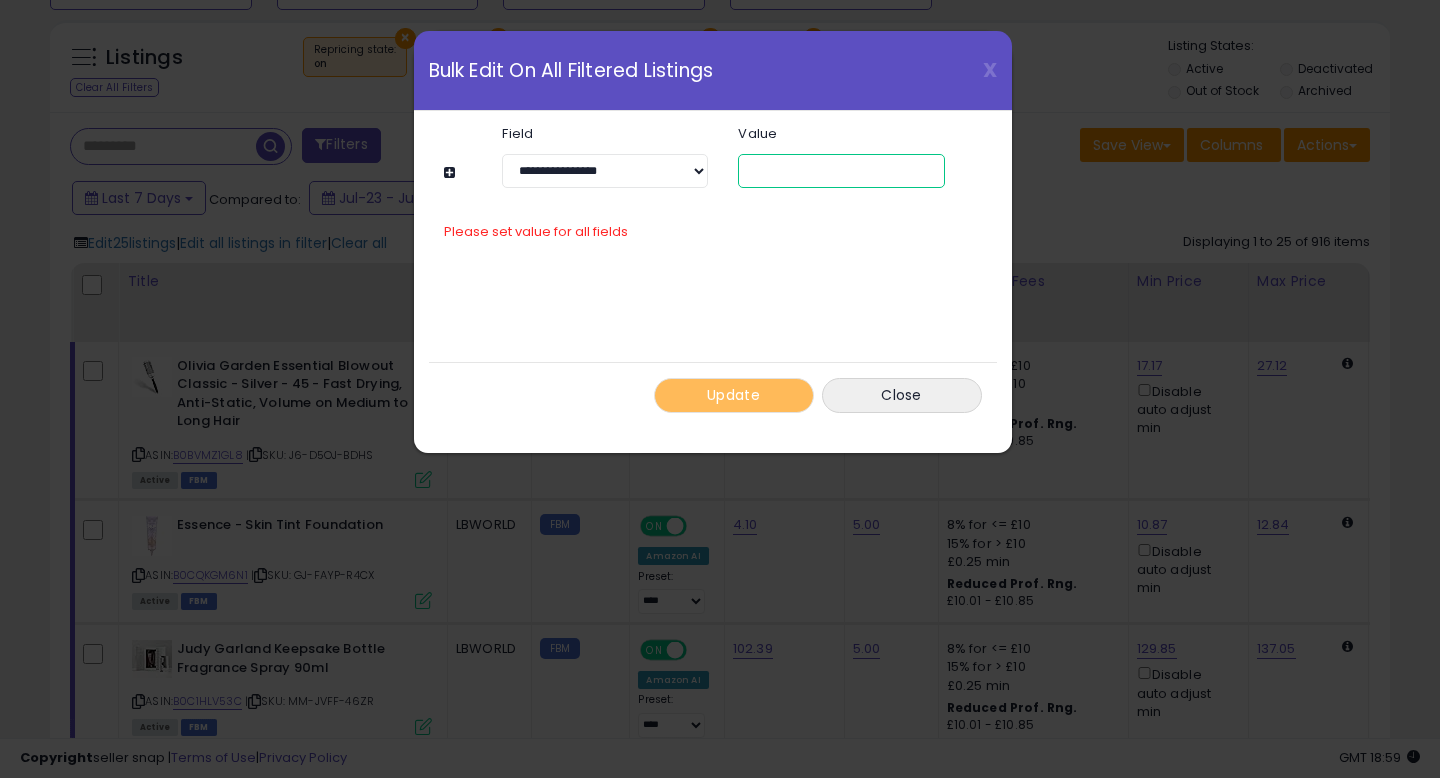 type on "*" 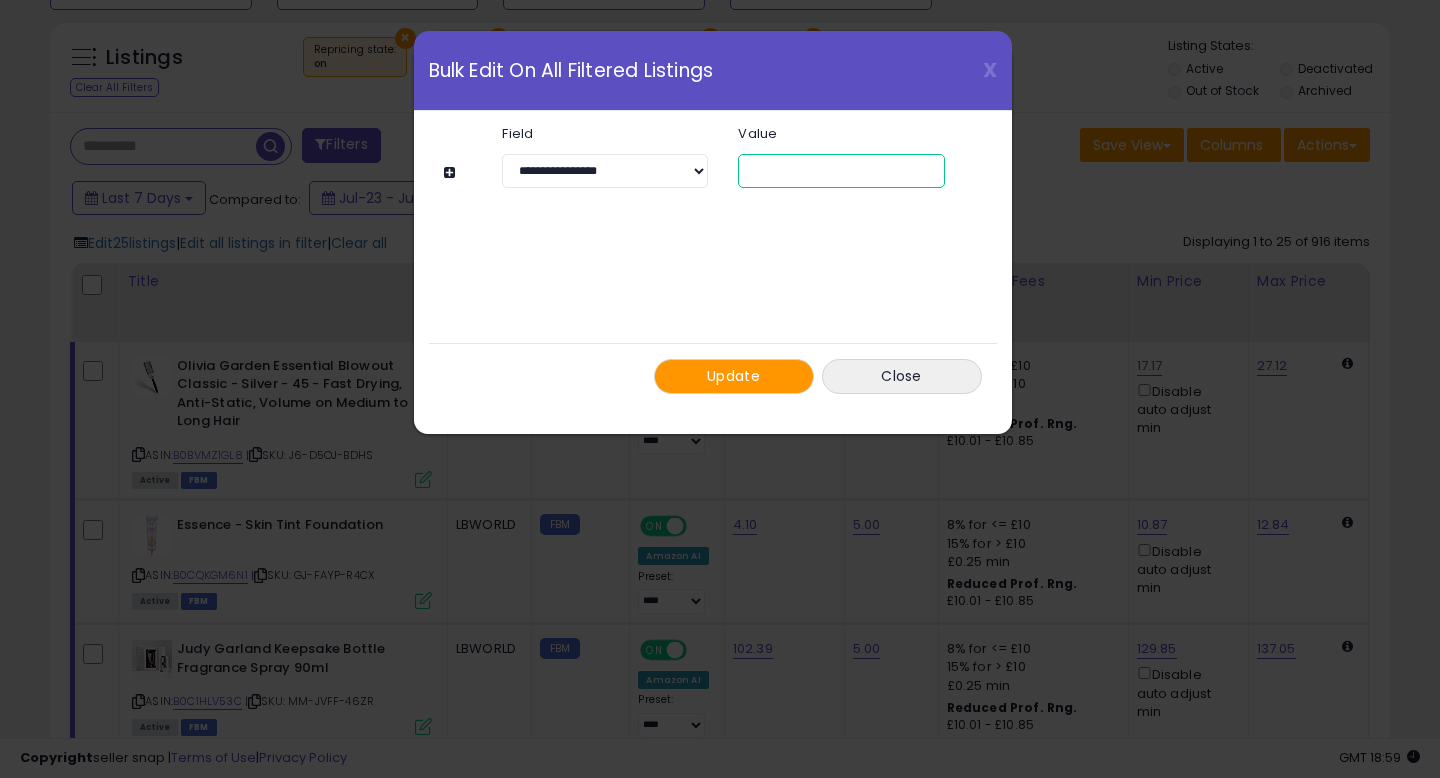 type on "****" 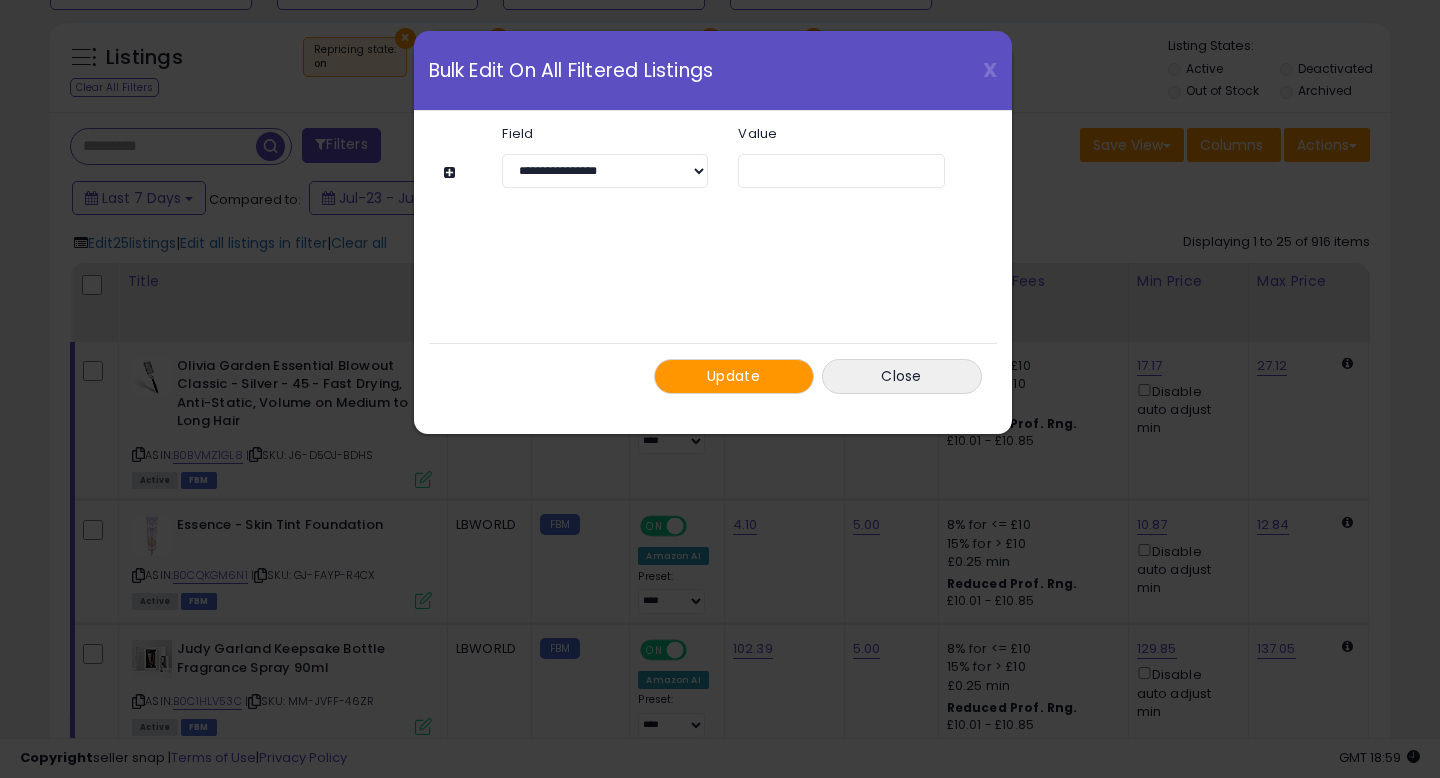 click on "Update" at bounding box center (733, 376) 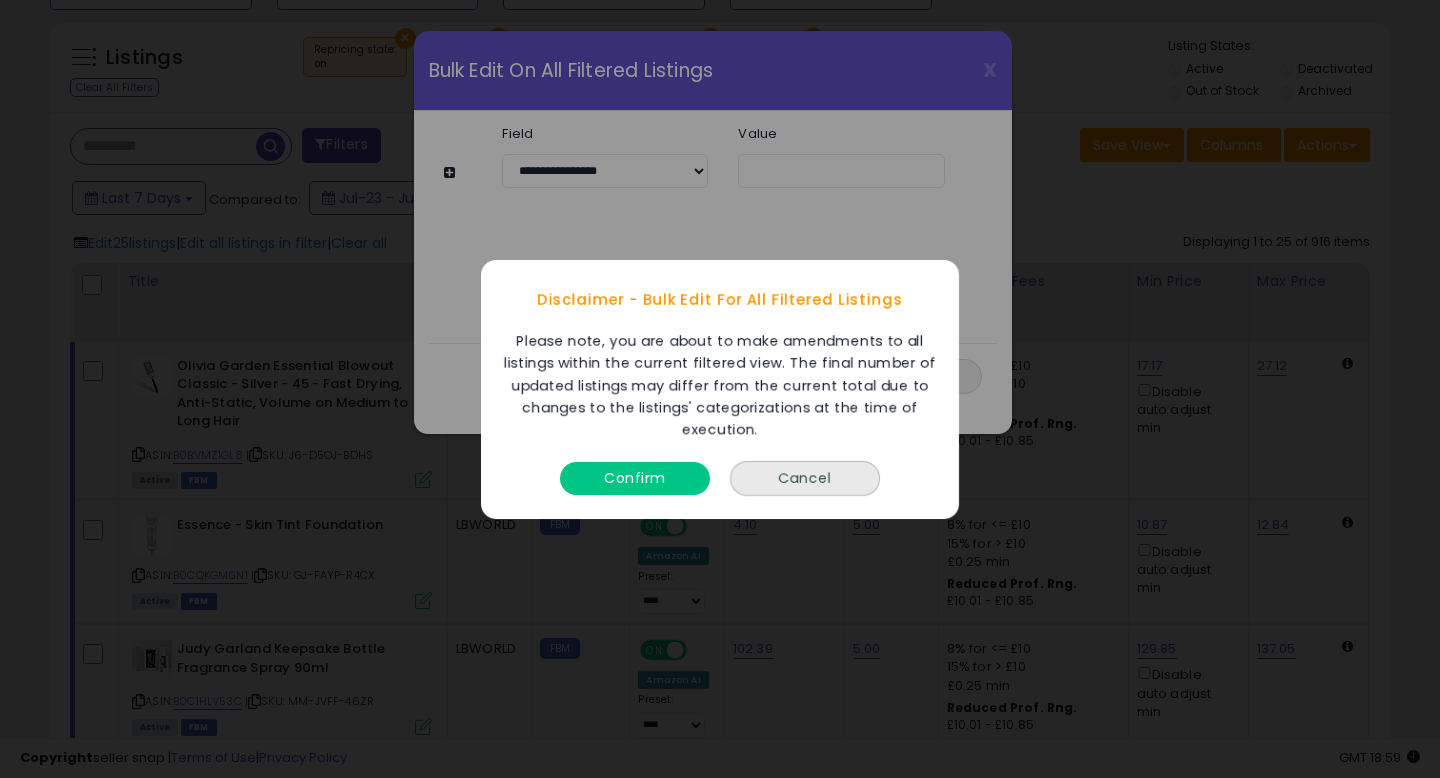 click on "Confirm" at bounding box center [635, 477] 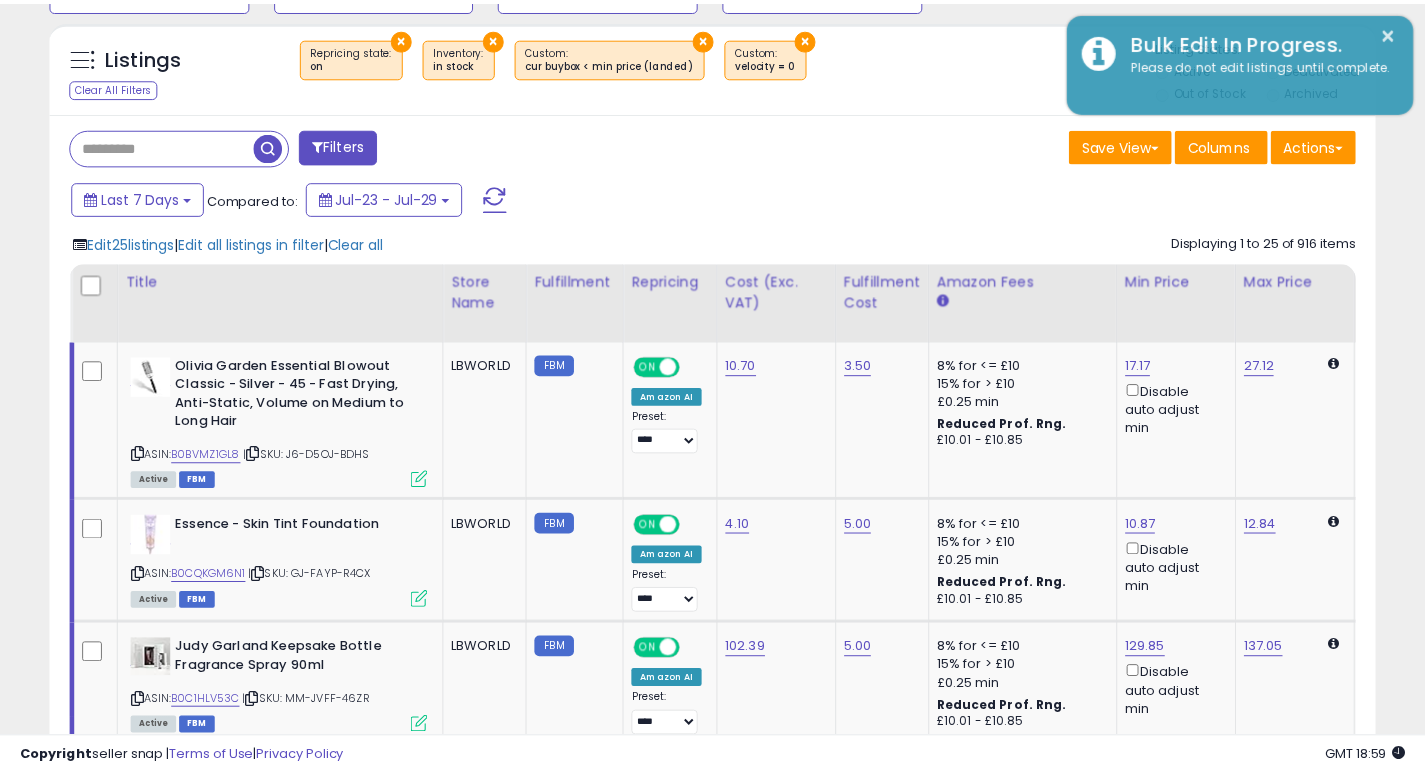 scroll, scrollTop: 410, scrollLeft: 767, axis: both 